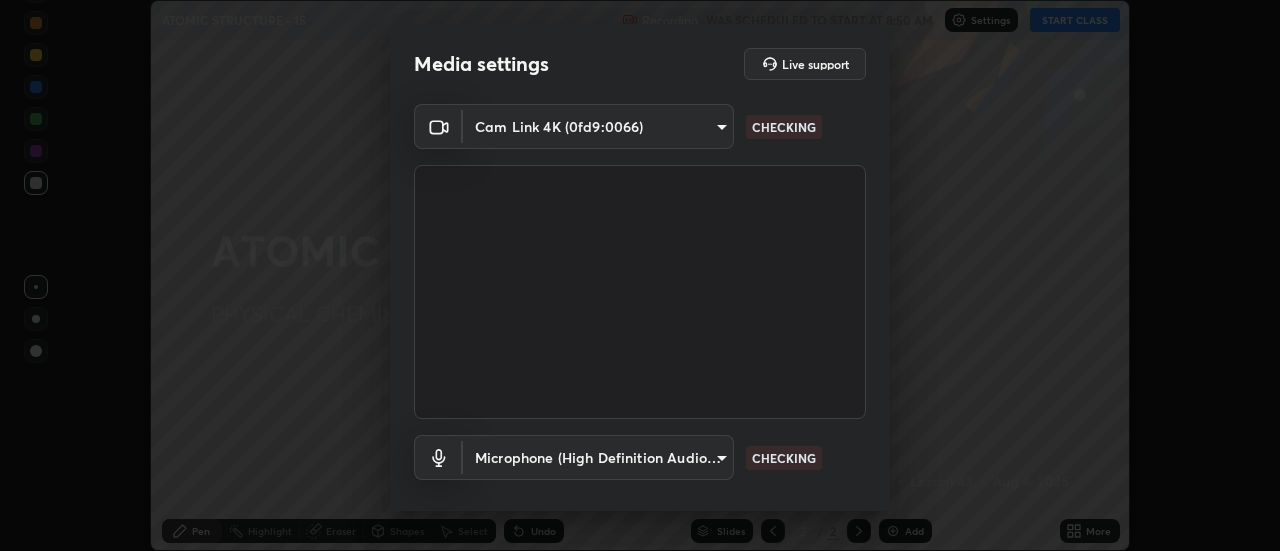 scroll, scrollTop: 0, scrollLeft: 0, axis: both 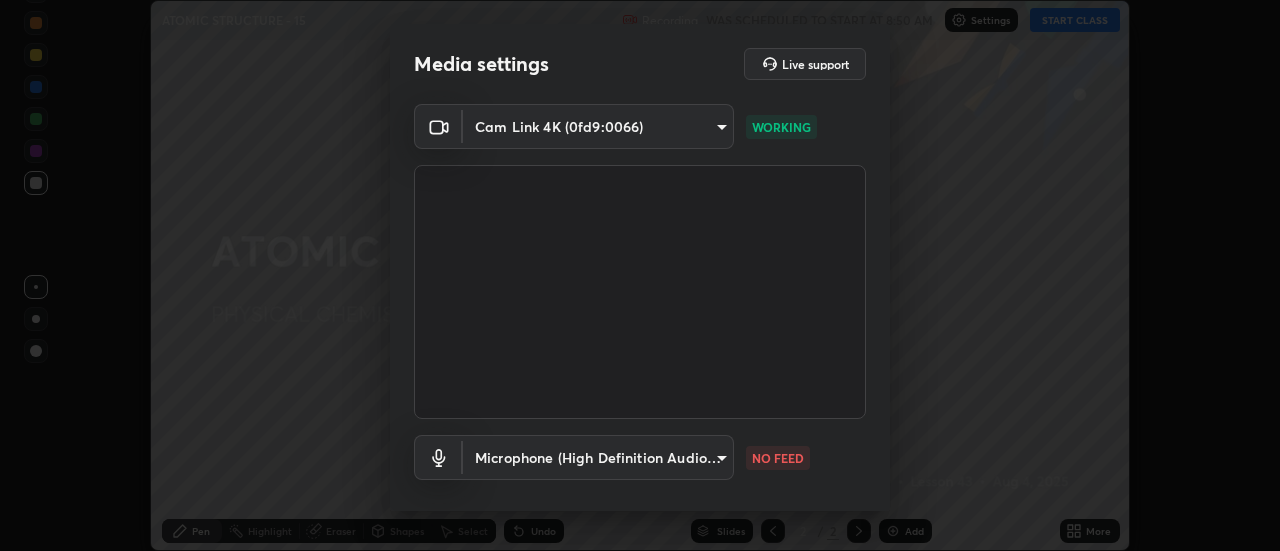 click on "Erase all ATOMIC STRUCTURE - 15 Recording WAS SCHEDULED TO START AT  8:50 AM Settings START CLASS Setting up your live class ATOMIC STRUCTURE - 15 • L43 of PHYSICAL CHEMISTRY [PERSON] Pen Highlight Eraser Shapes Select Undo Slides 2 / 2 Add More Enable hand raising Enable raise hand to speak to learners. Once enabled, chat will be turned off temporarily. Enable x   No doubts shared Encourage your learners to ask a doubt for better clarity Report an issue Reason for reporting Buffering Chat not working Audio - Video sync issue Educator video quality low ​ Attach an image Report Media settings Live support Cam Link 4K (0fd9:0066) a34665f6056f7d05a2d5d443a58807dfdcf6abe41a234462d57ac8a0b7a1b0fc WORKING Microphone (High Definition Audio Device) 11780682aacdd326e1e457e2fd21d7d34d933f7447399f97b516db4bbb6a78ed NO FEED 1 / 5 Next" at bounding box center (640, 275) 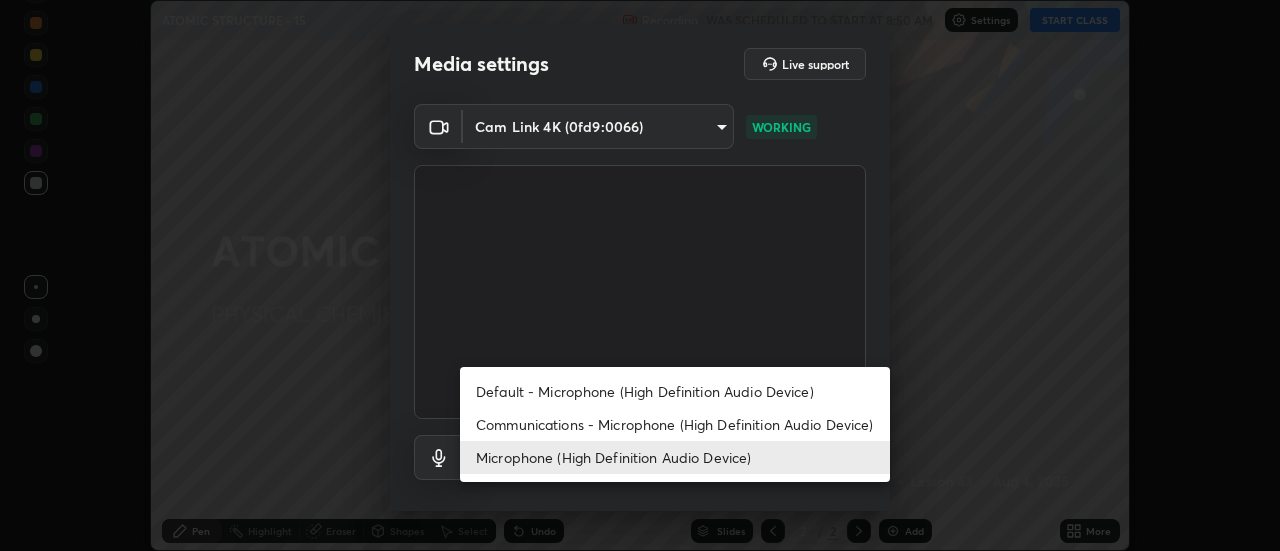 click on "Default - Microphone (High Definition Audio Device)" at bounding box center (675, 391) 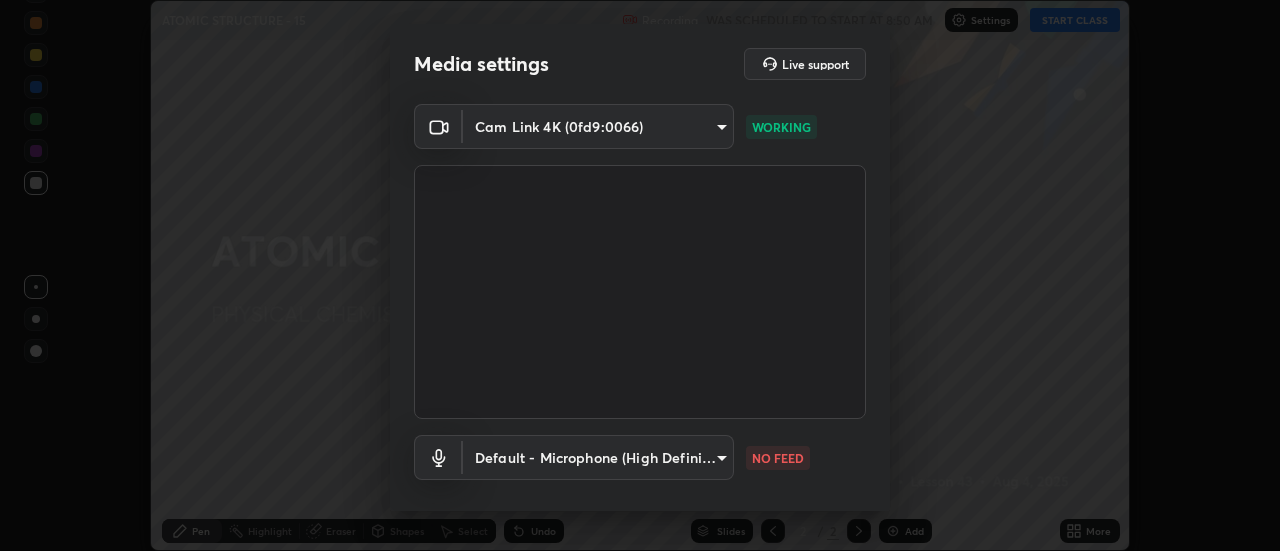 click on "Erase all ATOMIC STRUCTURE - 15 Recording WAS SCHEDULED TO START AT  8:50 AM Settings START CLASS Setting up your live class ATOMIC STRUCTURE - 15 • L43 of PHYSICAL CHEMISTRY [PERSON] Pen Highlight Eraser Shapes Select Undo Slides 2 / 2 Add More Enable hand raising Enable raise hand to speak to learners. Once enabled, chat will be turned off temporarily. Enable x   No doubts shared Encourage your learners to ask a doubt for better clarity Report an issue Reason for reporting Buffering Chat not working Audio - Video sync issue Educator video quality low ​ Attach an image Report Media settings Live support Cam Link 4K (0fd9:0066) a34665f6056f7d05a2d5d443a58807dfdcf6abe41a234462d57ac8a0b7a1b0fc WORKING Default - Microphone (High Definition Audio Device) default NO FEED 1 / 5 Next" at bounding box center [640, 275] 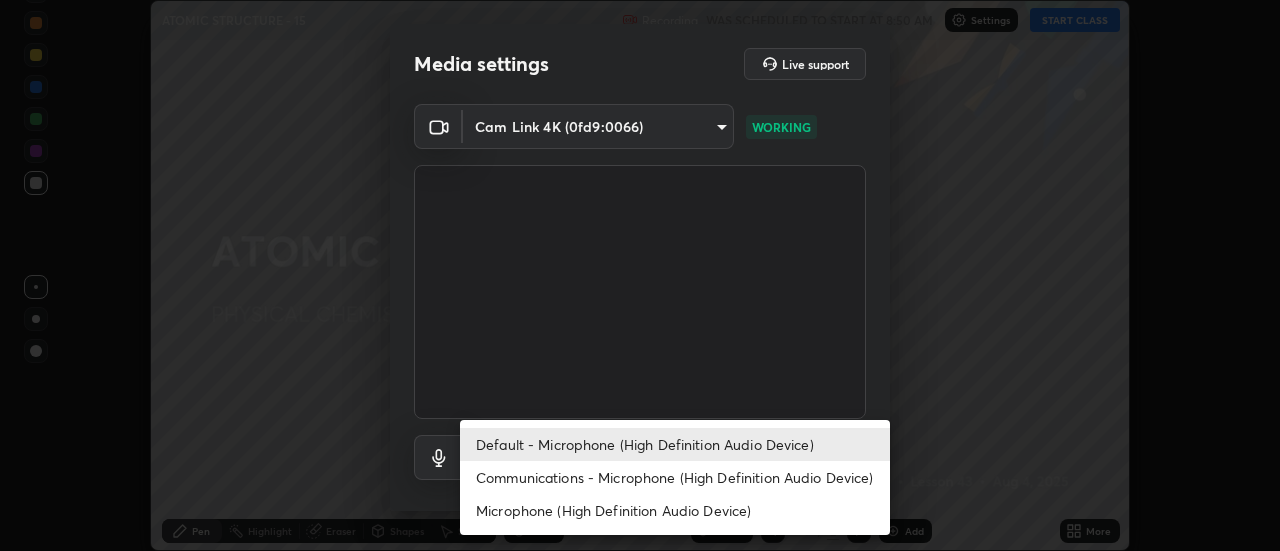 click on "Default - Microphone (High Definition Audio Device)" at bounding box center [675, 444] 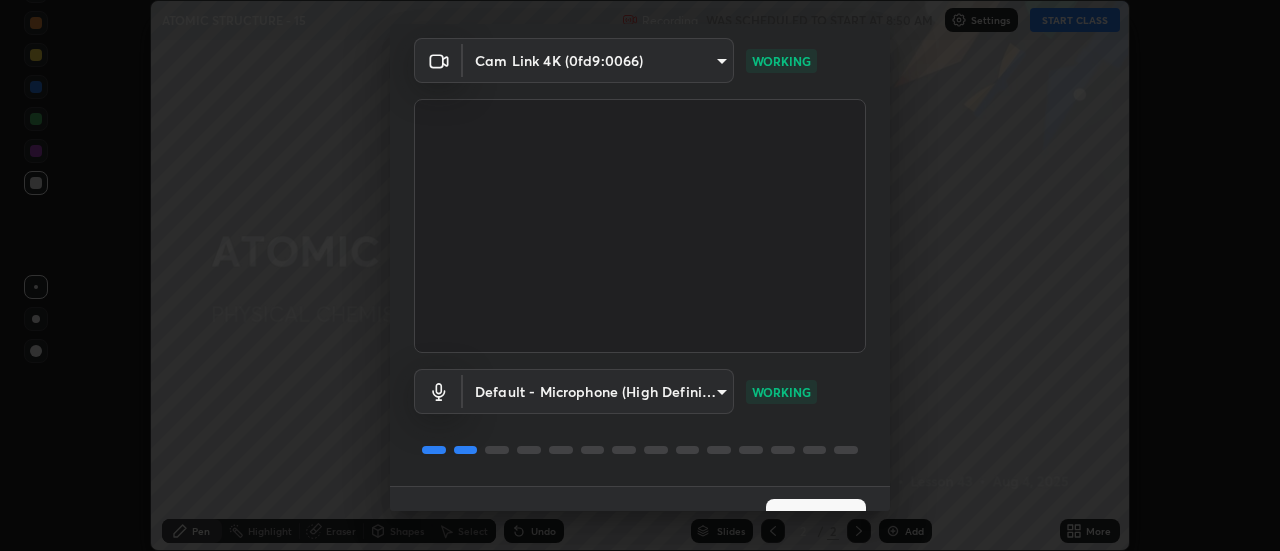 scroll, scrollTop: 105, scrollLeft: 0, axis: vertical 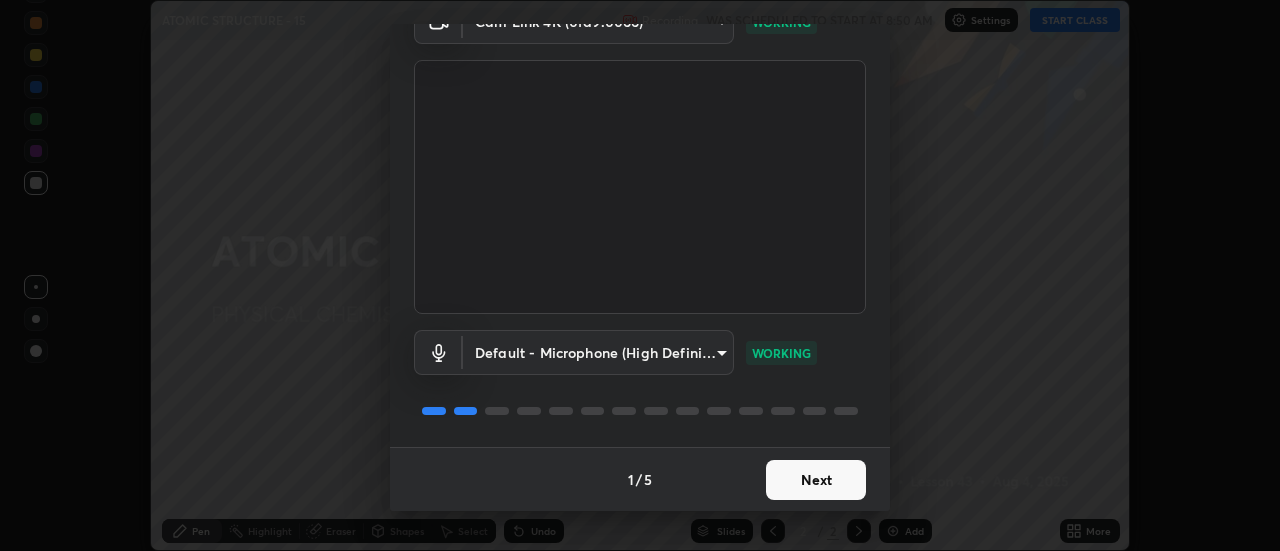 click on "Next" at bounding box center (816, 480) 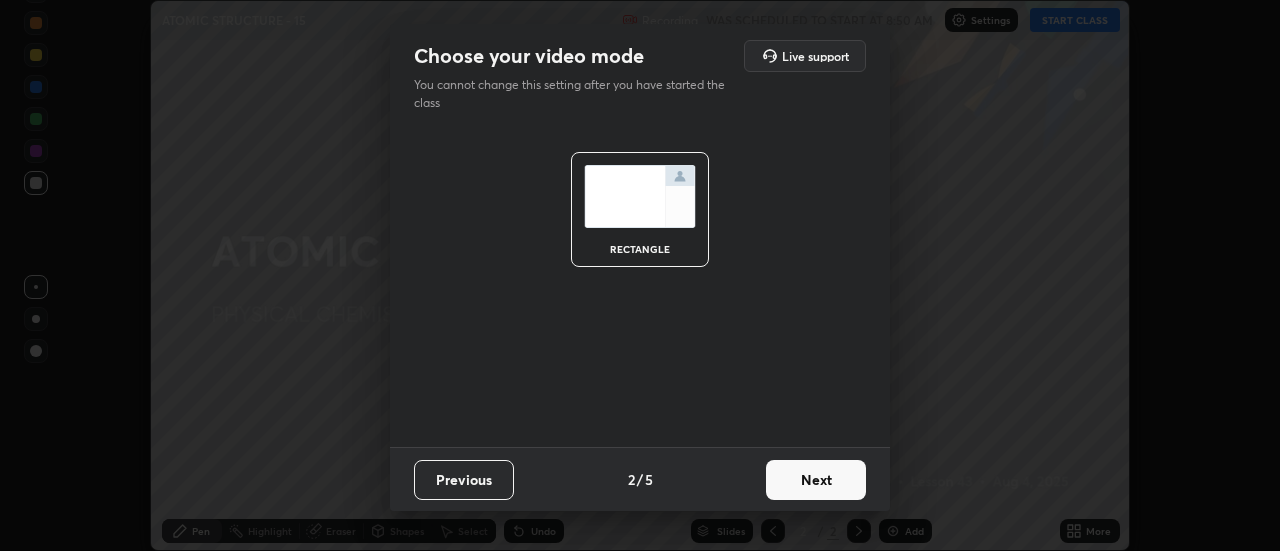 scroll, scrollTop: 0, scrollLeft: 0, axis: both 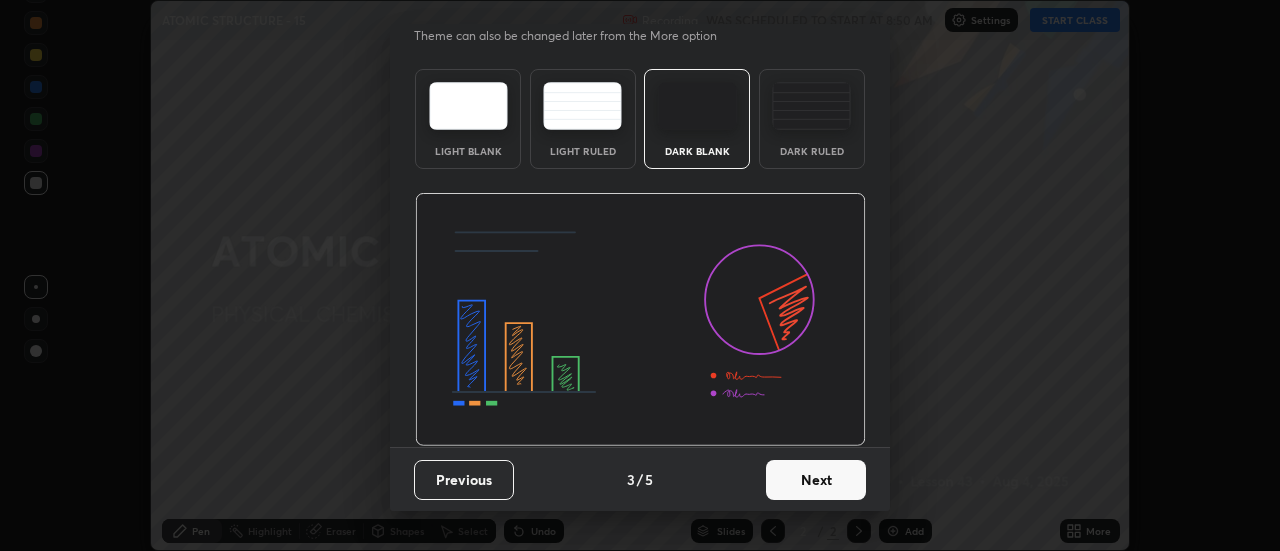 click on "Next" at bounding box center (816, 480) 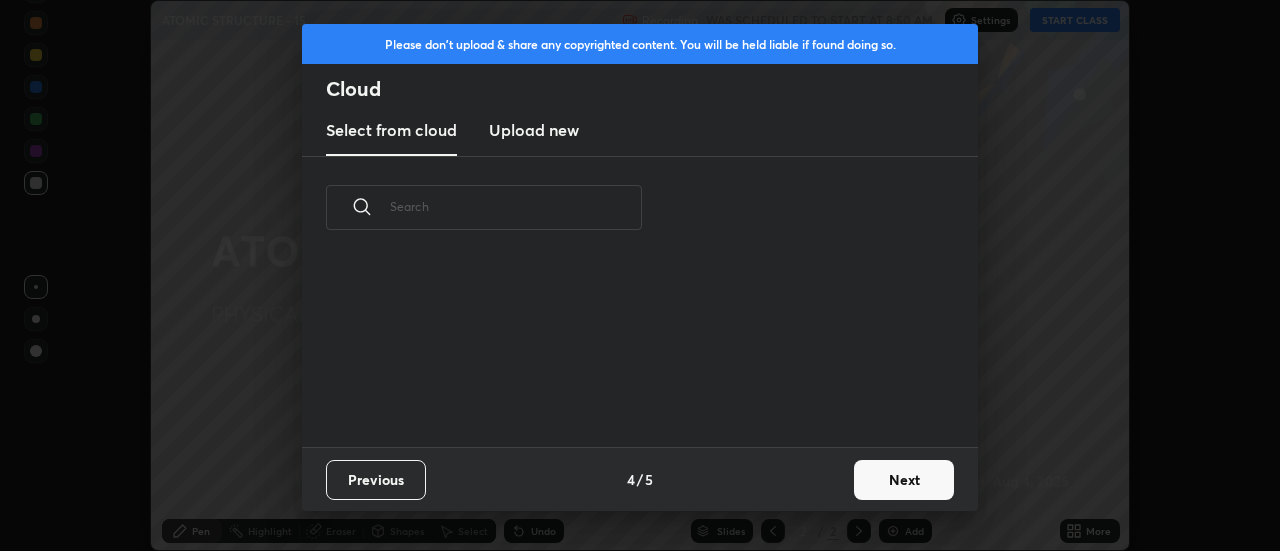 click on "Next" at bounding box center (904, 480) 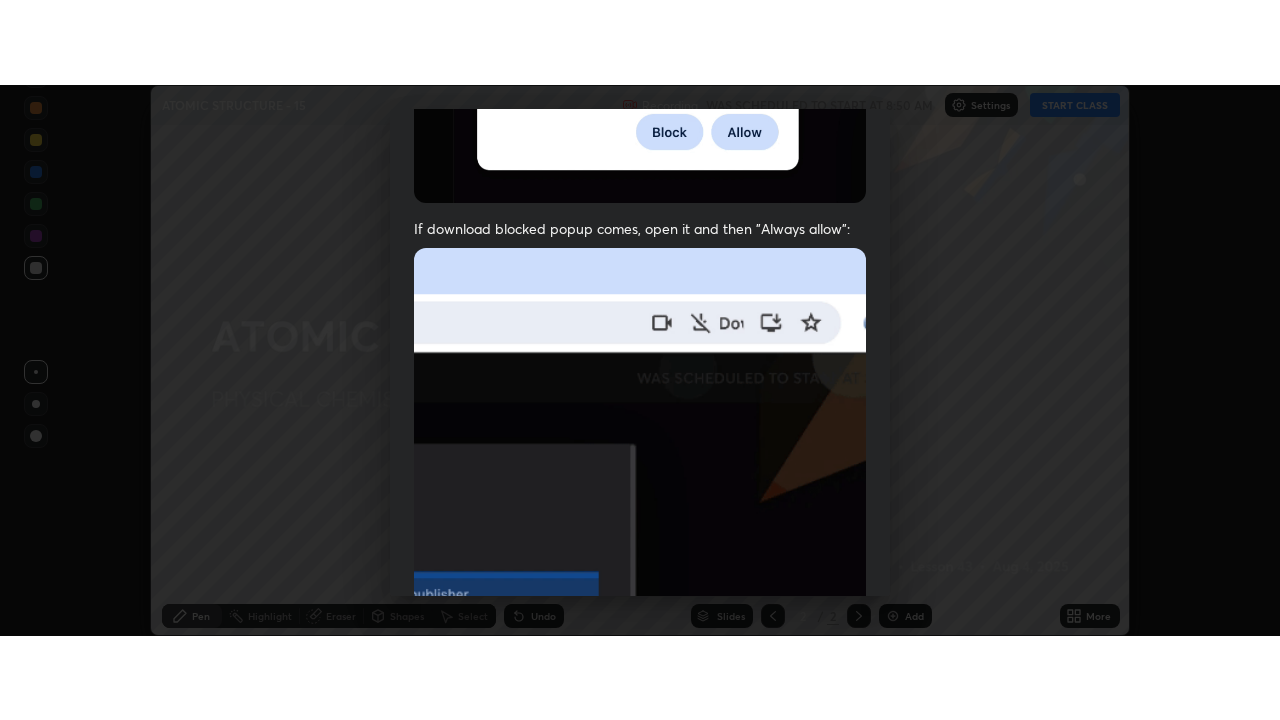 scroll, scrollTop: 513, scrollLeft: 0, axis: vertical 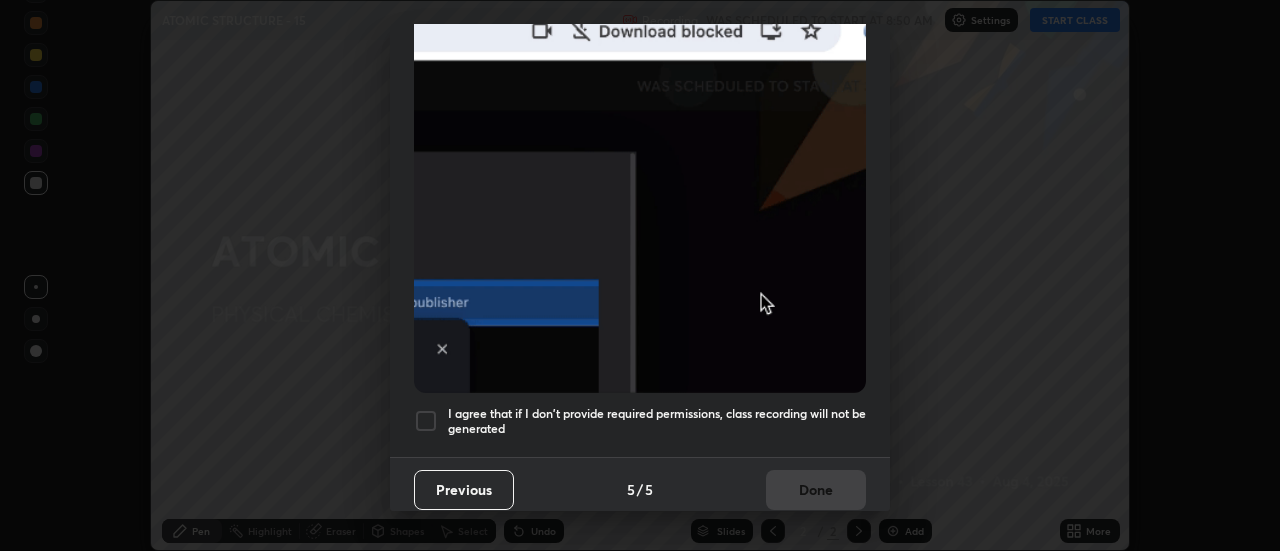 click on "I agree that if I don't provide required permissions, class recording will not be generated" at bounding box center (657, 421) 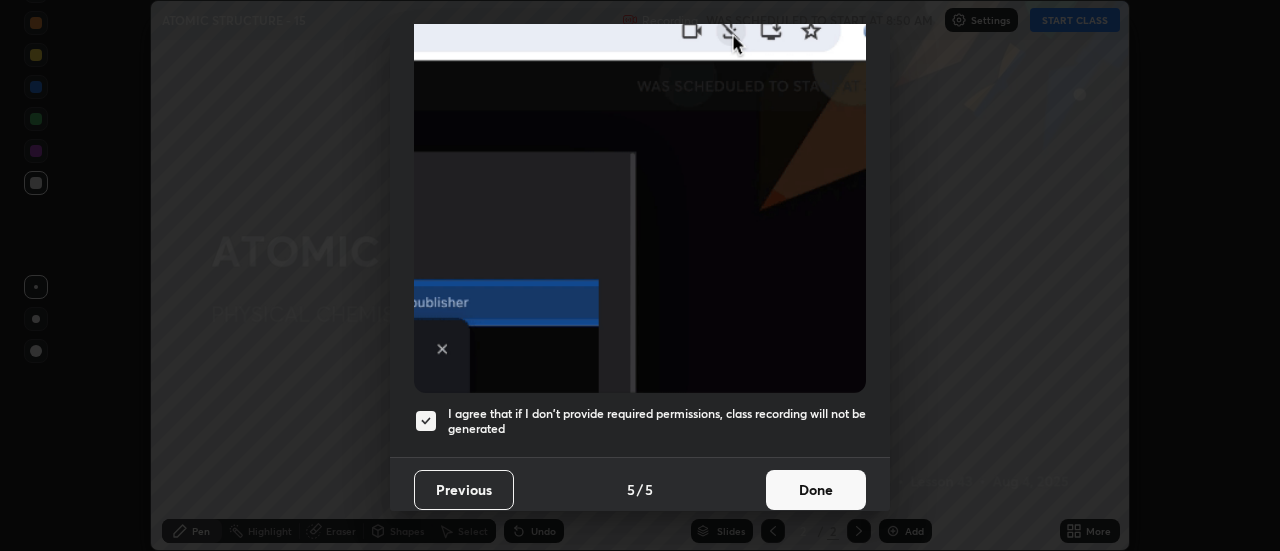 click on "Done" at bounding box center [816, 490] 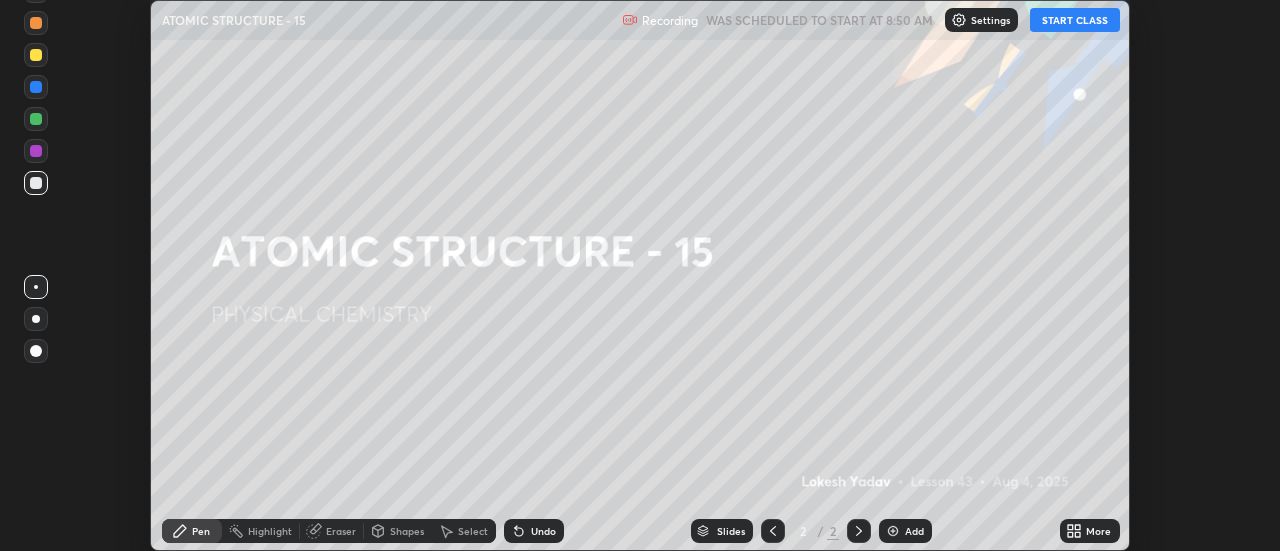 click on "START CLASS" at bounding box center [1075, 20] 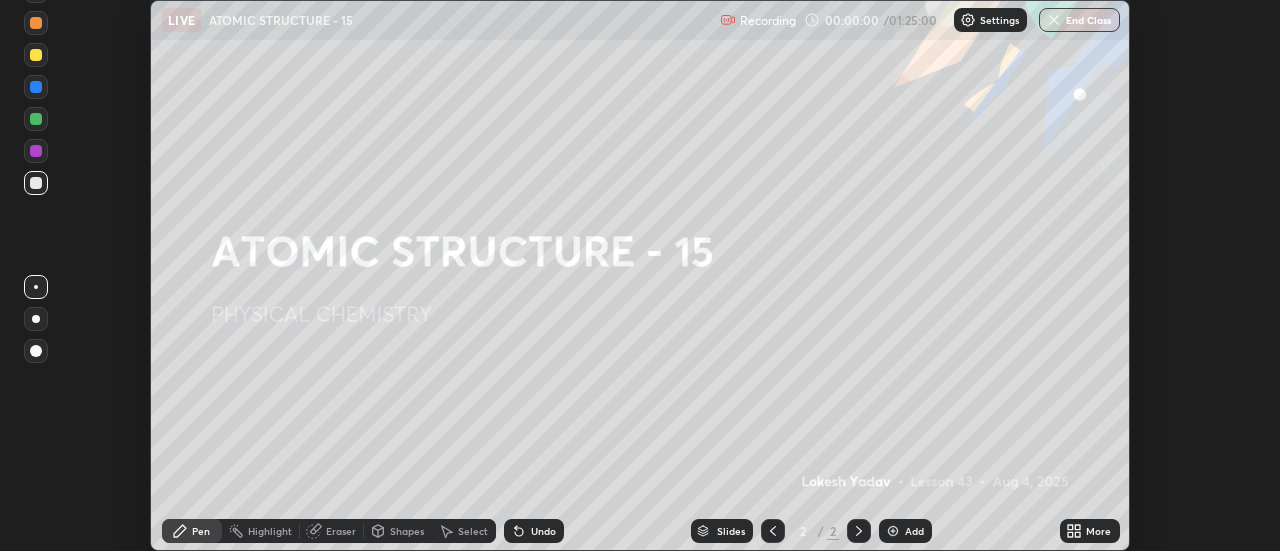 click 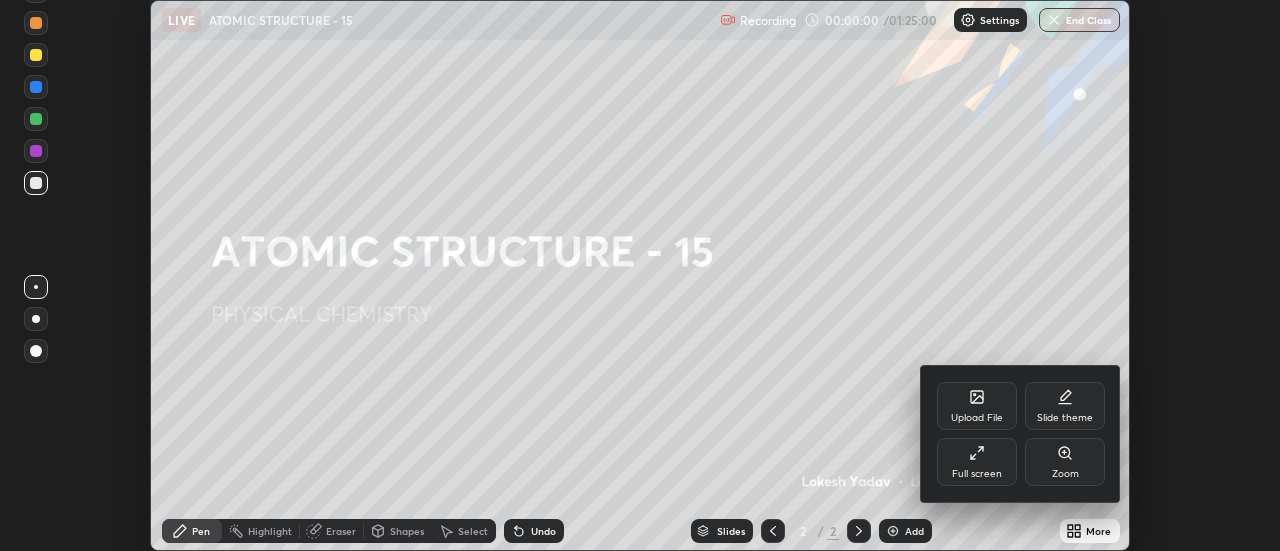 click on "Full screen" at bounding box center [977, 474] 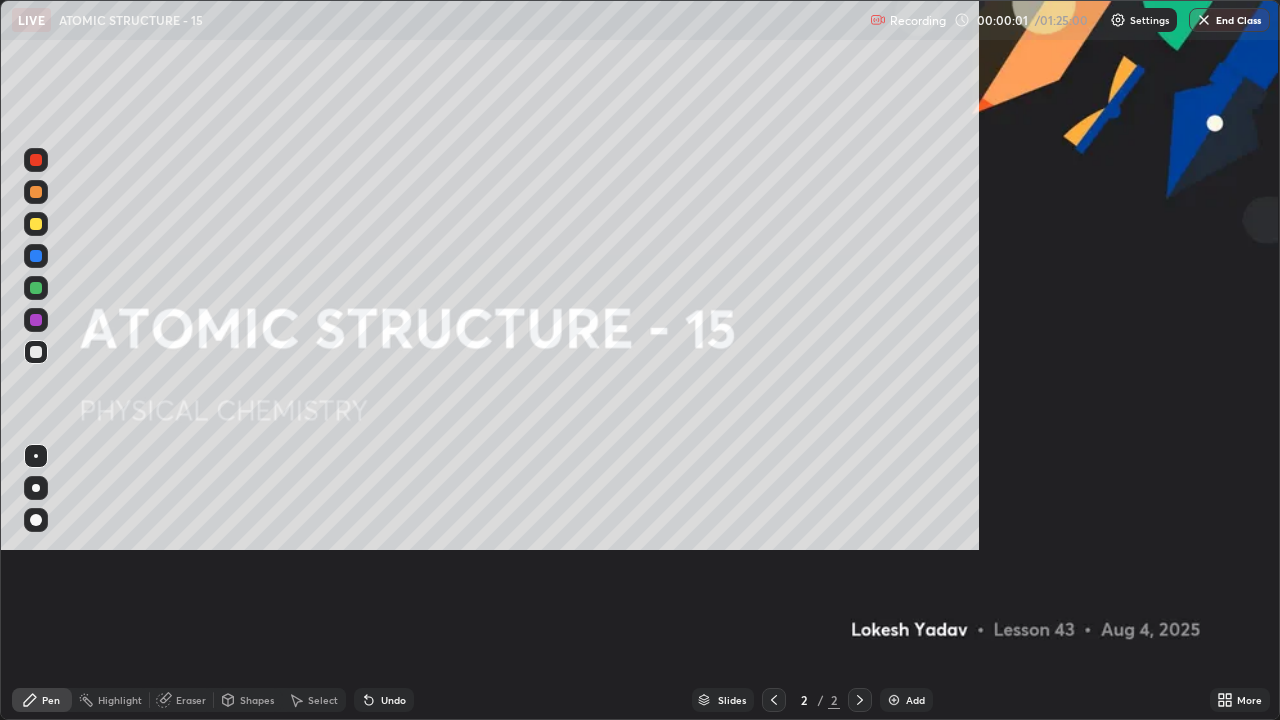 scroll, scrollTop: 99280, scrollLeft: 98720, axis: both 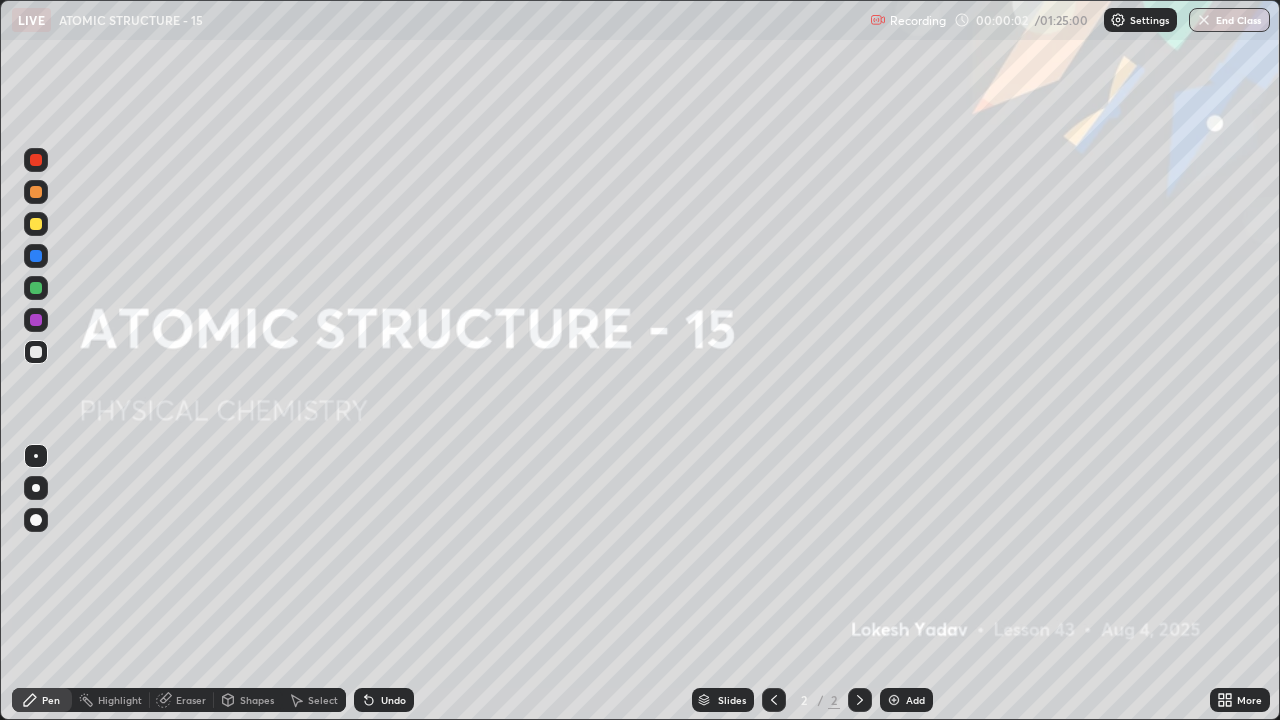 click on "Add" at bounding box center [906, 700] 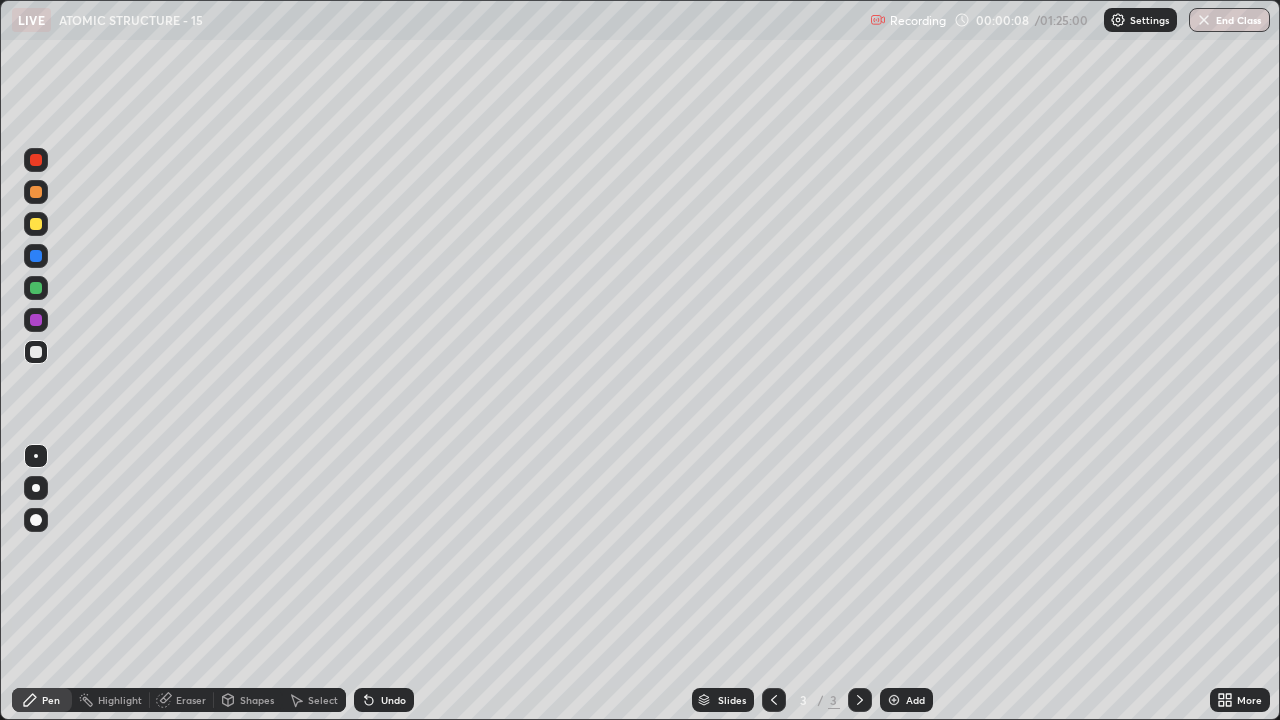 click at bounding box center [36, 224] 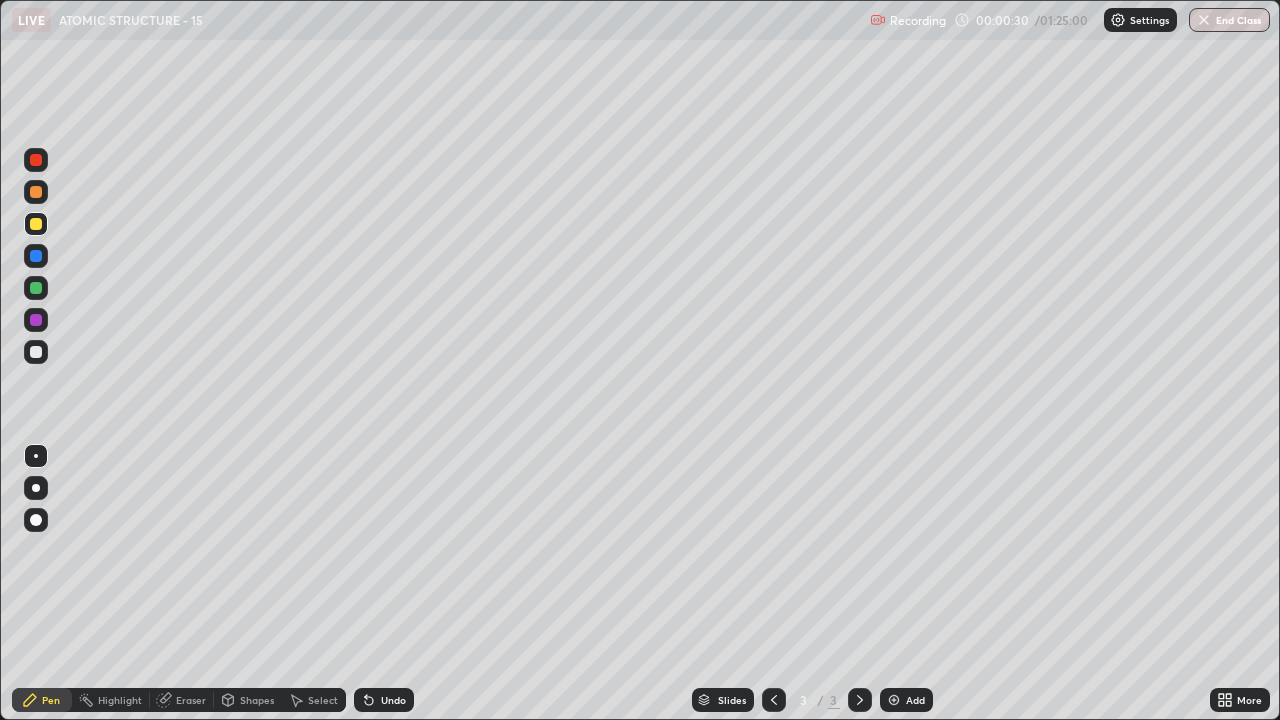 click at bounding box center [36, 352] 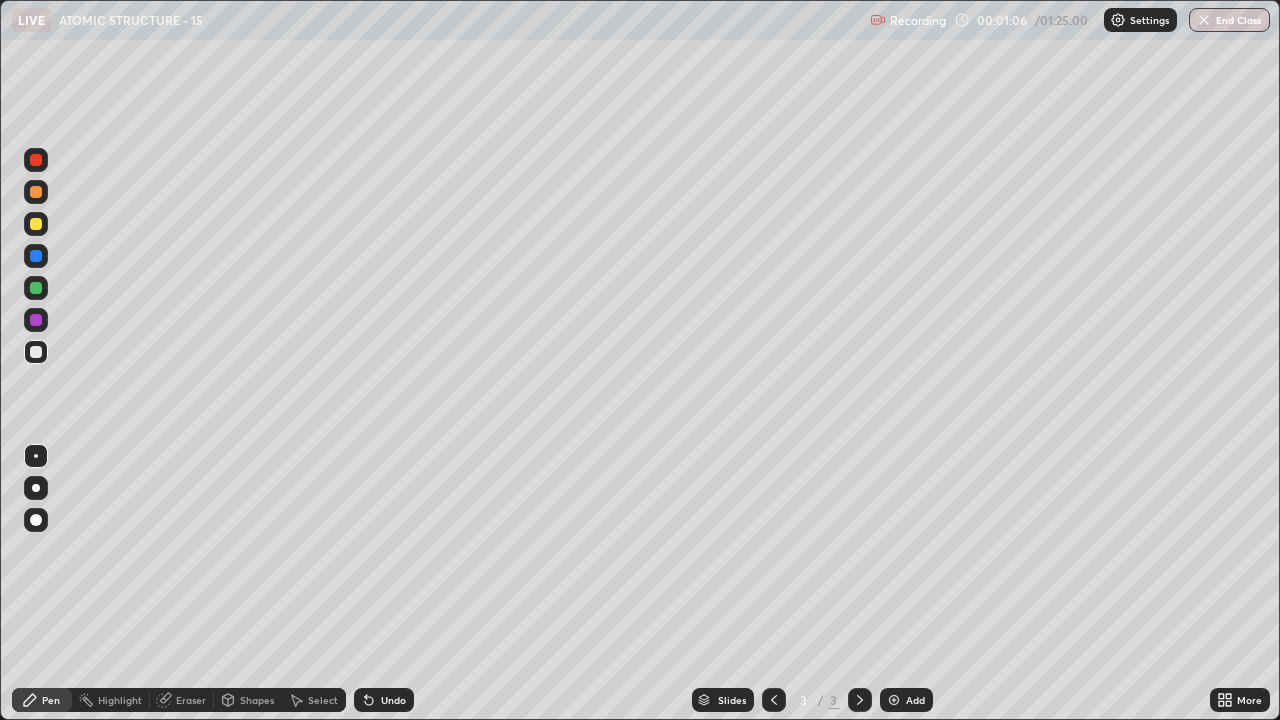 click at bounding box center (36, 288) 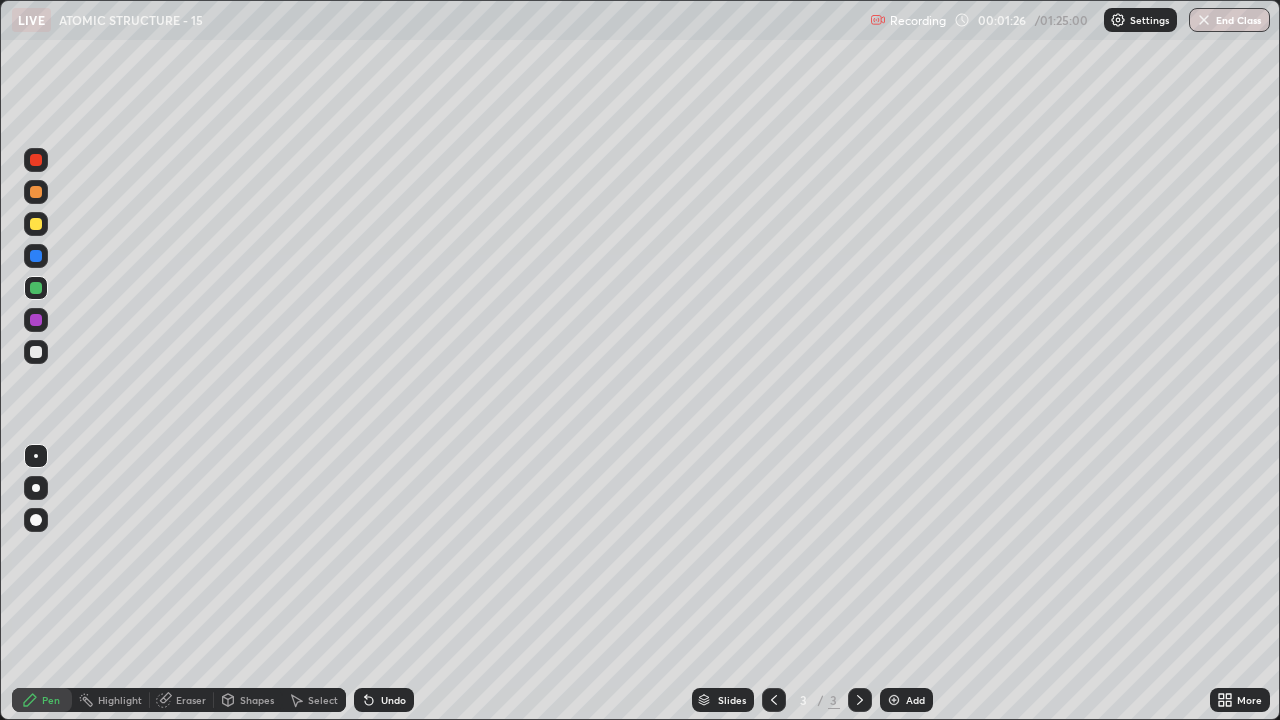 click at bounding box center (36, 352) 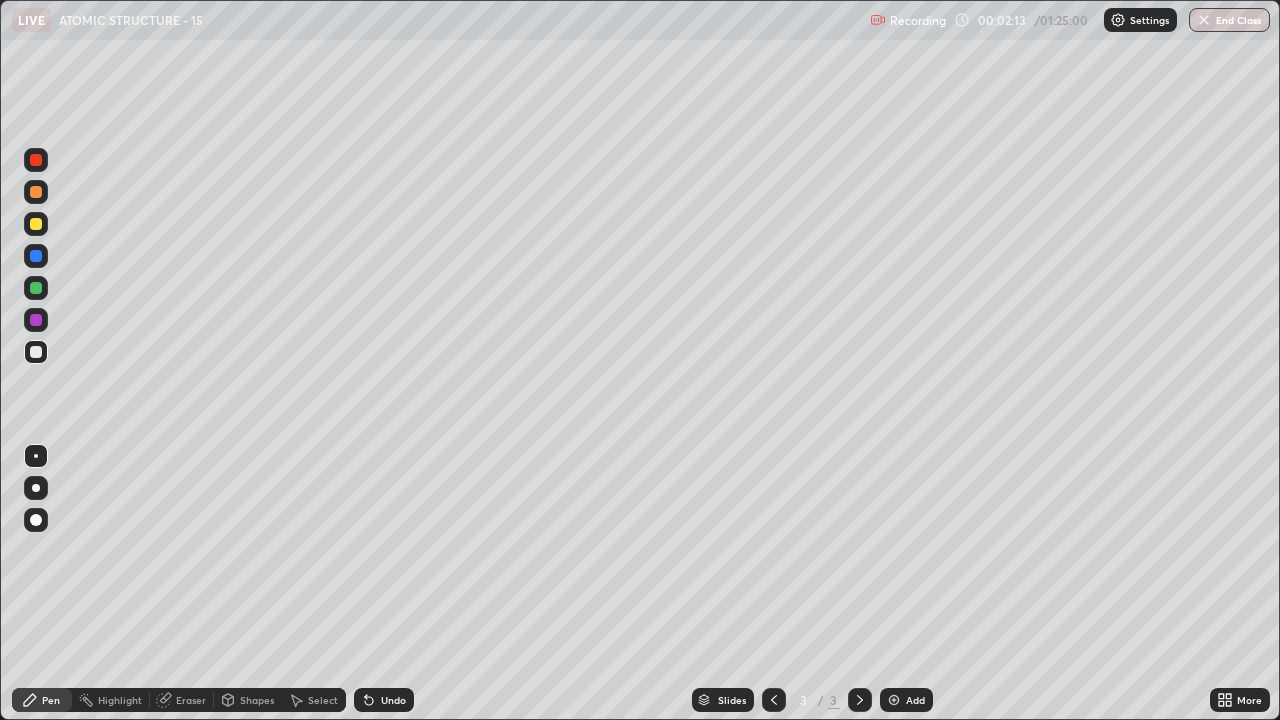 click at bounding box center (36, 288) 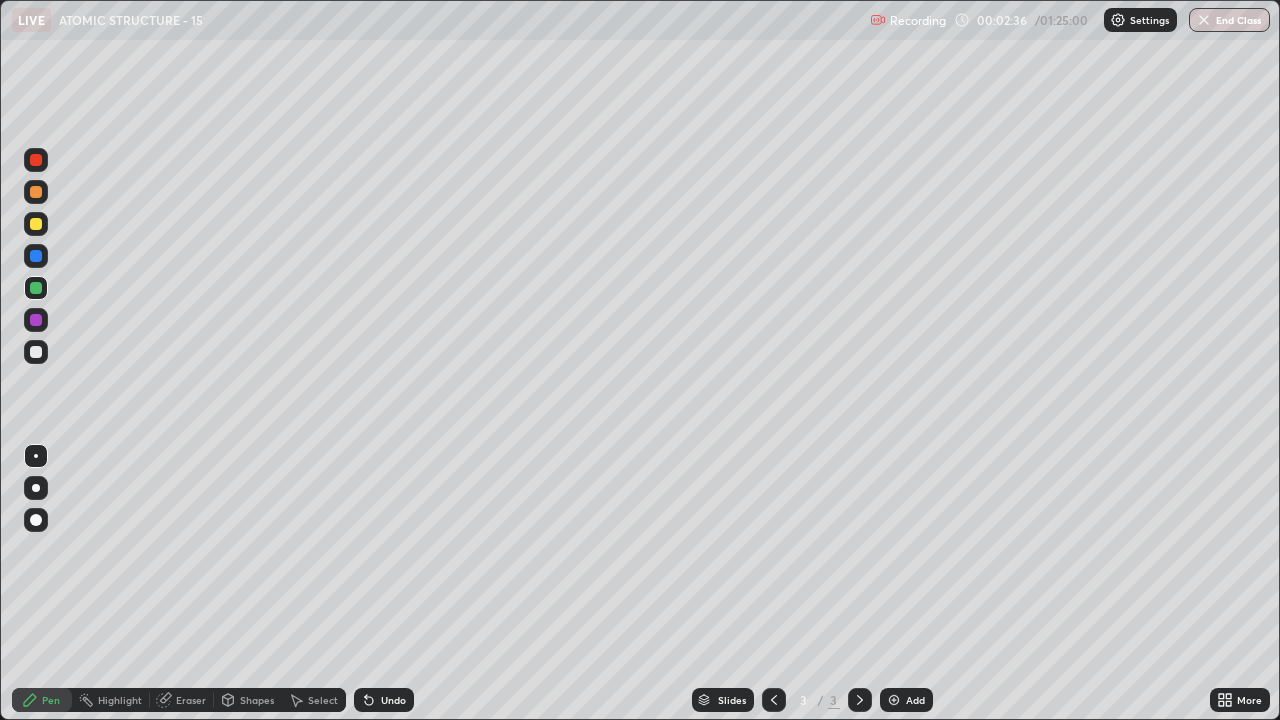 click at bounding box center [36, 352] 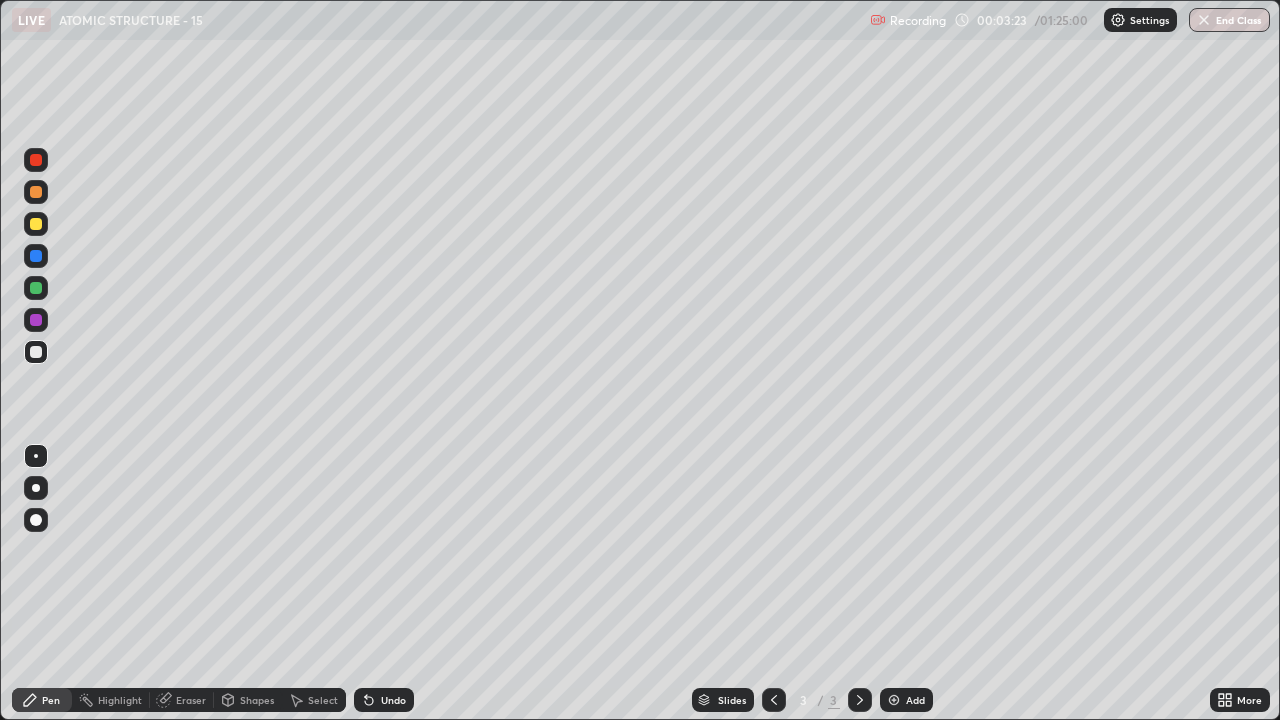 click at bounding box center [36, 224] 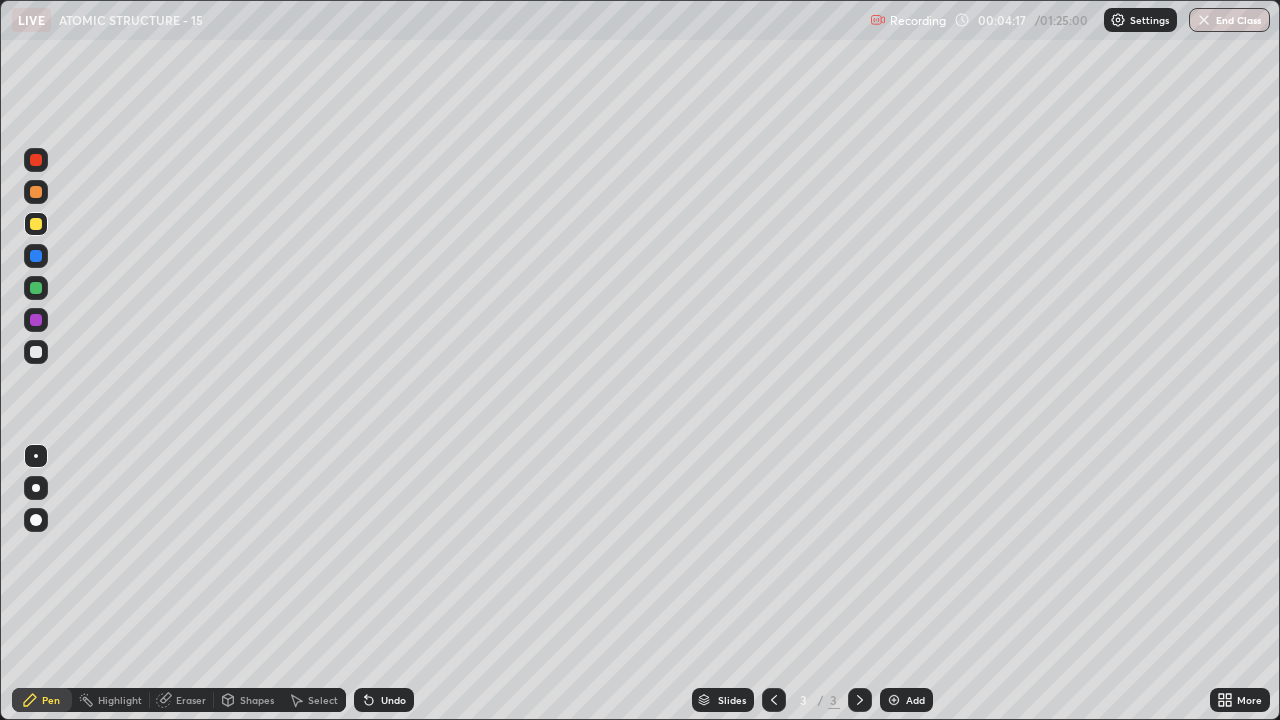 click on "Undo" at bounding box center [393, 700] 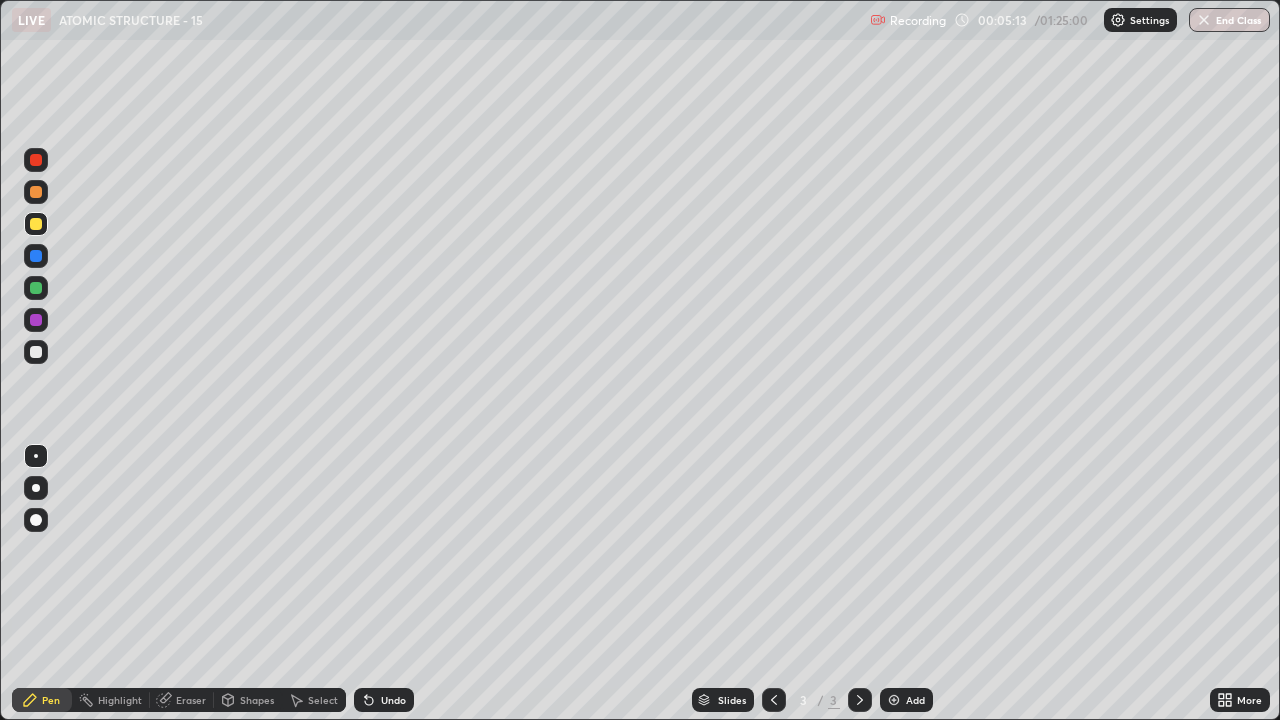 click at bounding box center [36, 320] 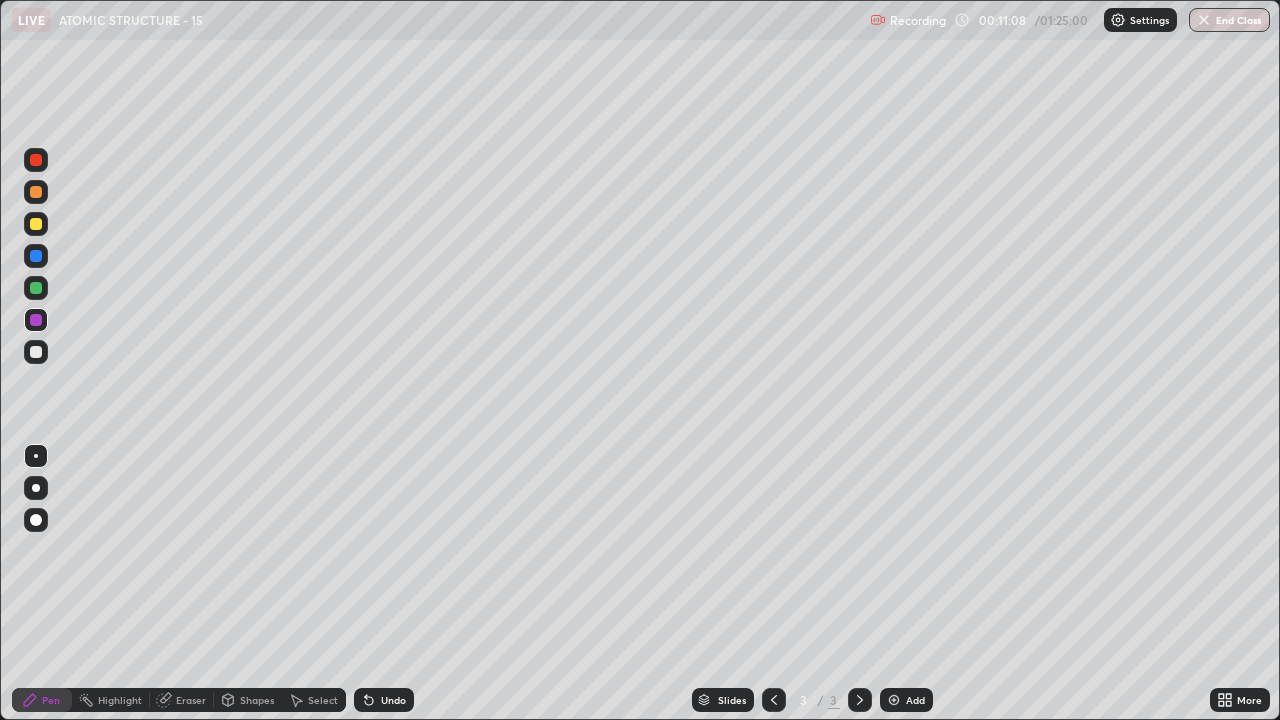 click on "Add" at bounding box center [906, 700] 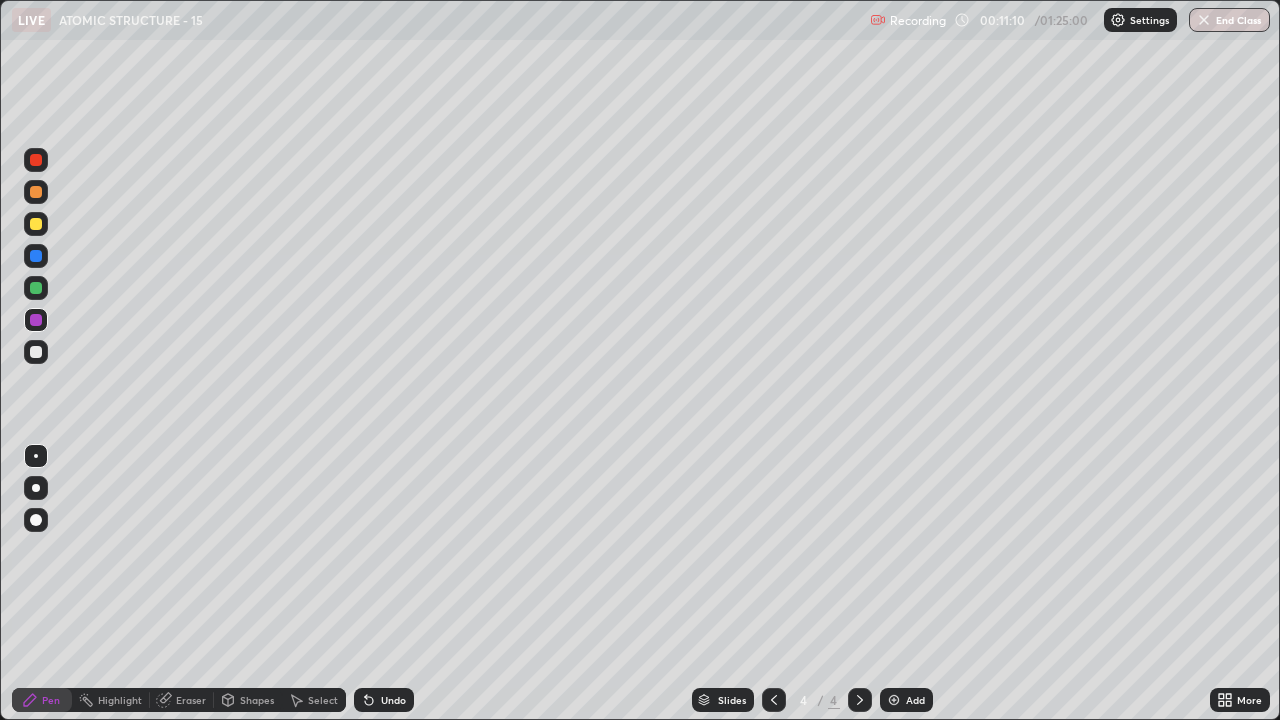 click at bounding box center [36, 352] 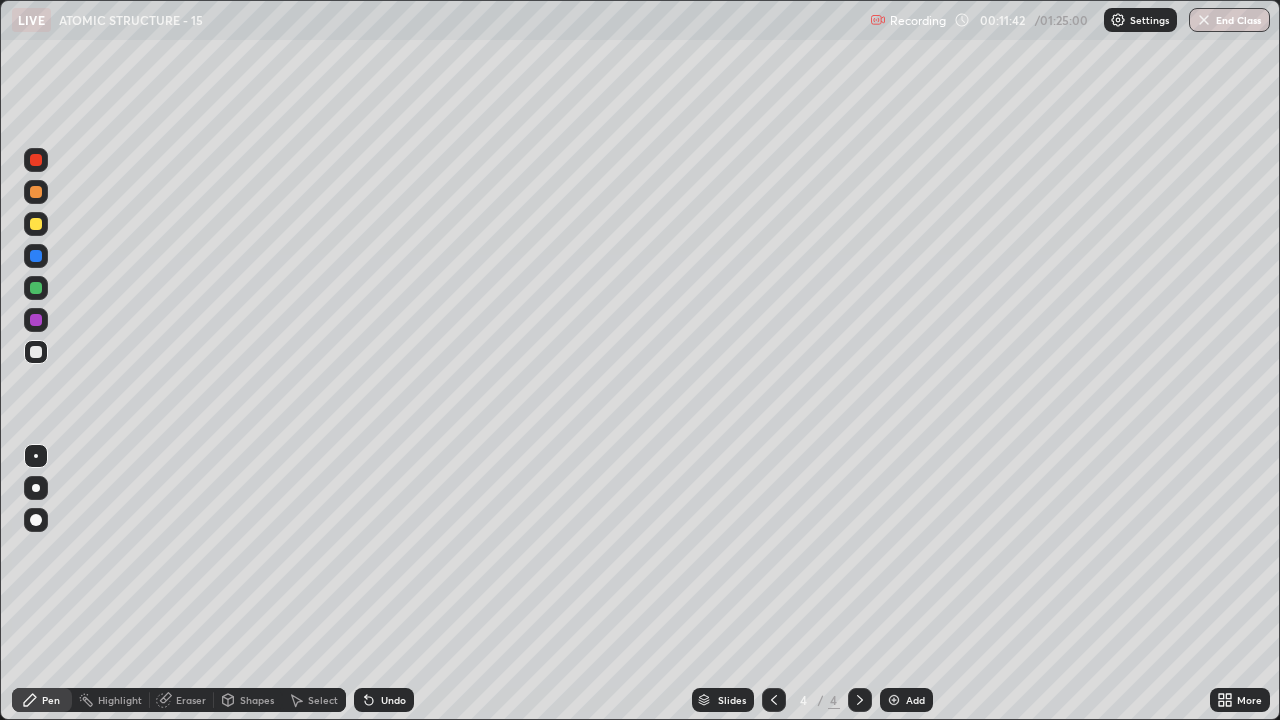 click at bounding box center [36, 288] 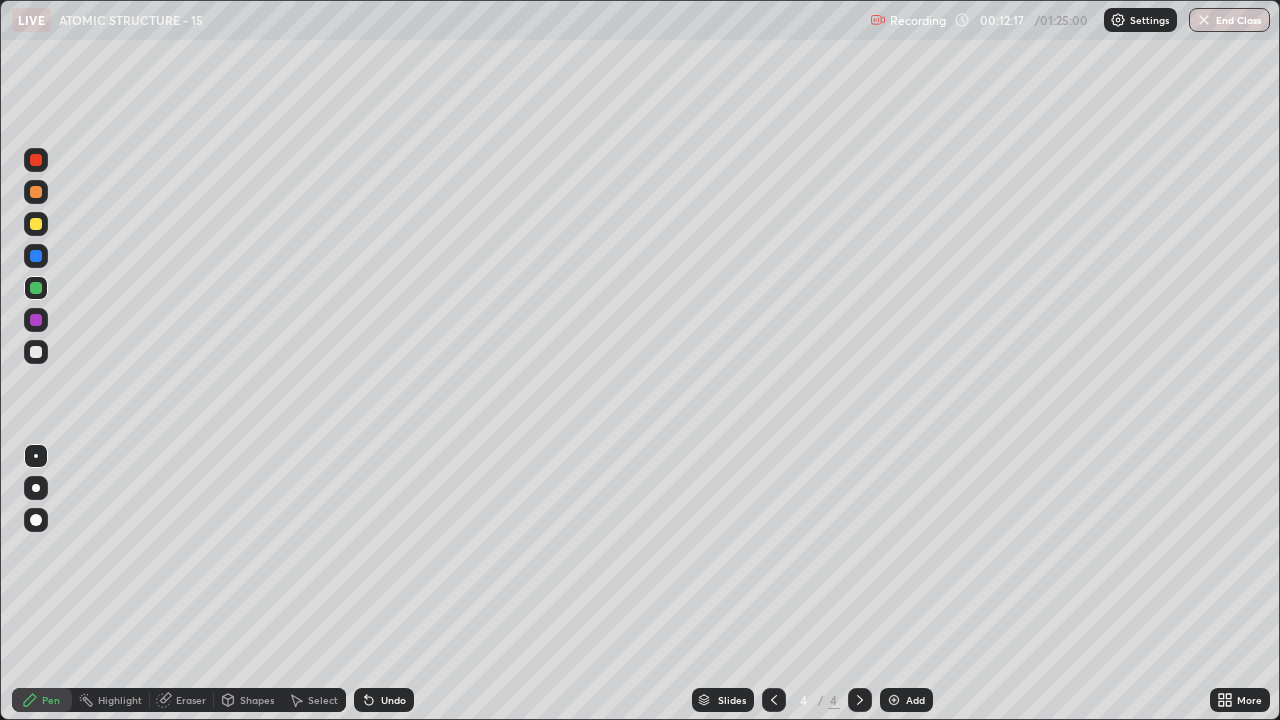 click at bounding box center [36, 352] 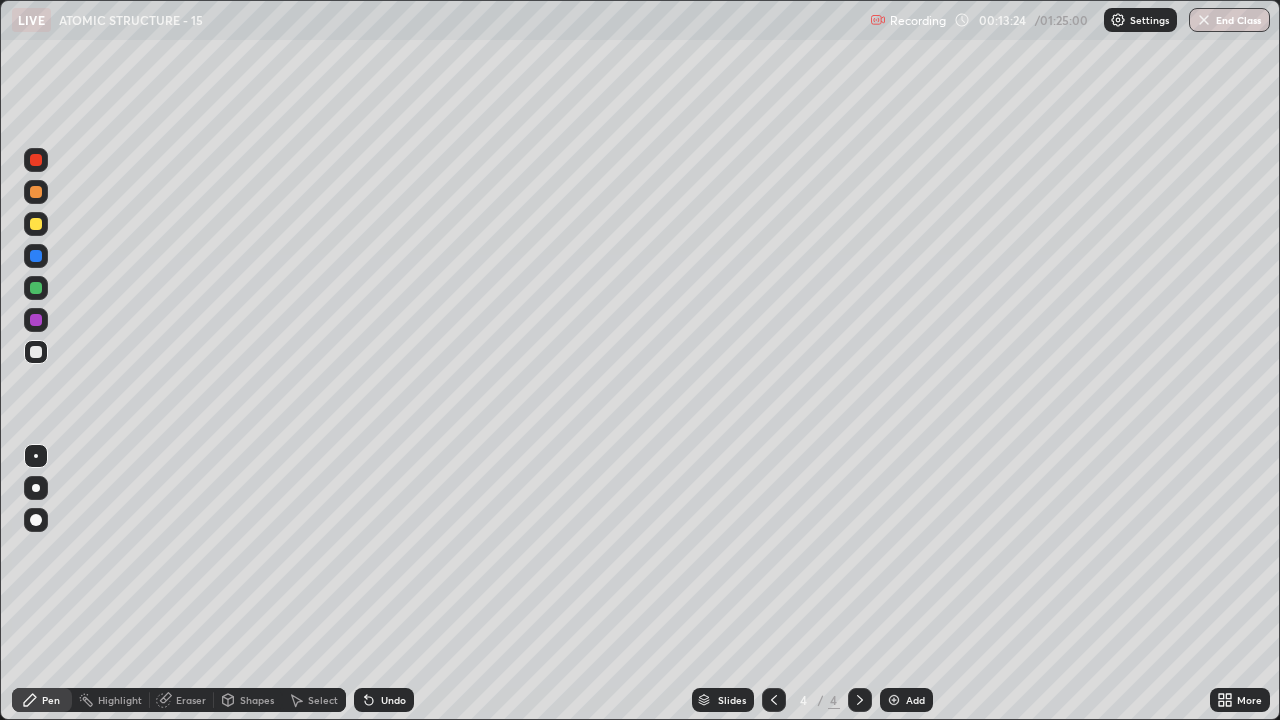 click on "Undo" at bounding box center [393, 700] 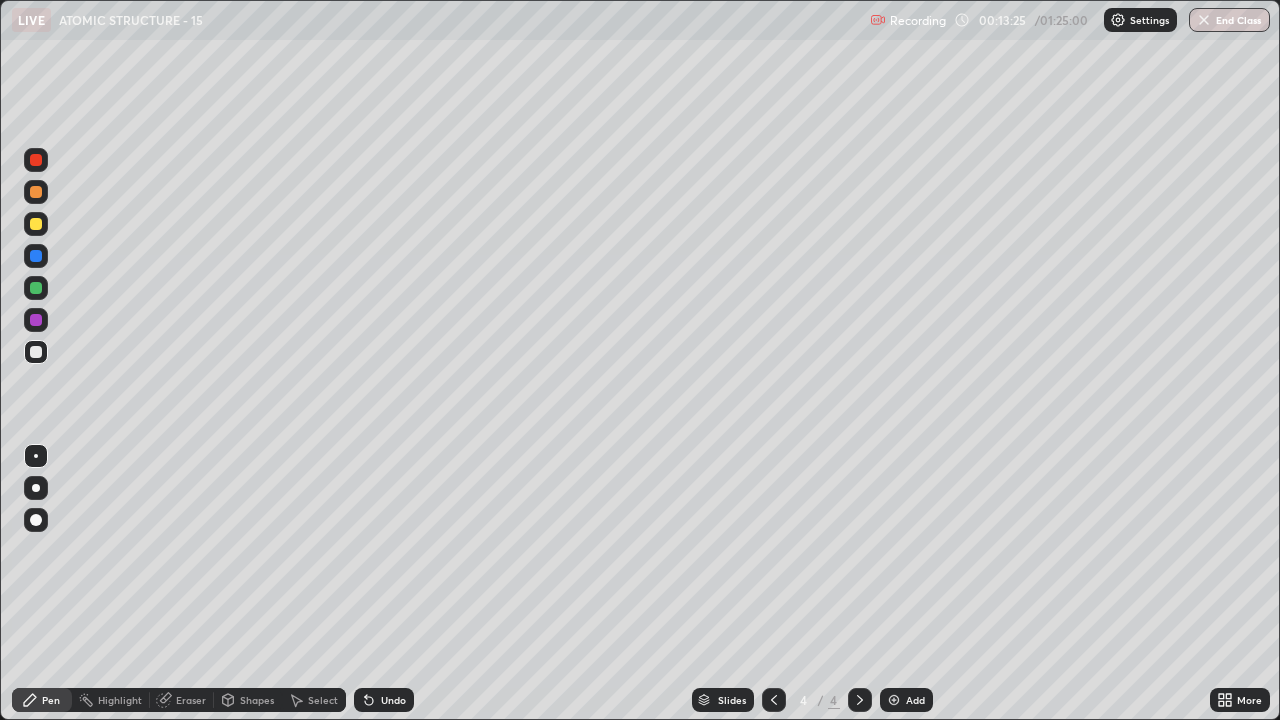 click on "Undo" at bounding box center (393, 700) 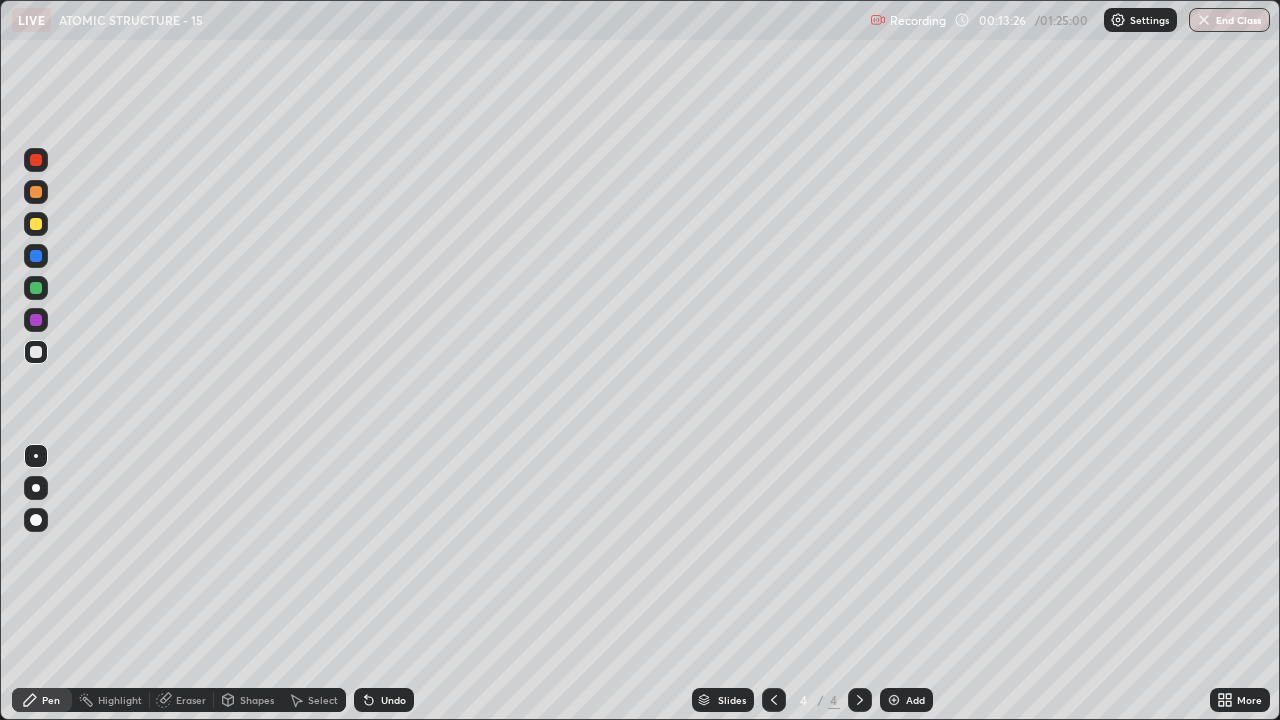 click on "Undo" at bounding box center [393, 700] 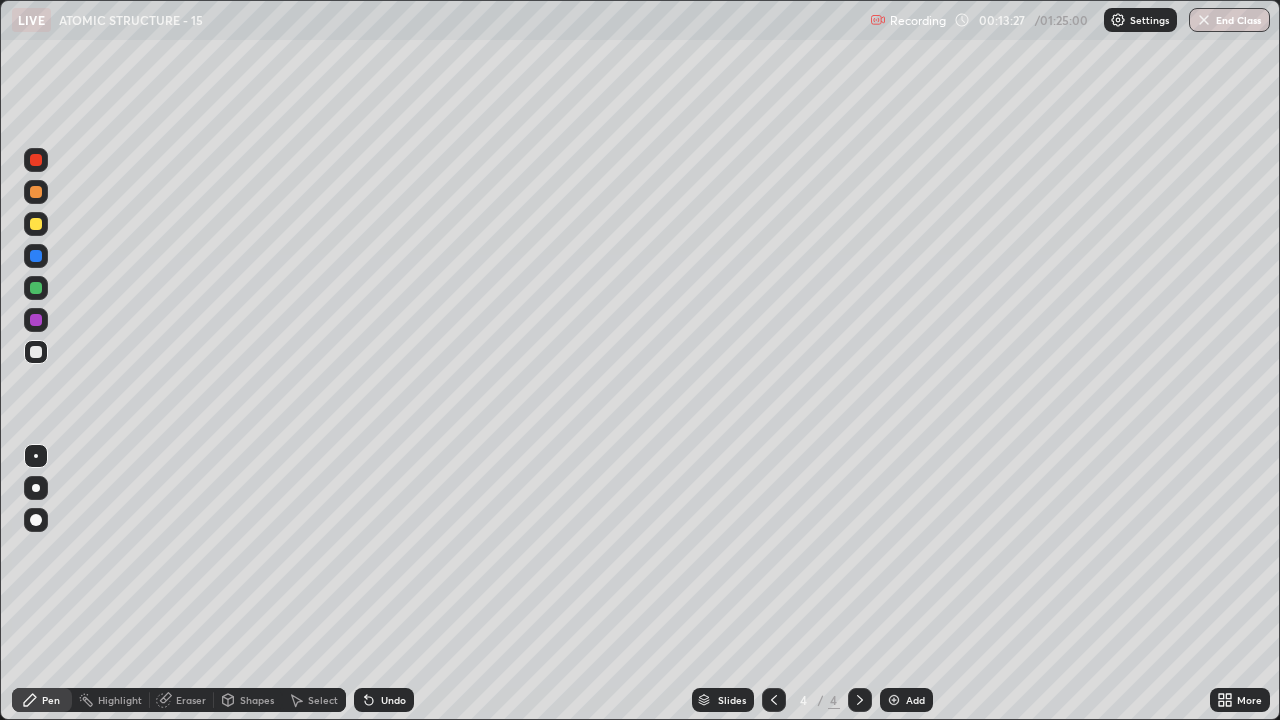 click on "Undo" at bounding box center [393, 700] 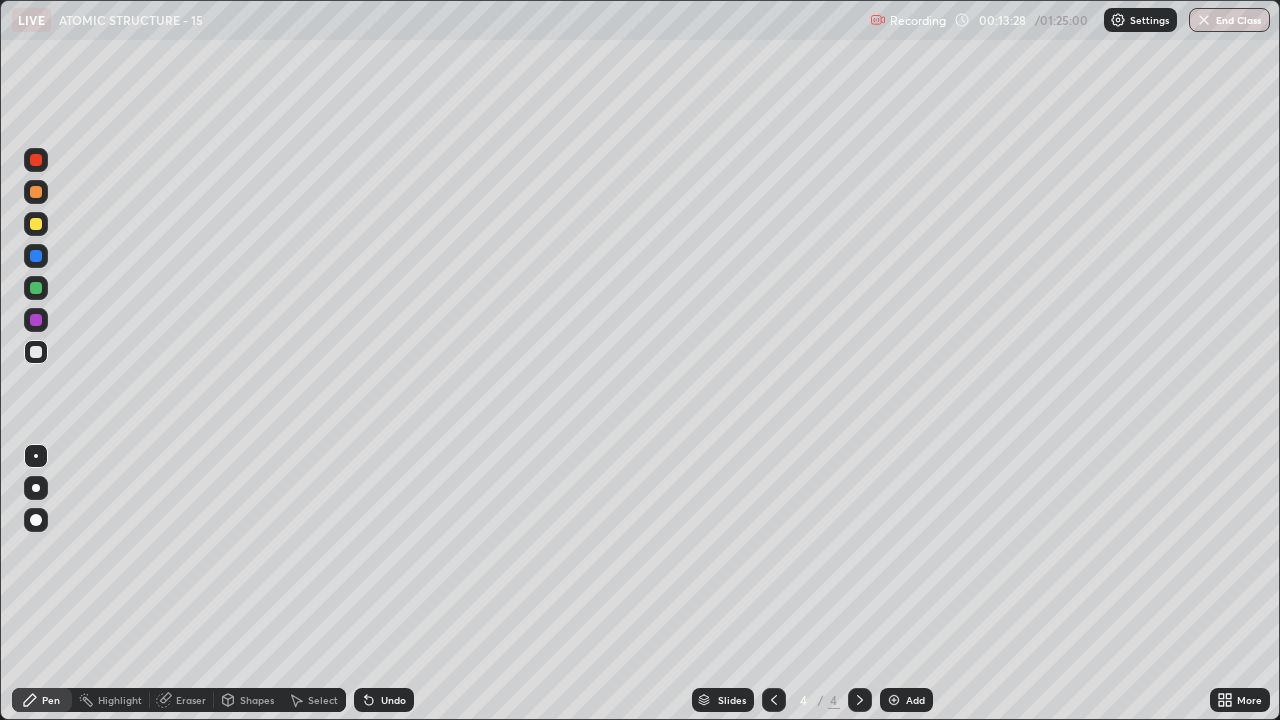 click on "Undo" at bounding box center (393, 700) 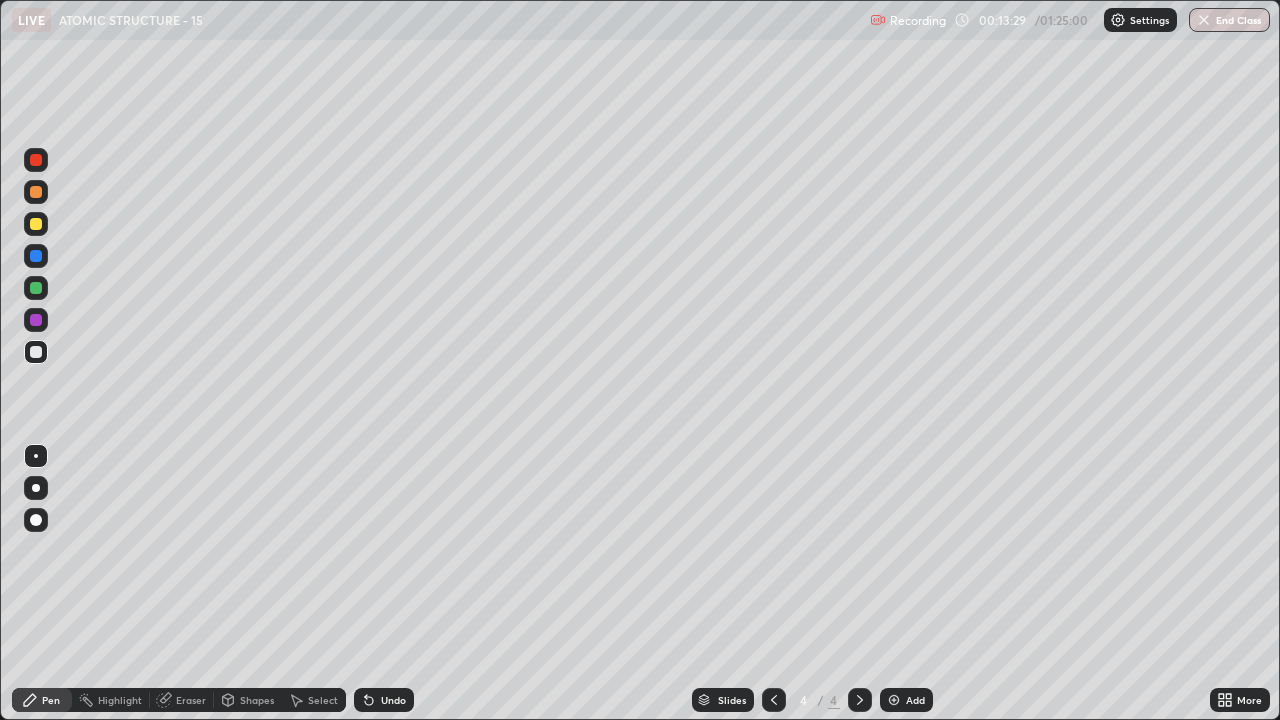 click on "Undo" at bounding box center (393, 700) 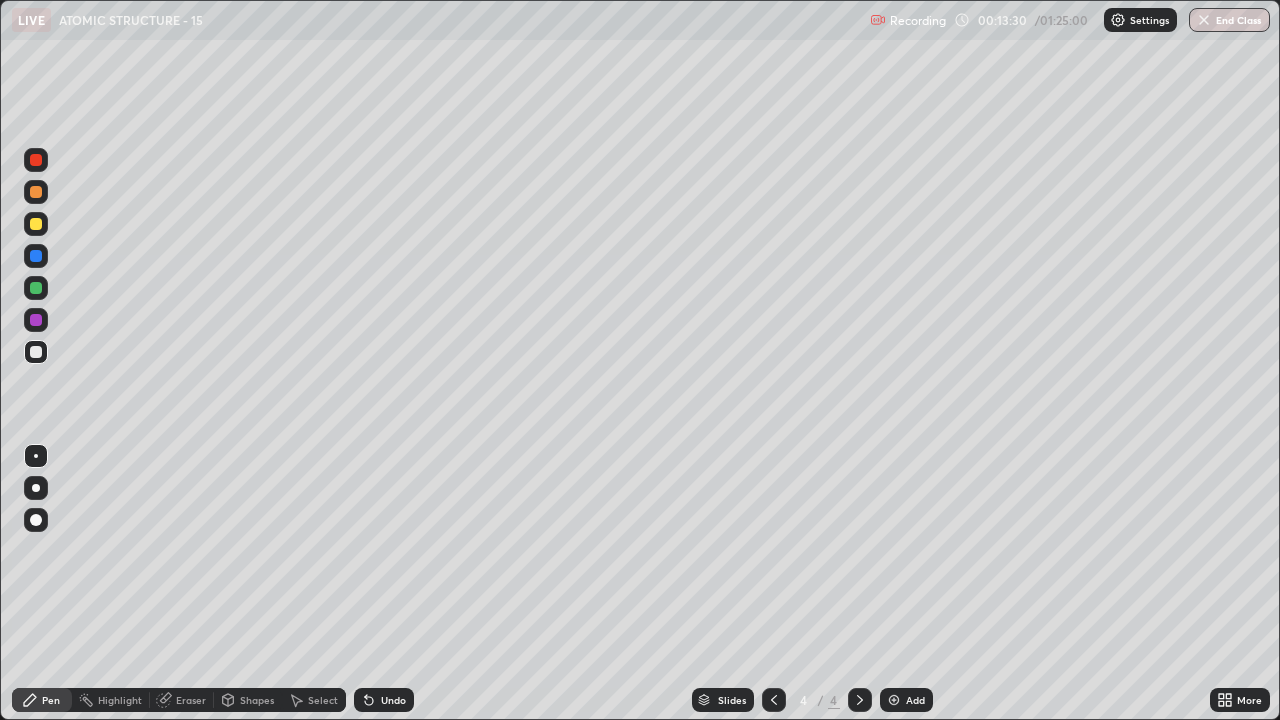 click on "Undo" at bounding box center (393, 700) 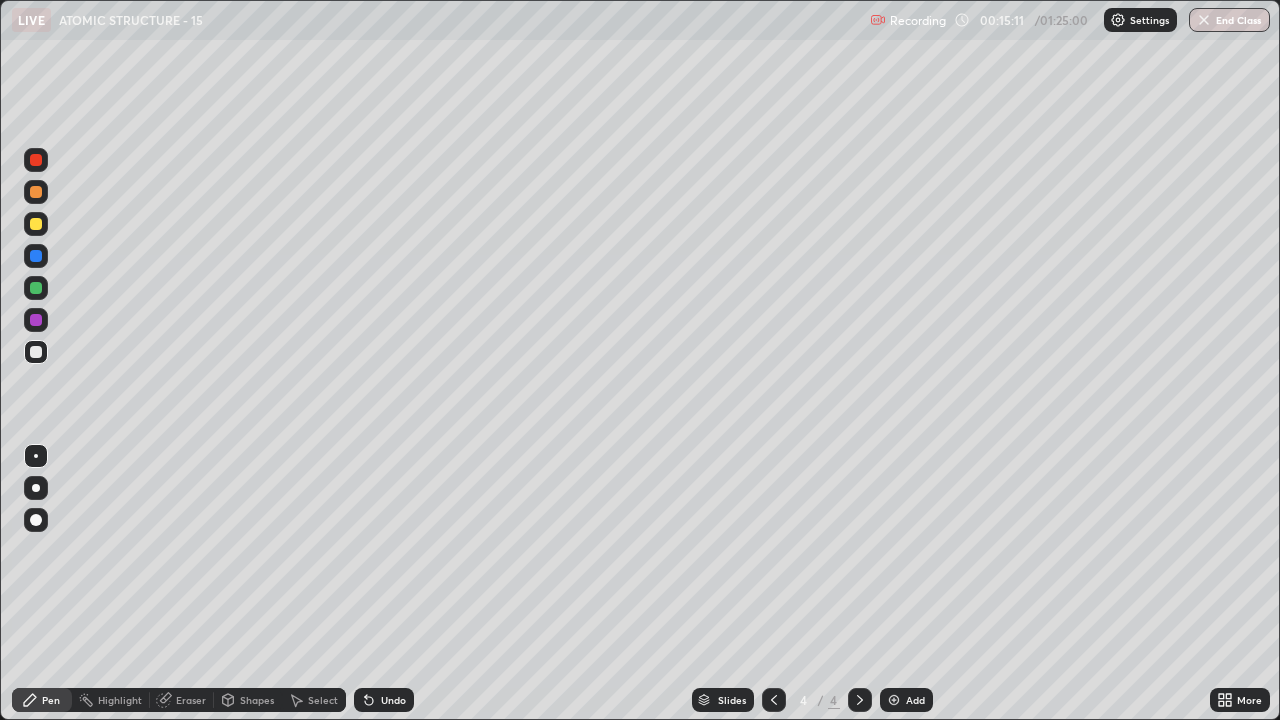 click at bounding box center (894, 700) 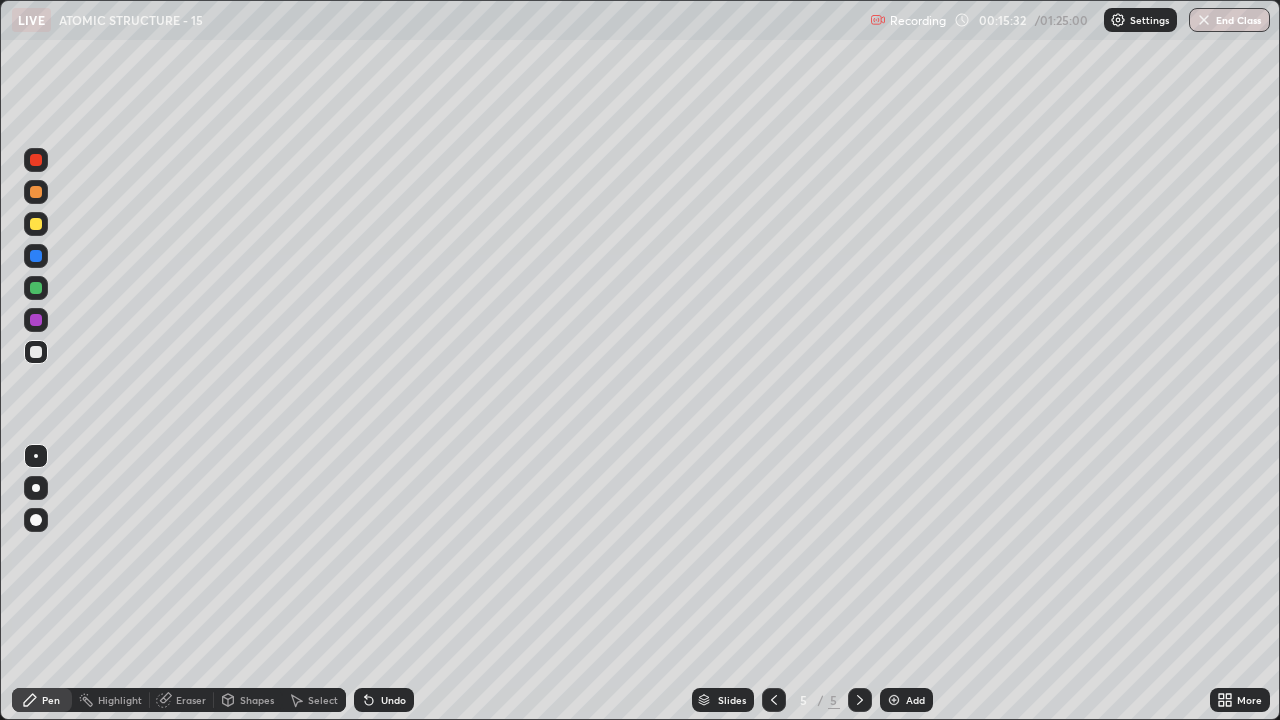 click at bounding box center [36, 288] 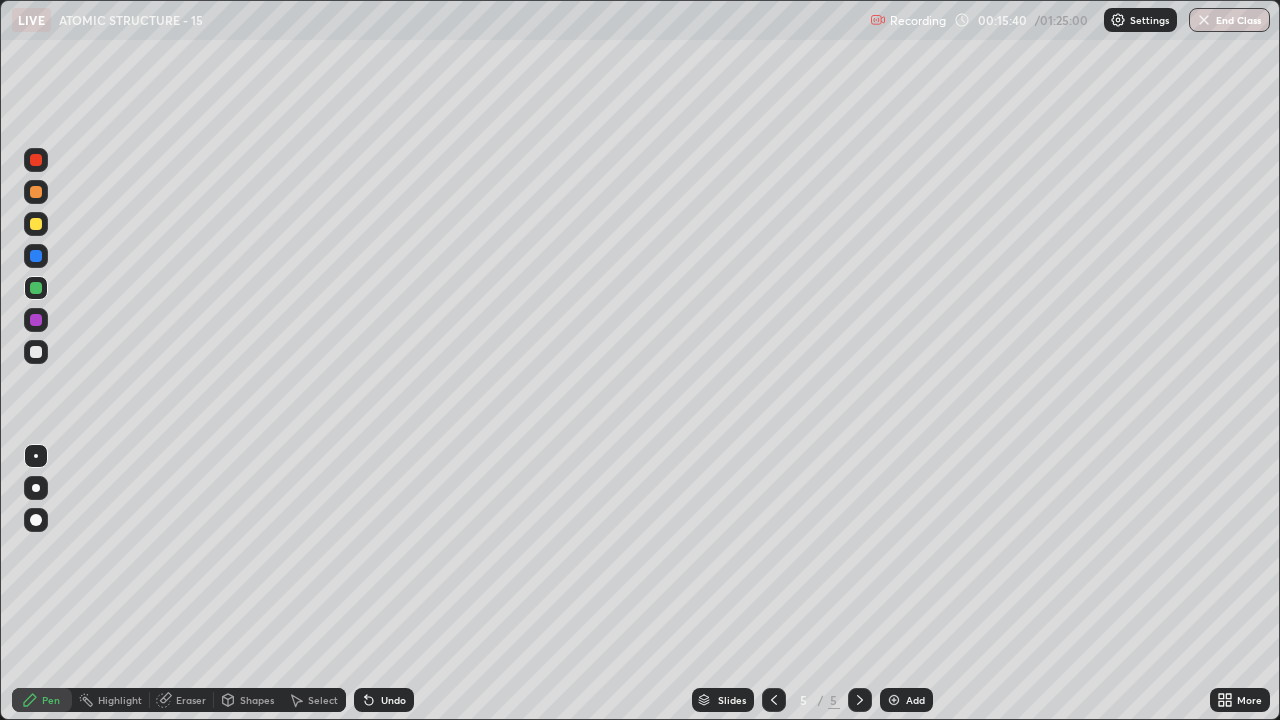 click at bounding box center [36, 352] 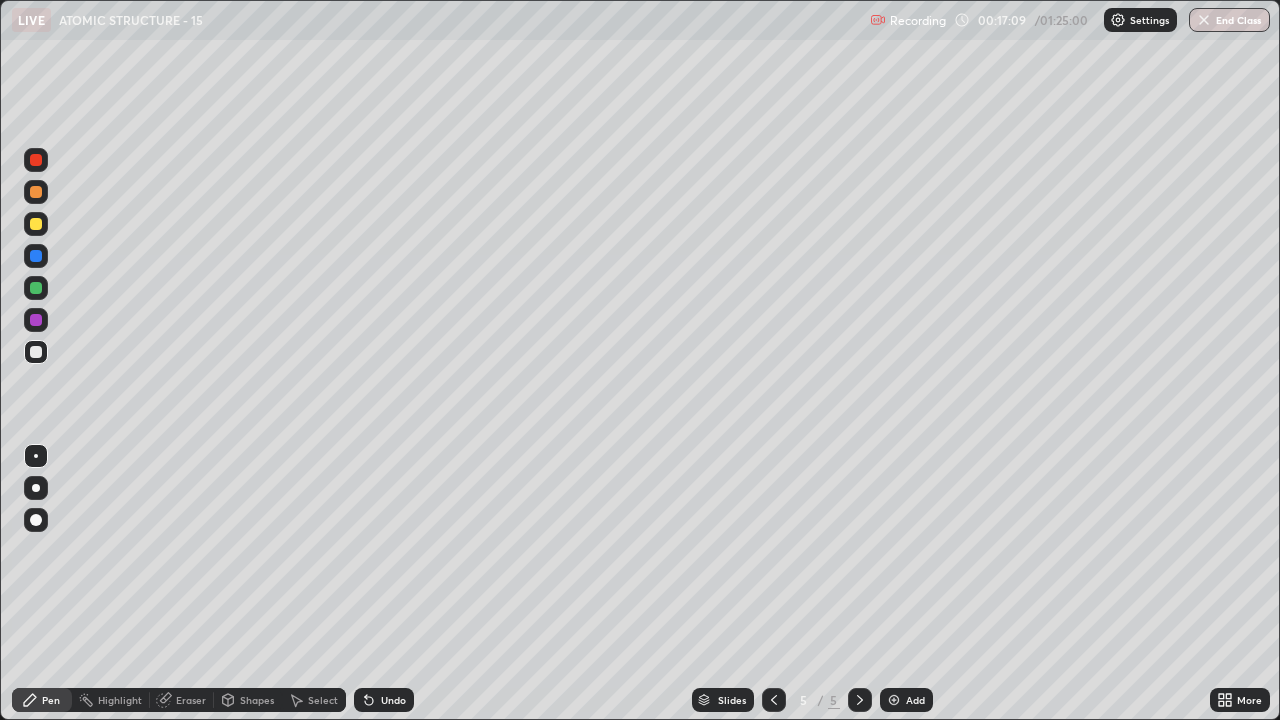click at bounding box center (36, 224) 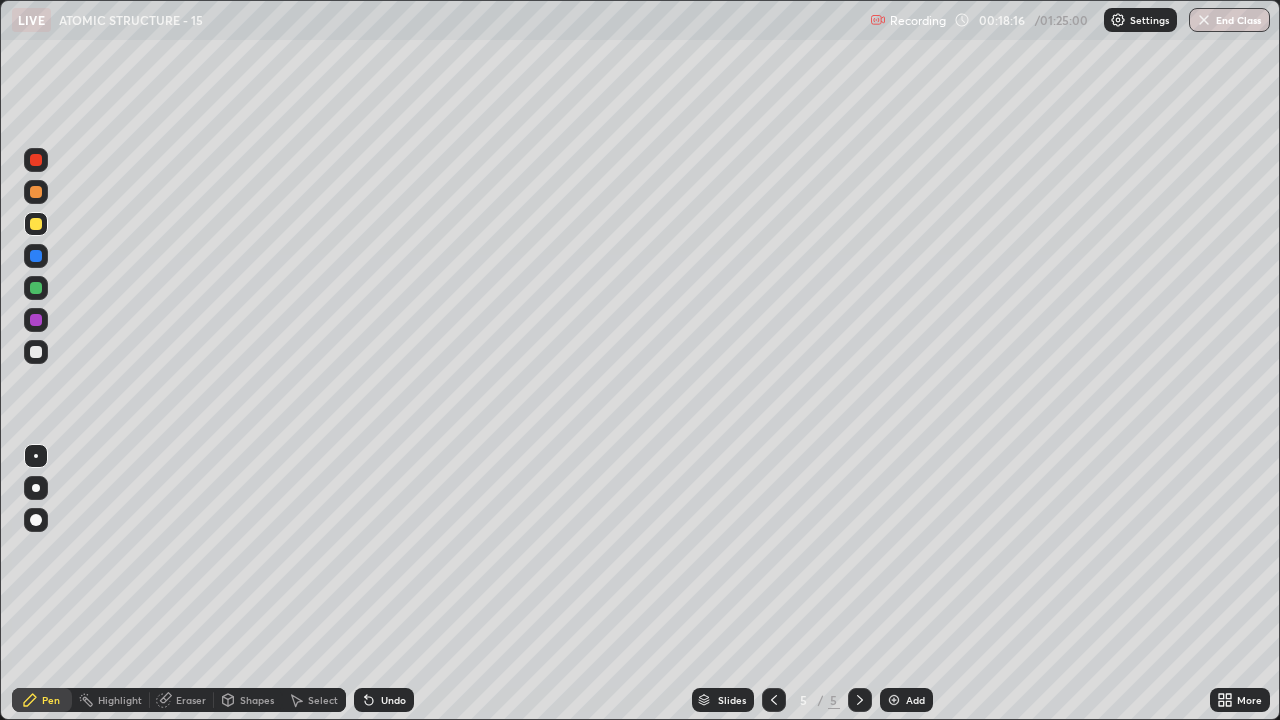click at bounding box center (36, 352) 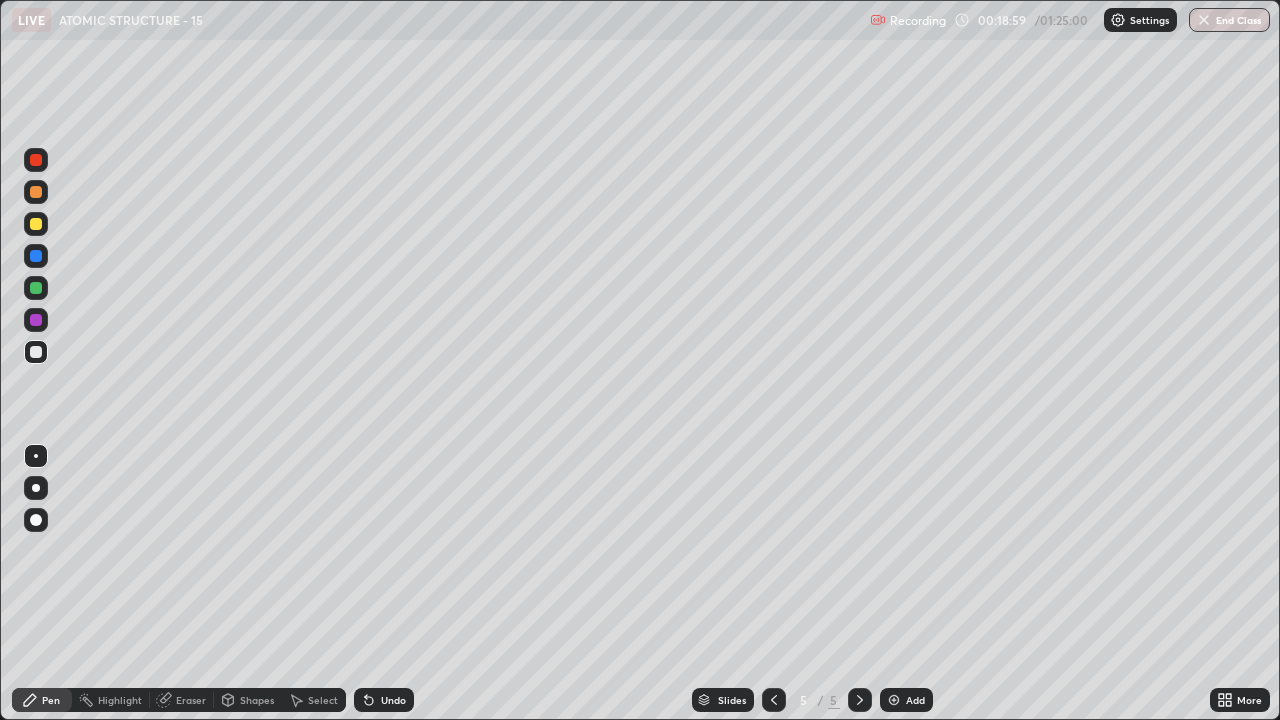 click at bounding box center (36, 192) 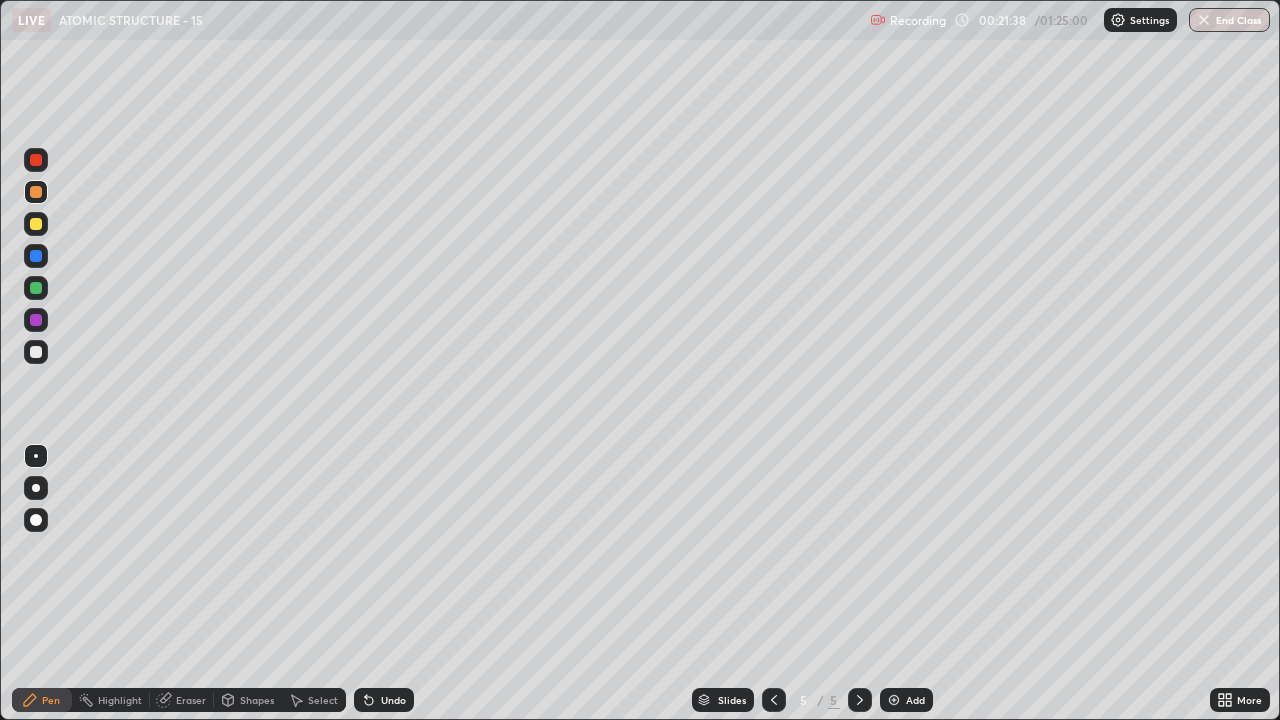 click on "Add" at bounding box center (906, 700) 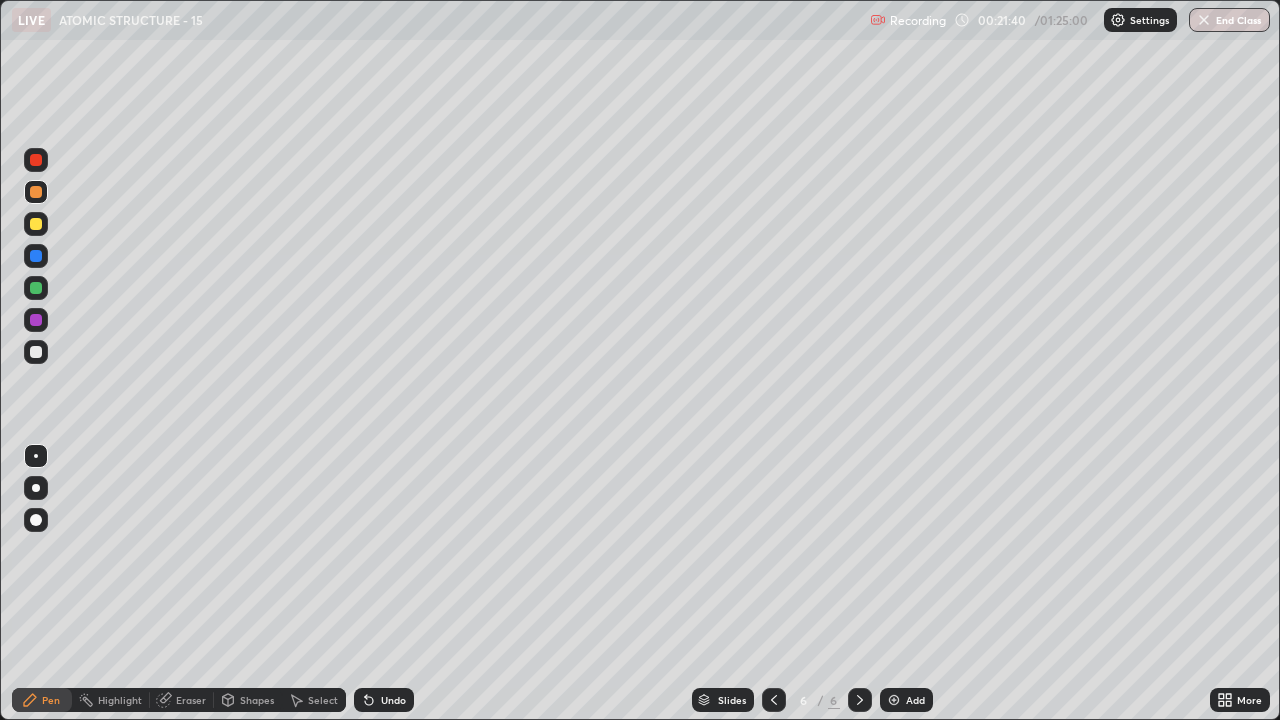 click at bounding box center (36, 352) 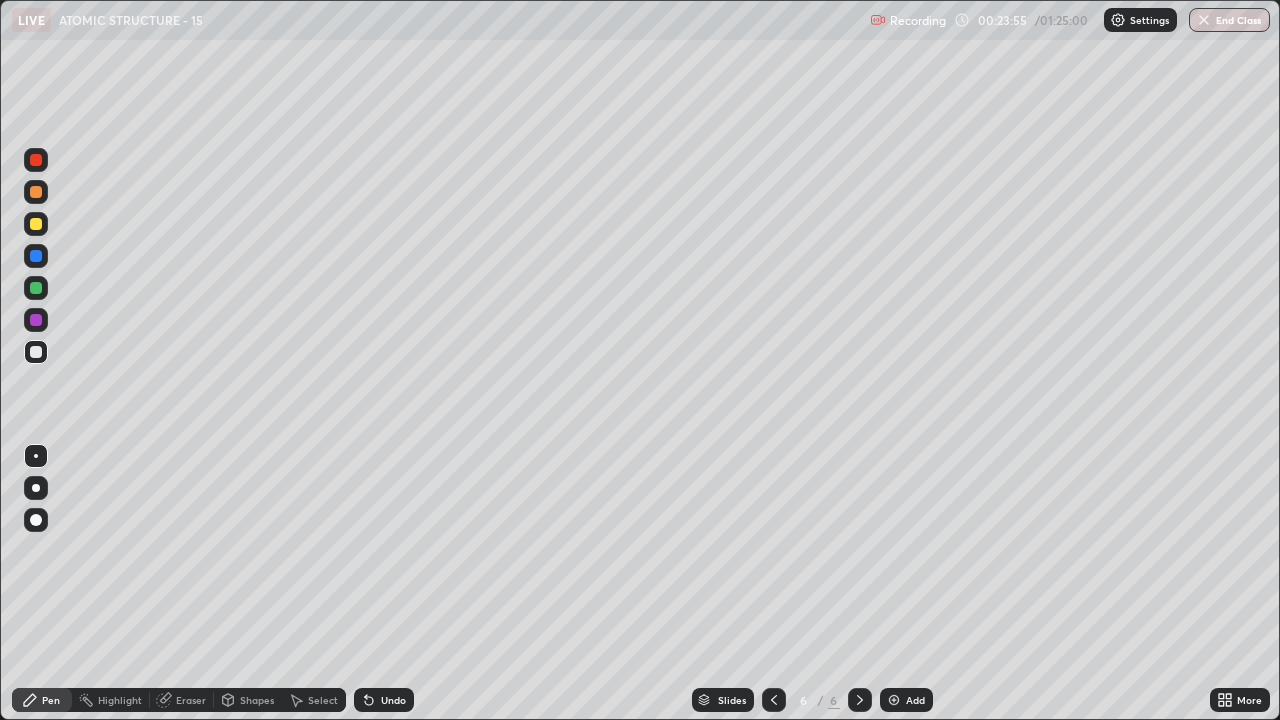 click at bounding box center [36, 288] 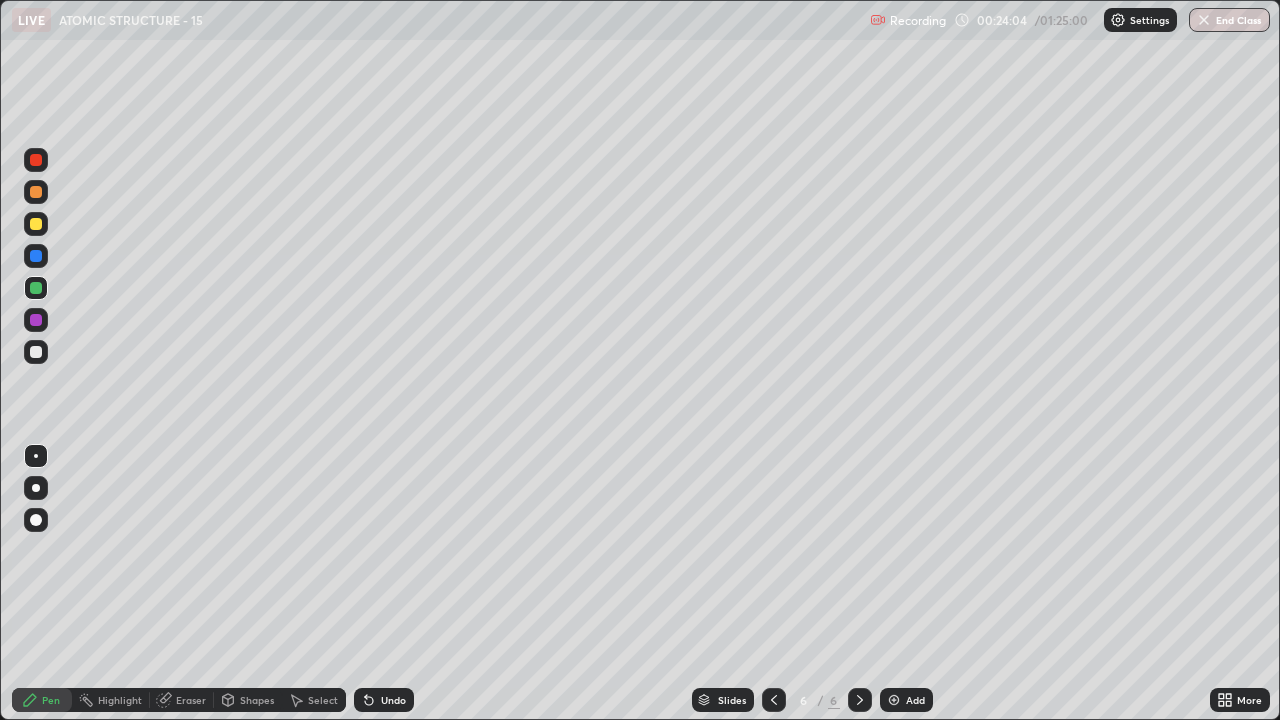 click on "Undo" at bounding box center (393, 700) 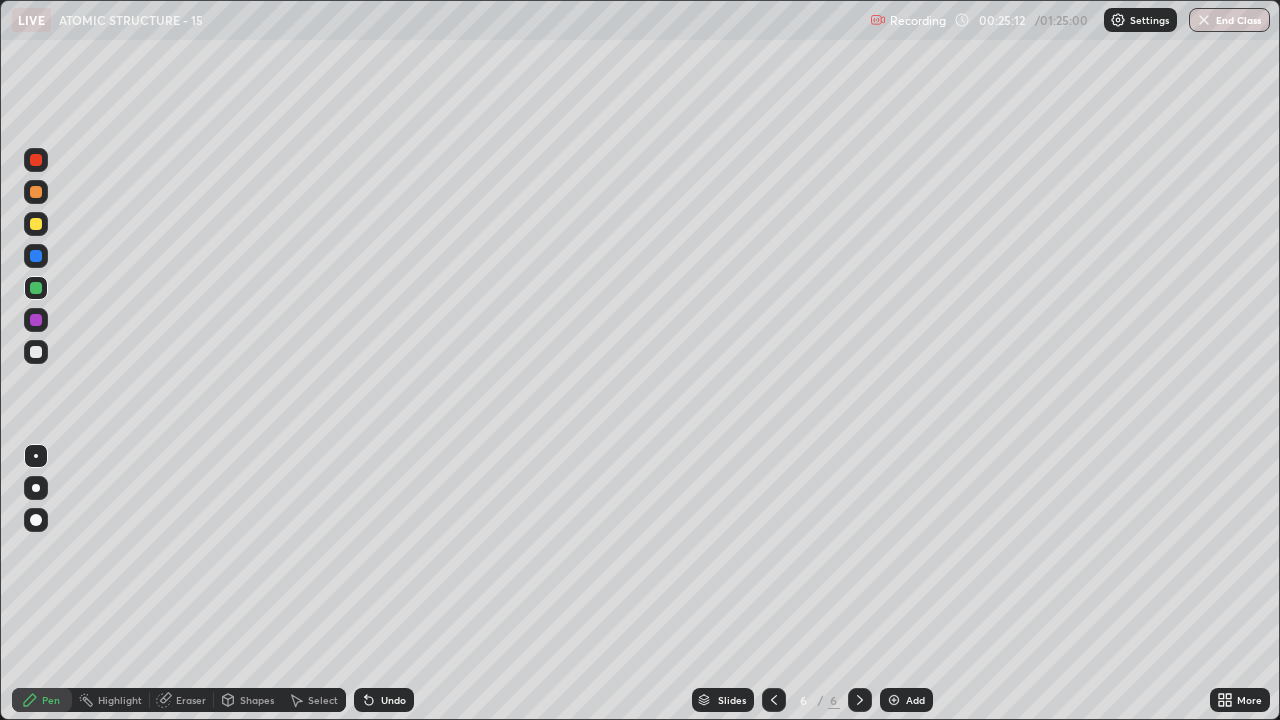 click at bounding box center (36, 320) 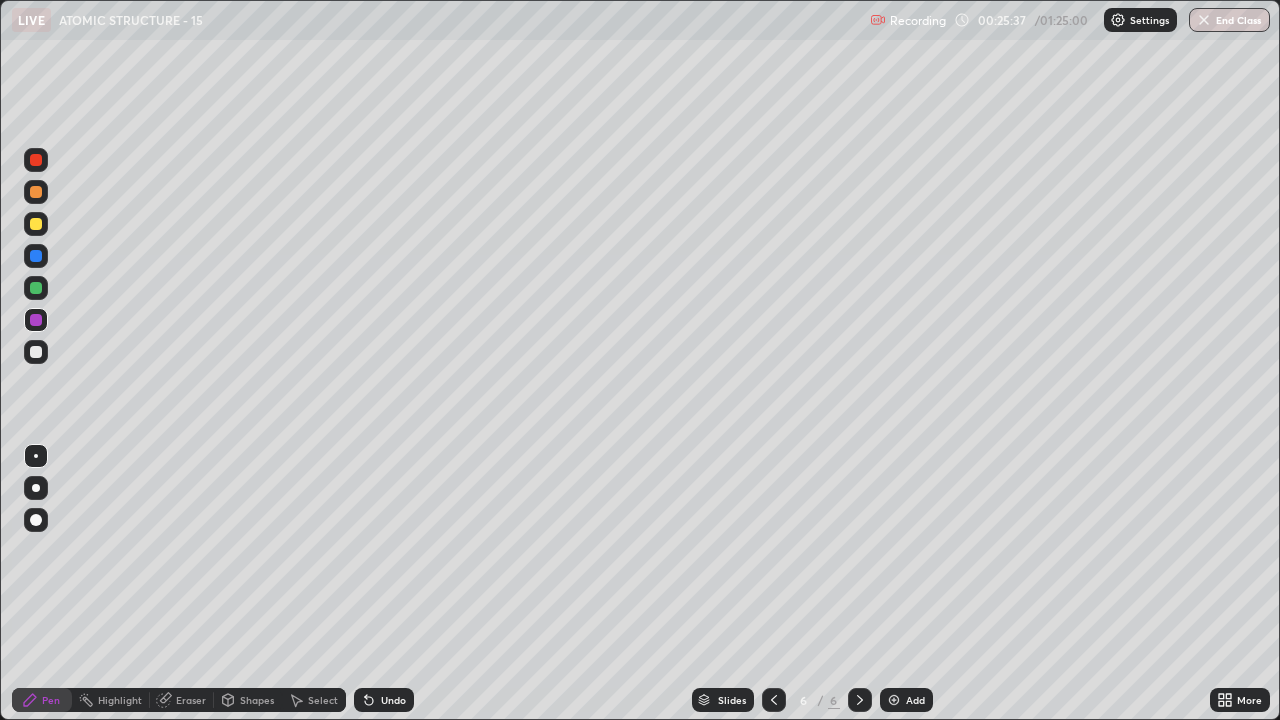 click at bounding box center (894, 700) 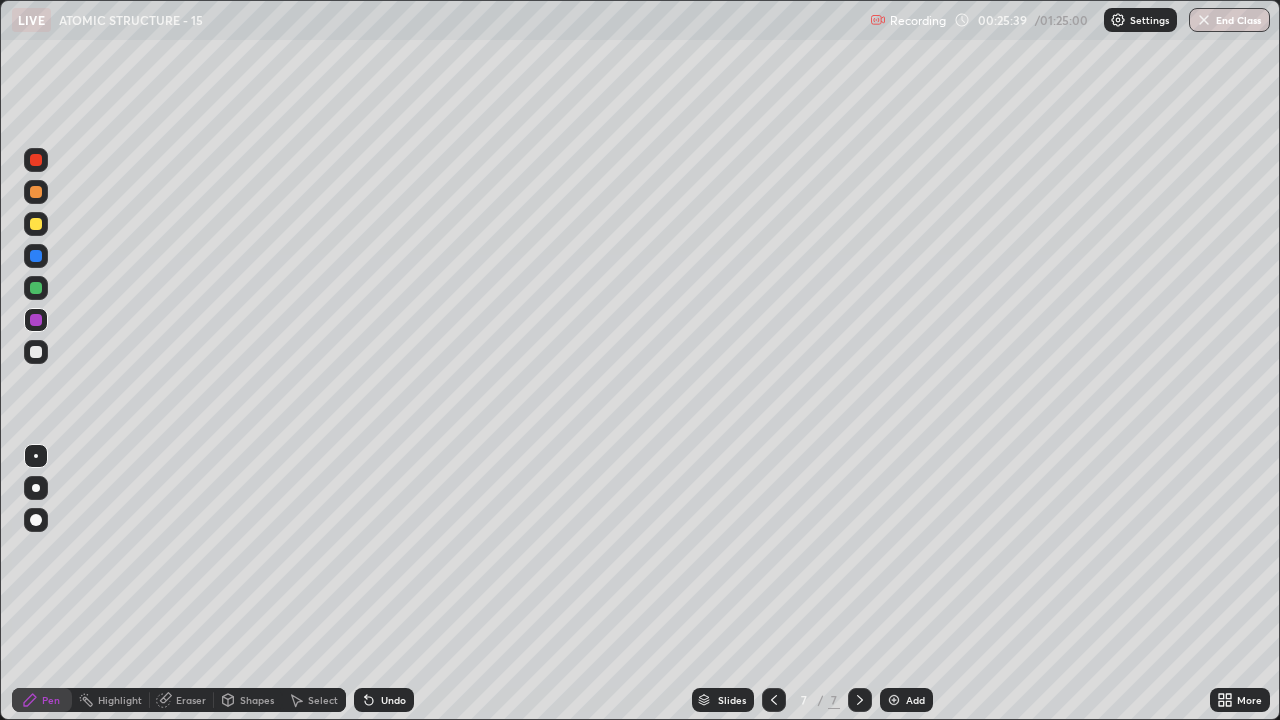click 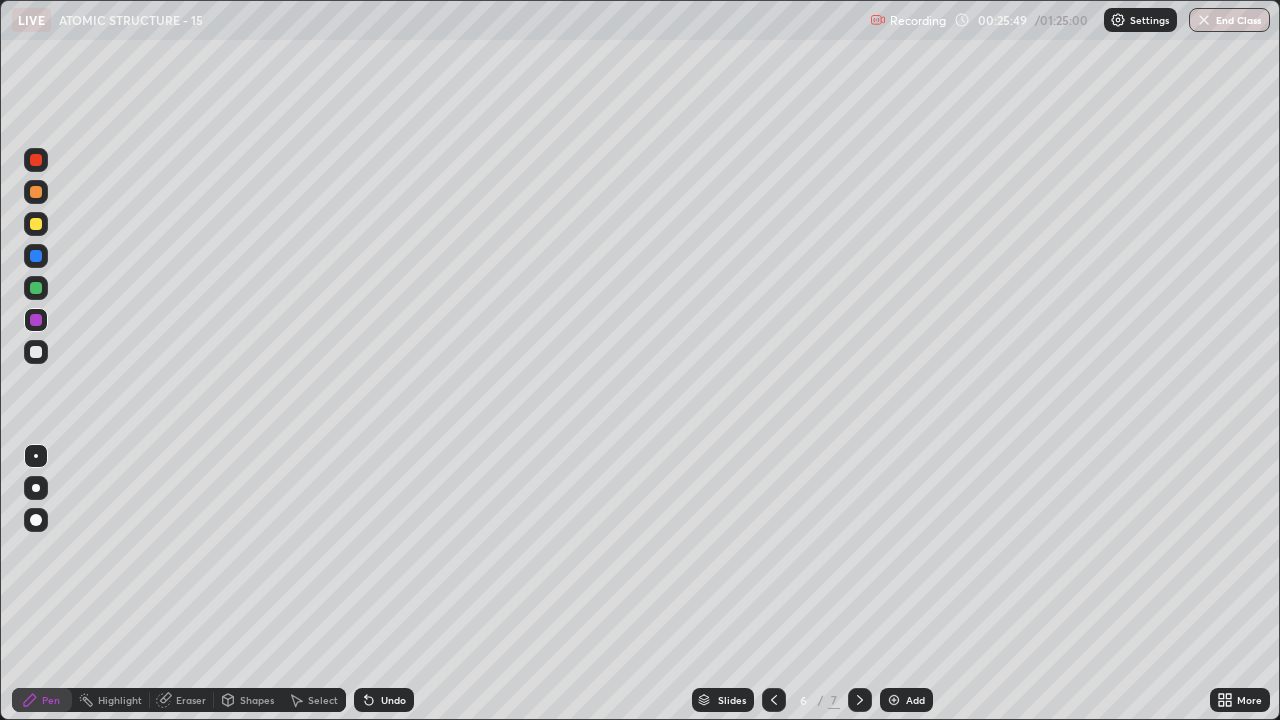 click 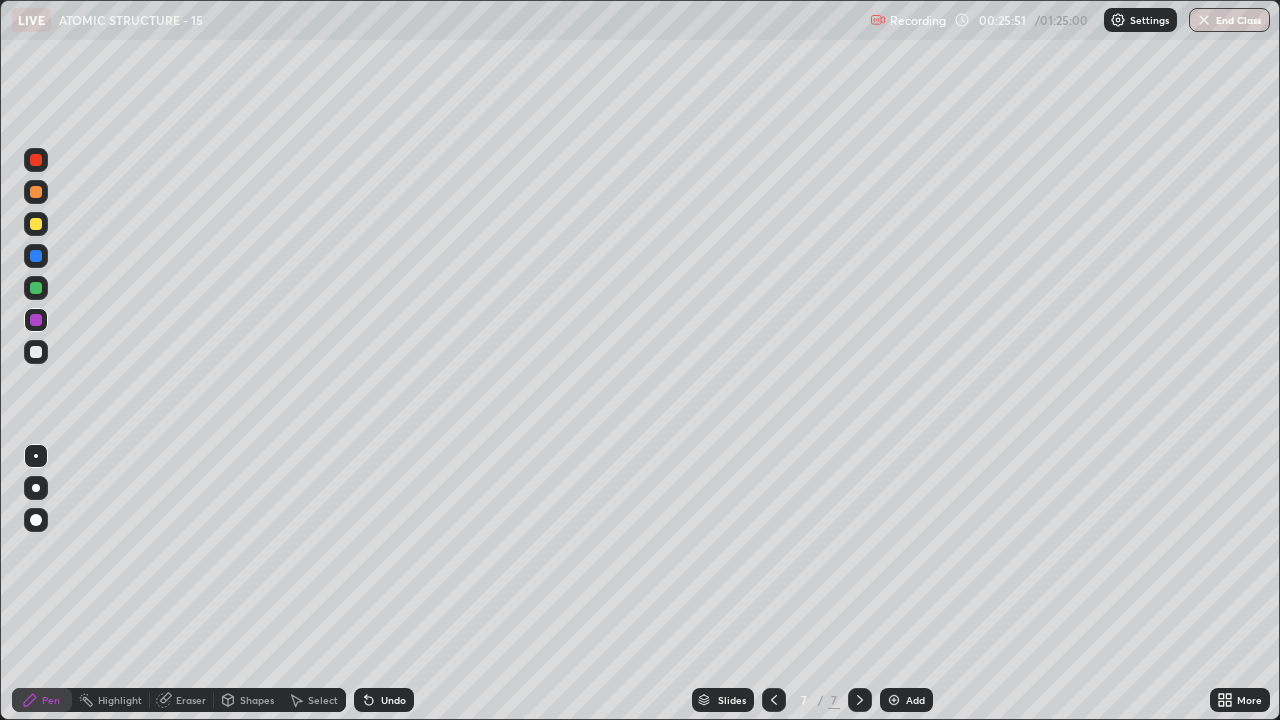 click at bounding box center (36, 352) 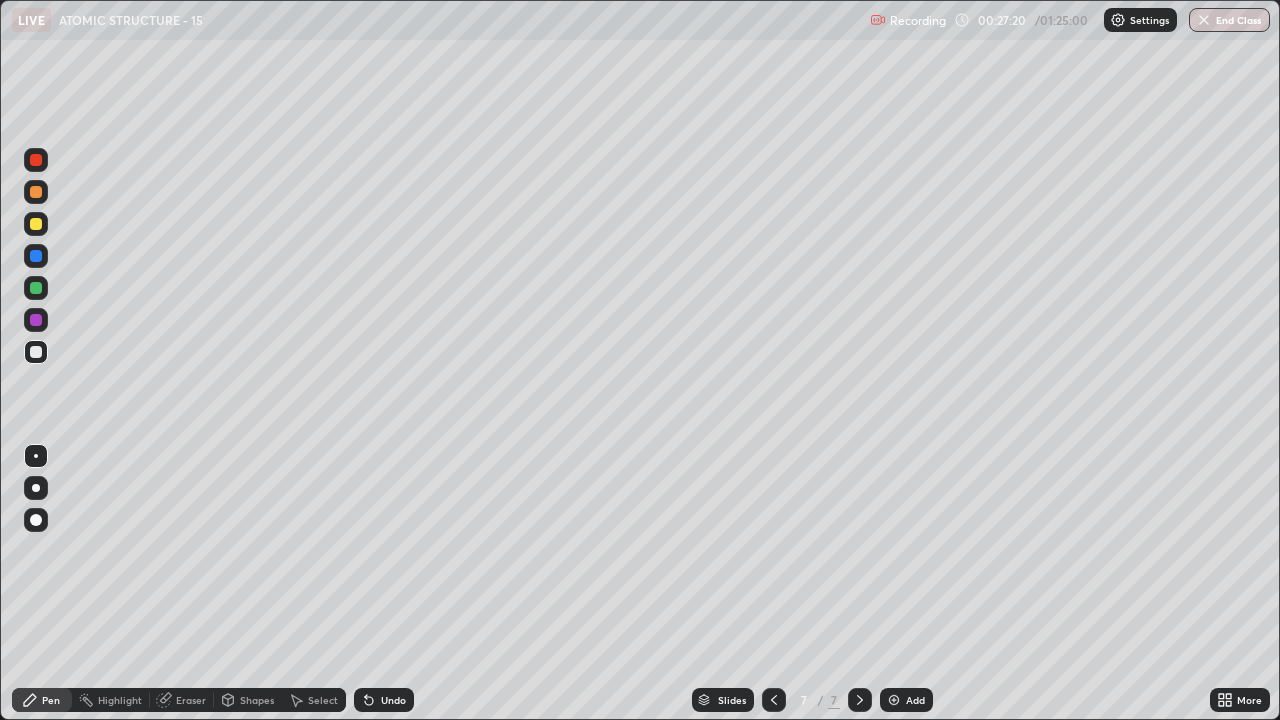 click at bounding box center [36, 288] 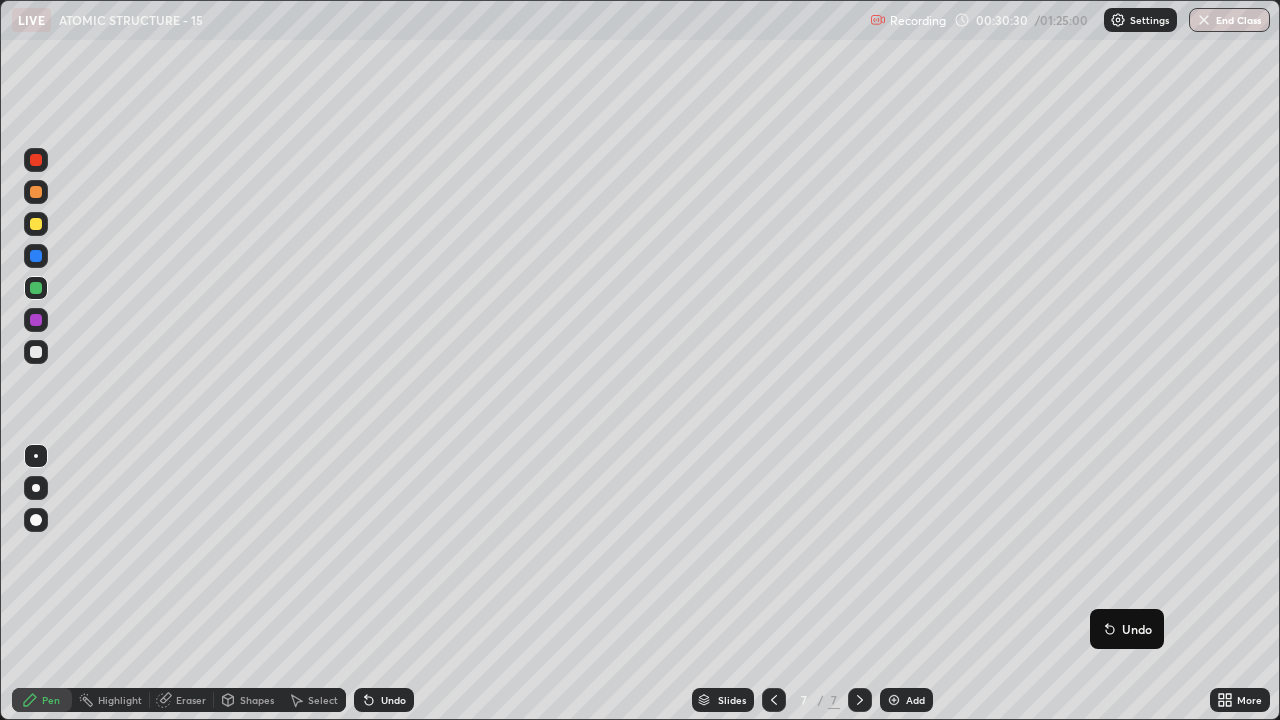 click at bounding box center [36, 224] 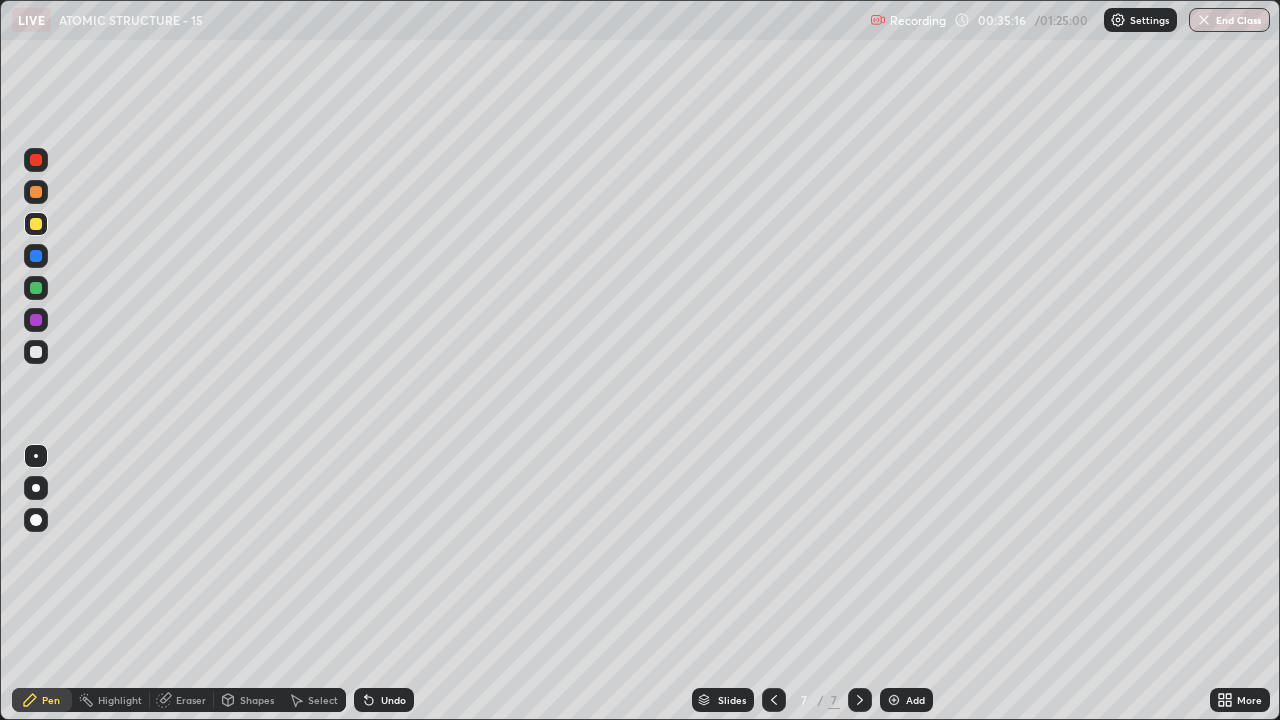 click at bounding box center (36, 224) 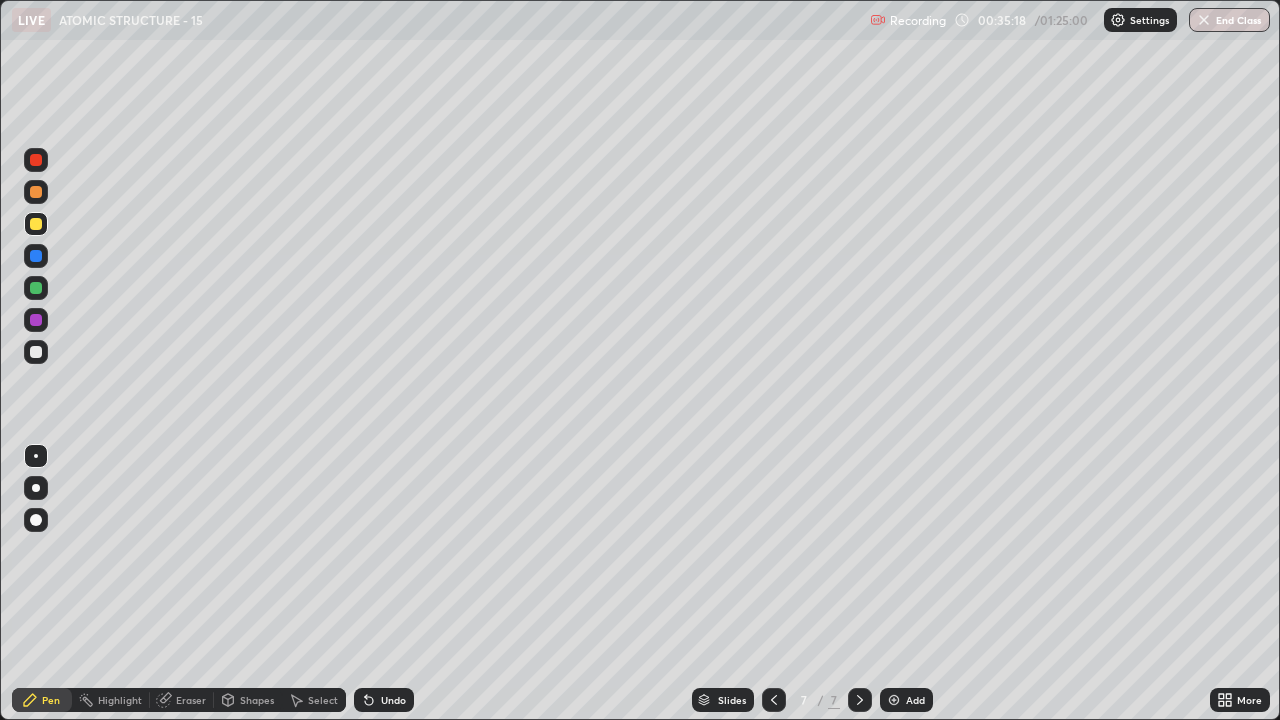 click on "Eraser" at bounding box center [191, 700] 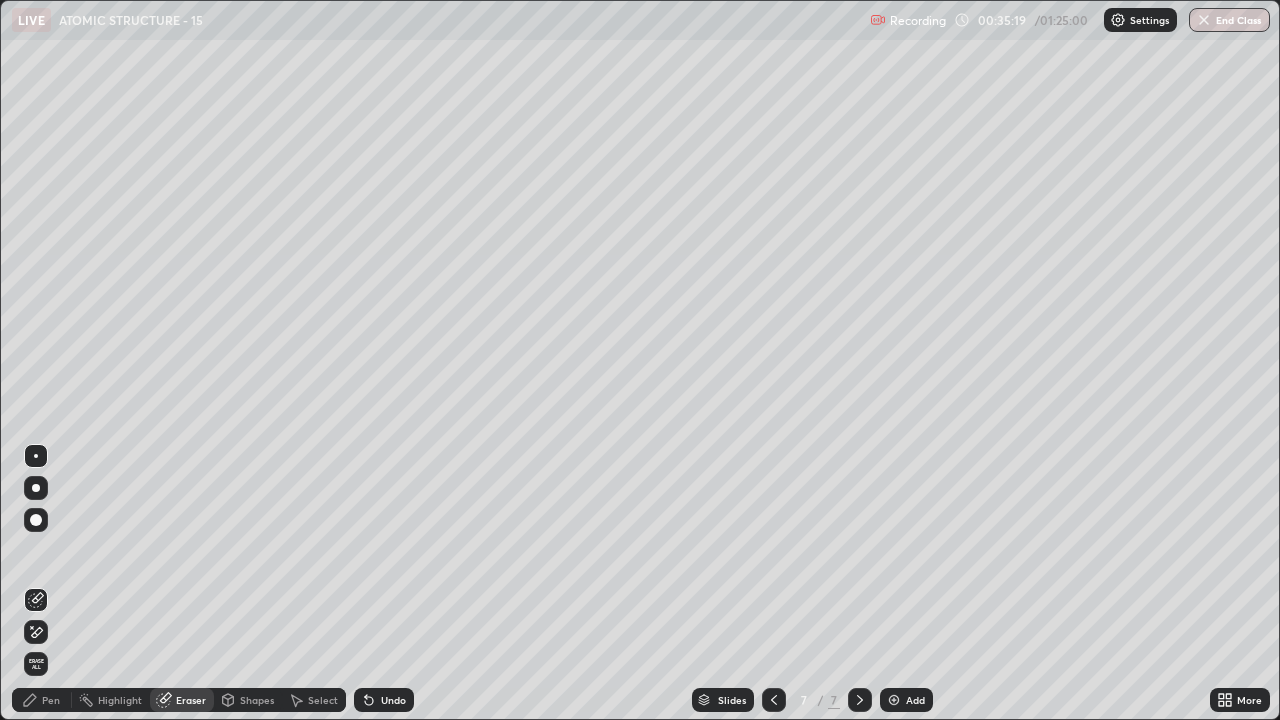 click on "Erase all" at bounding box center [36, 664] 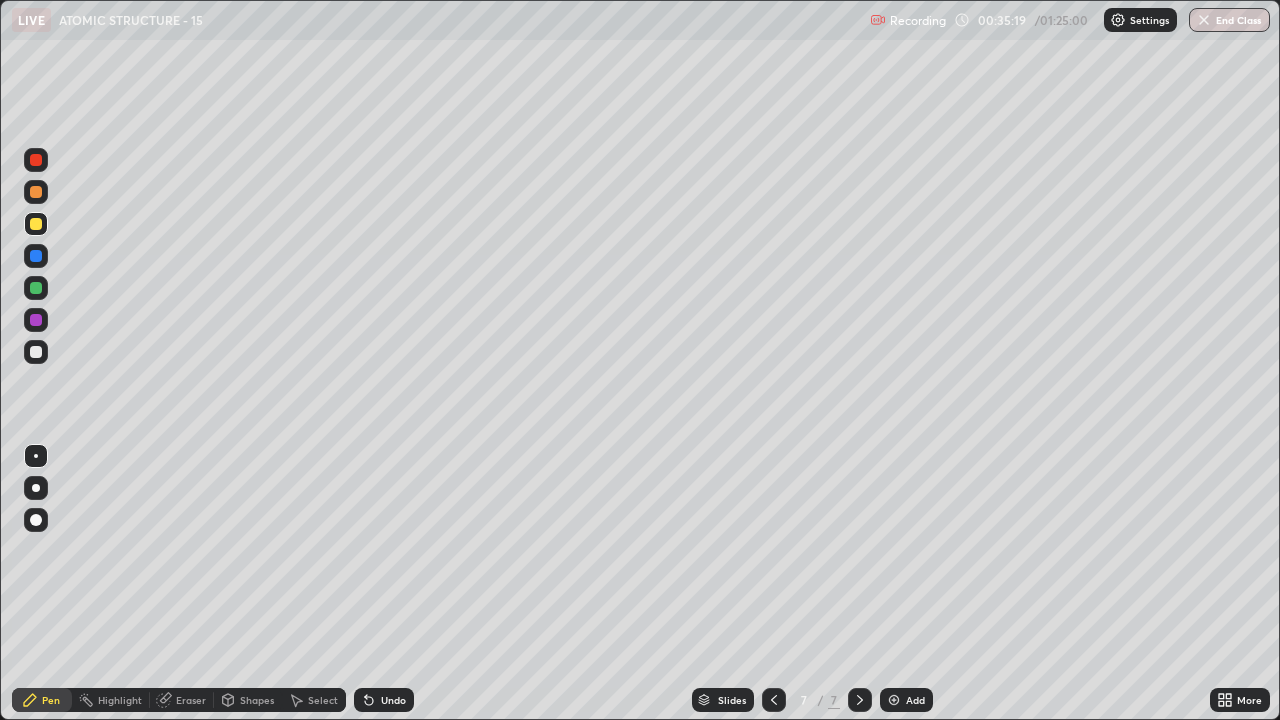 click on "Pen" at bounding box center [42, 700] 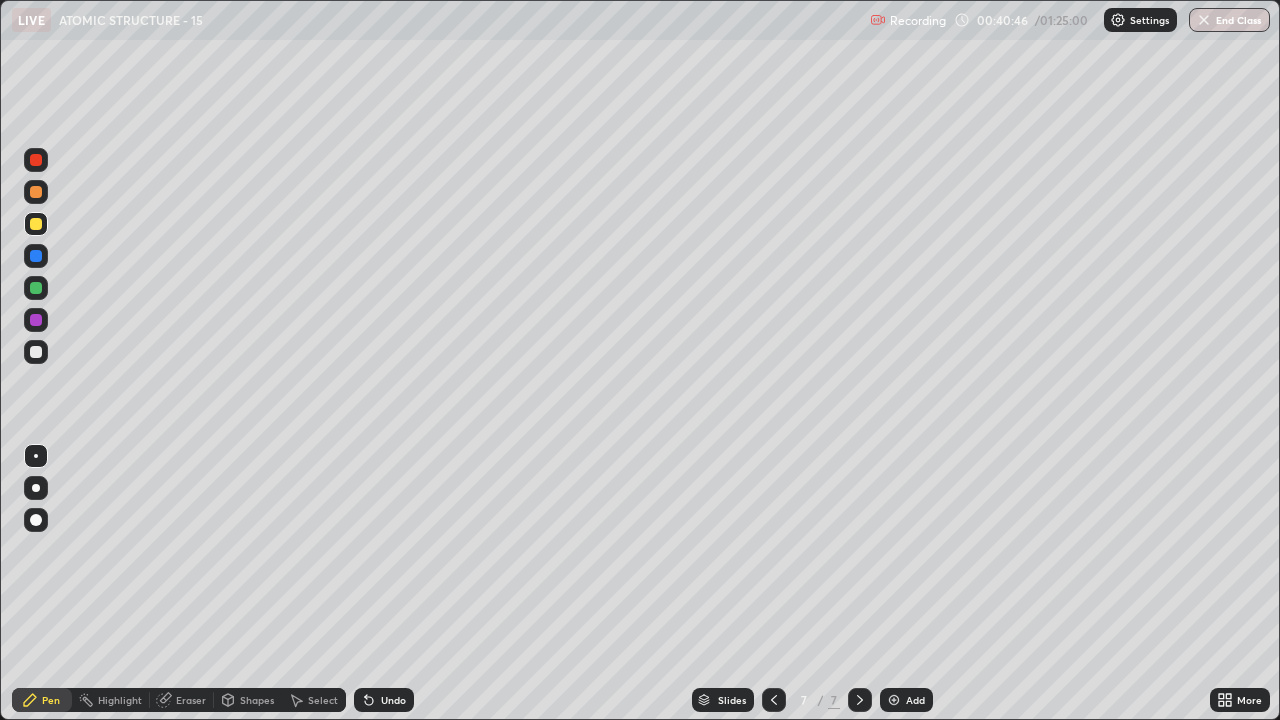 click at bounding box center (36, 224) 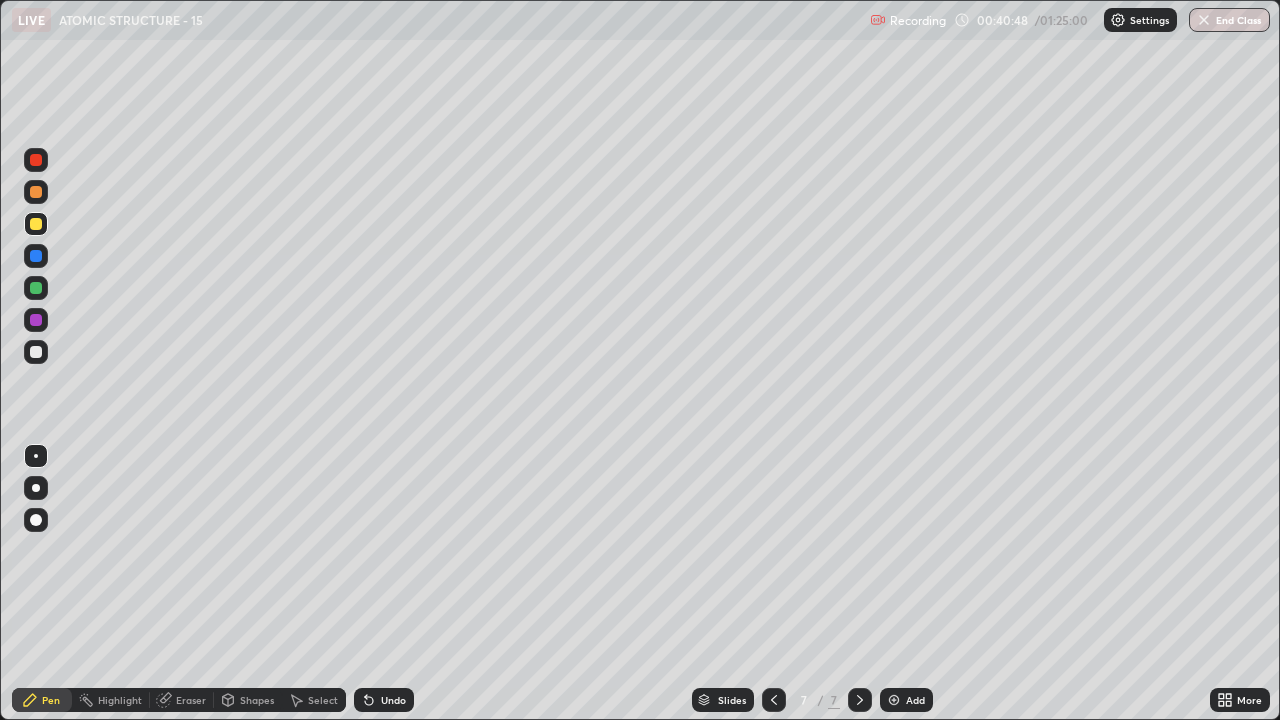 click on "Eraser" at bounding box center [191, 700] 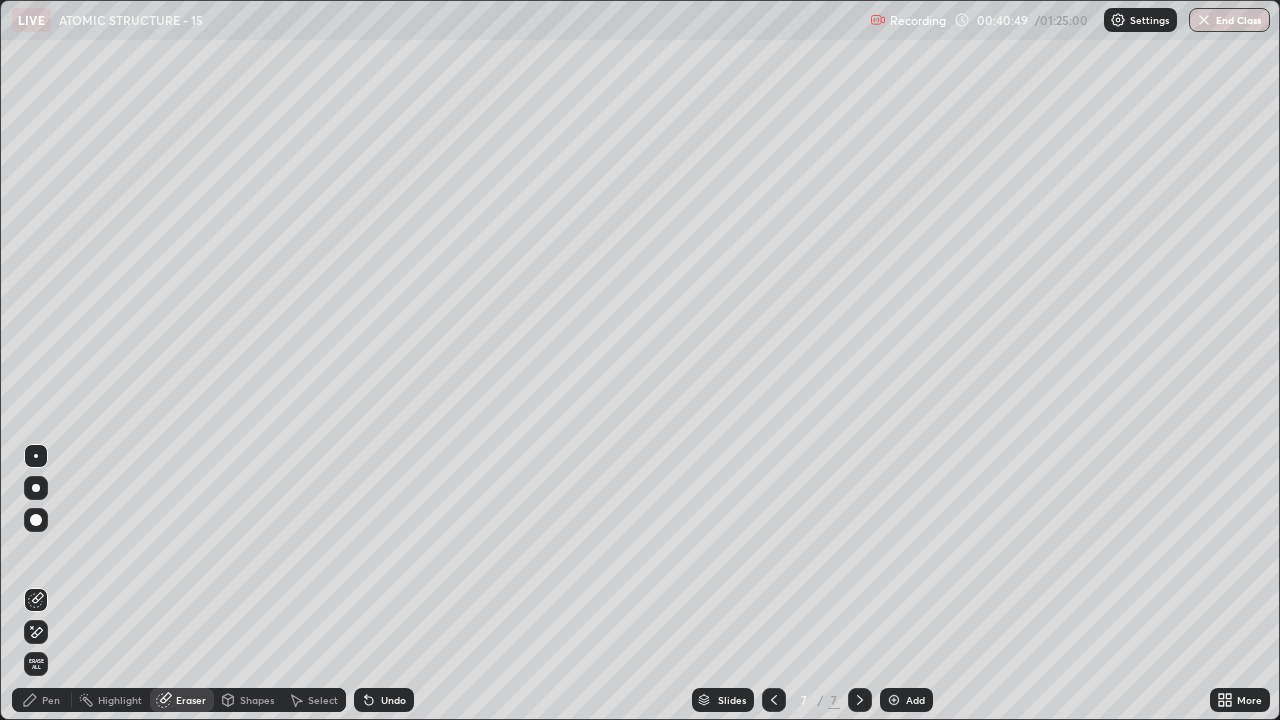 click on "Erase all" at bounding box center (36, 664) 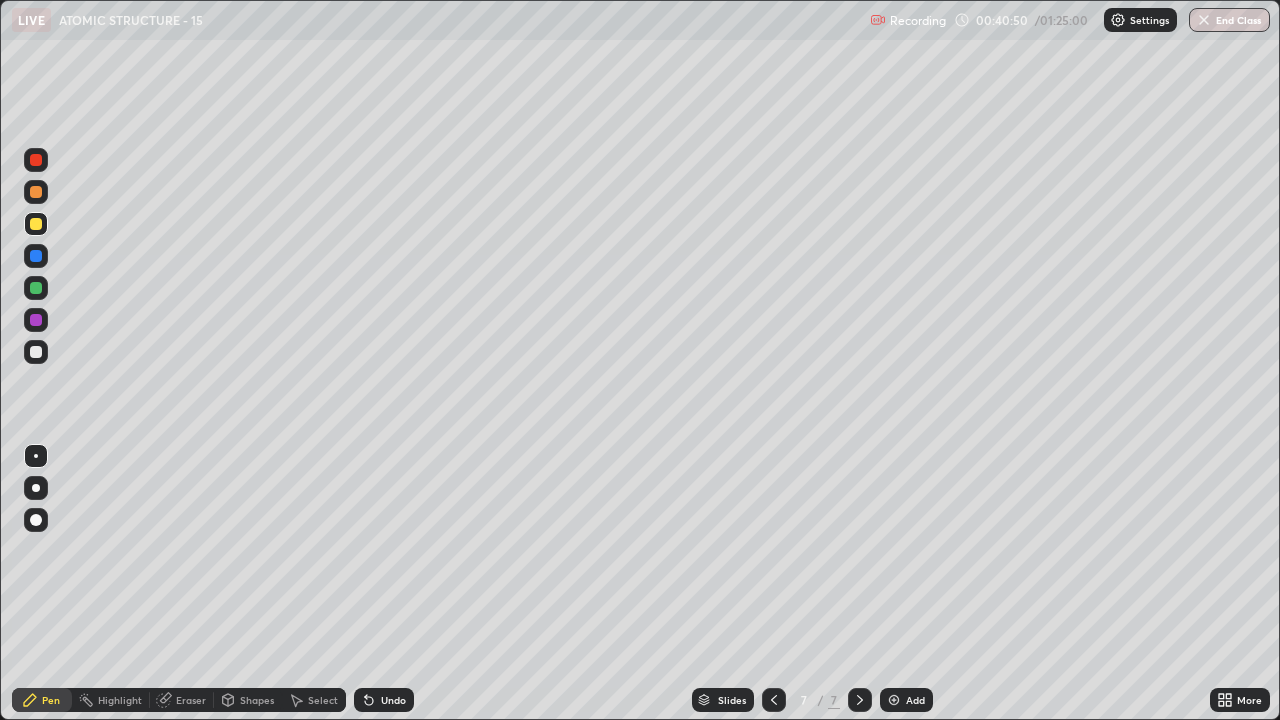 click on "Pen" at bounding box center (42, 700) 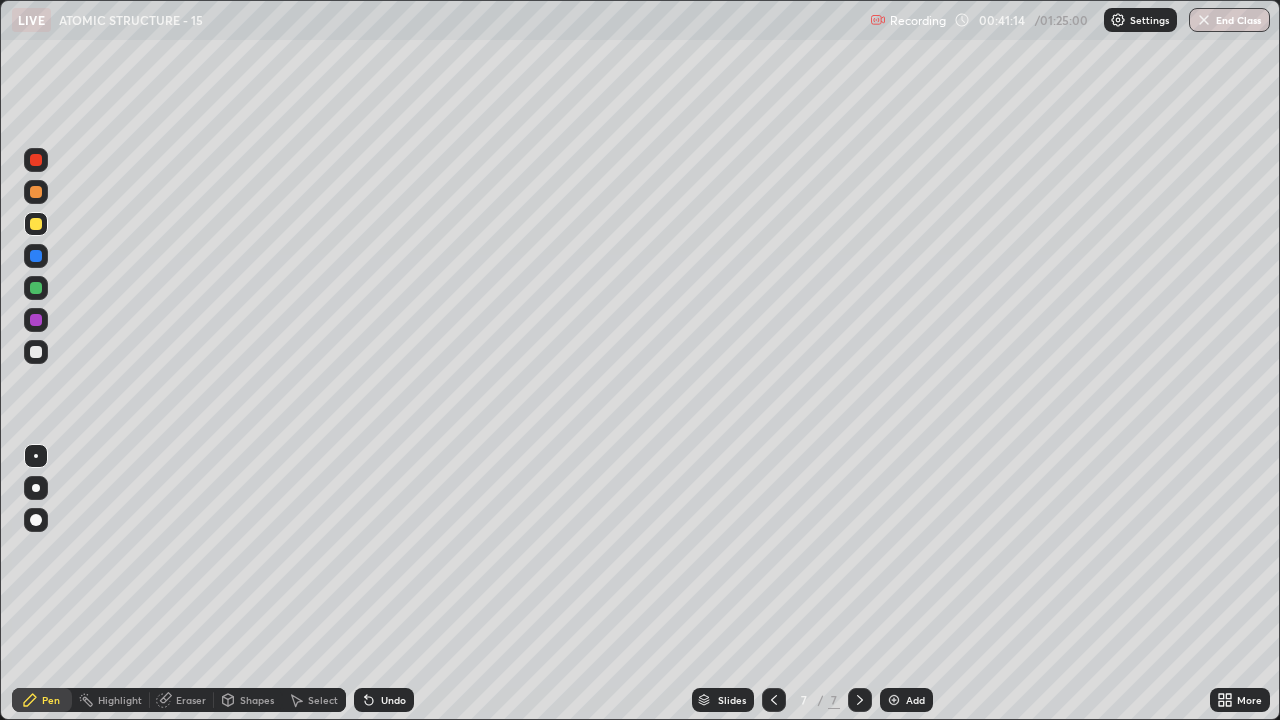 click at bounding box center (36, 224) 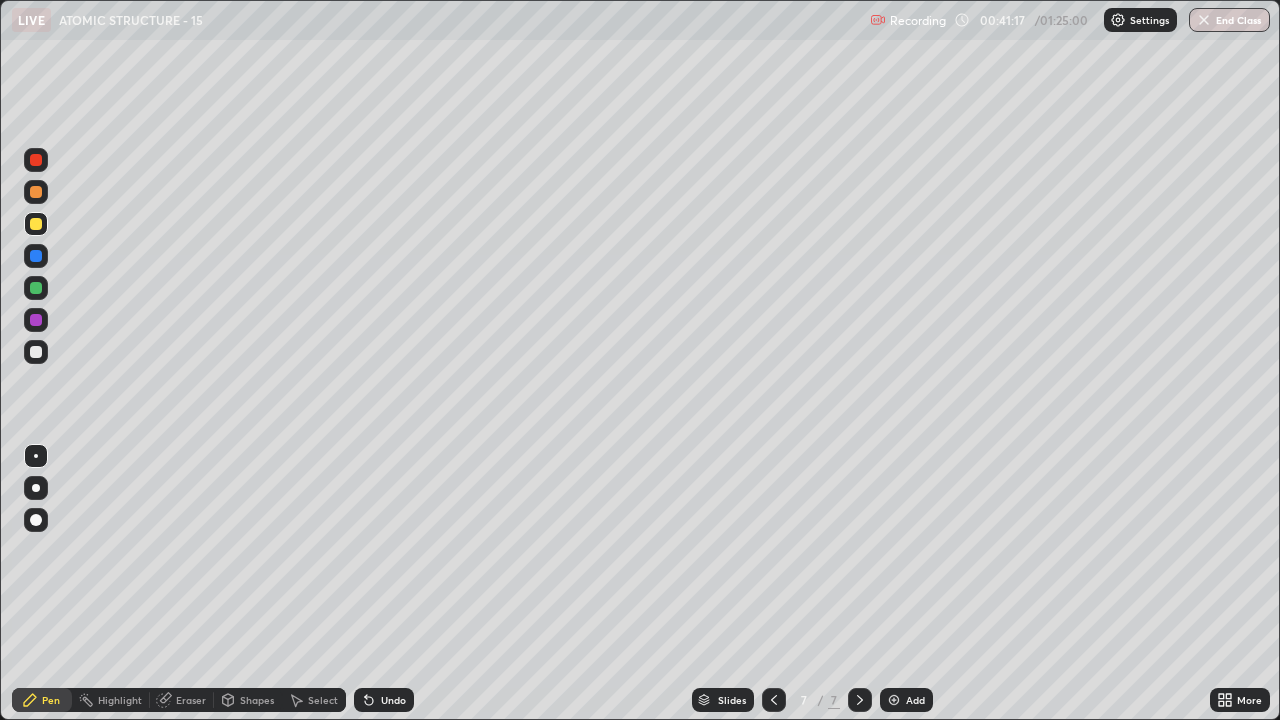 click 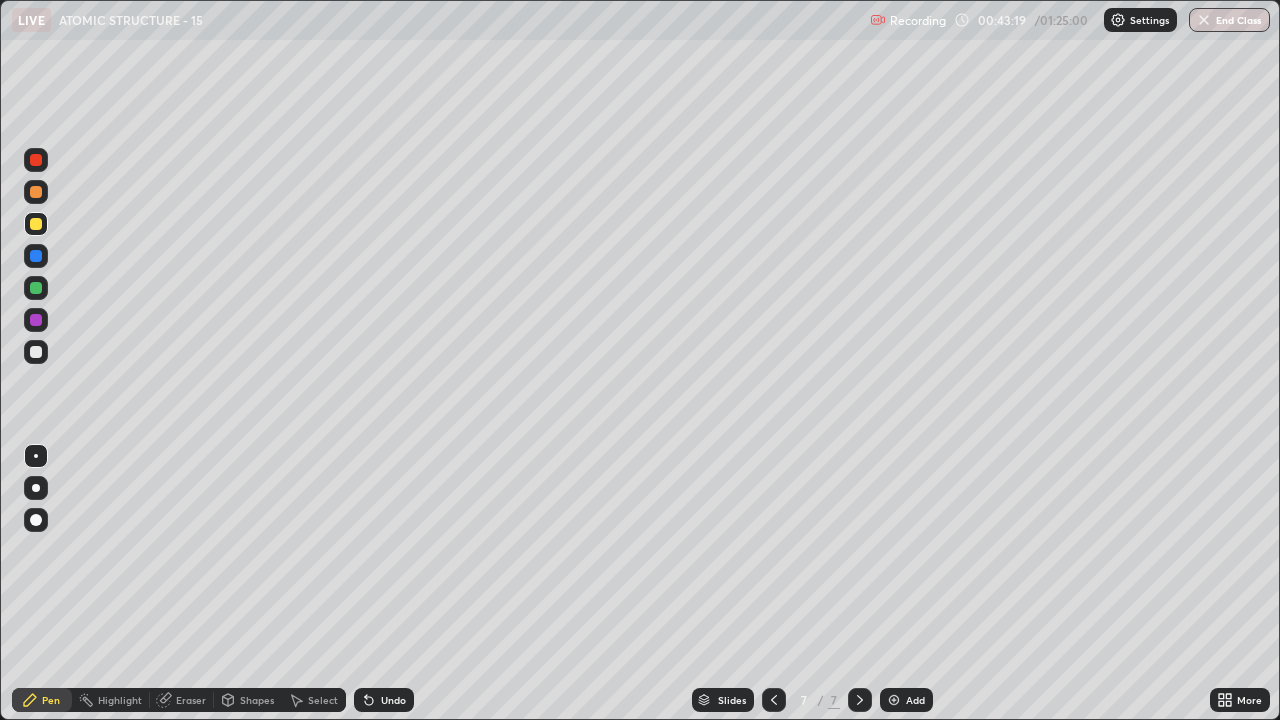 click at bounding box center (36, 352) 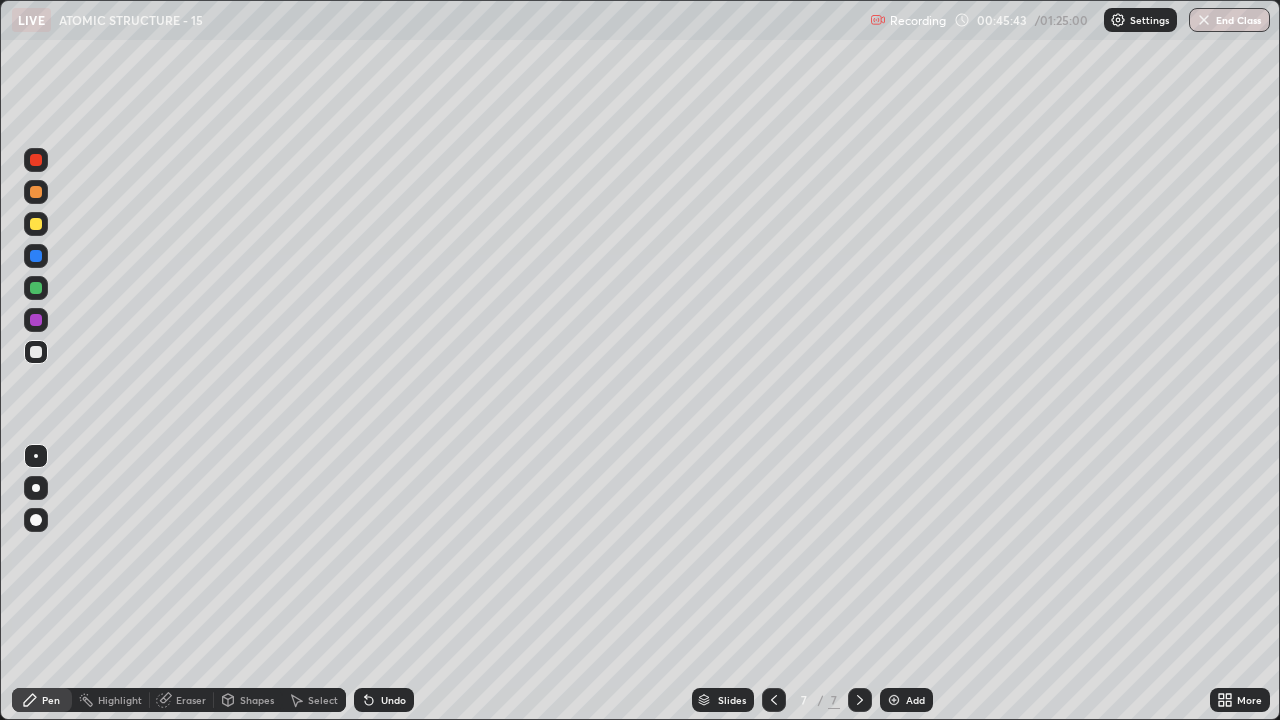 click on "Eraser" at bounding box center (191, 700) 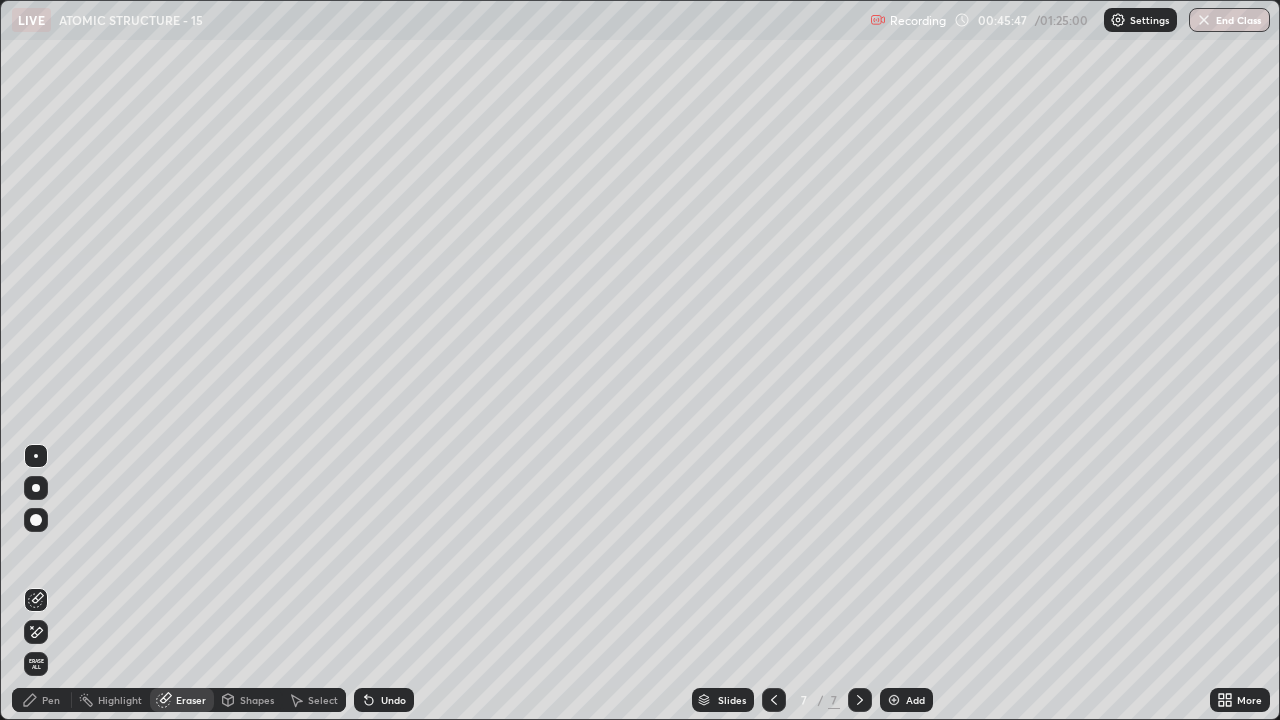 click on "Pen" at bounding box center [51, 700] 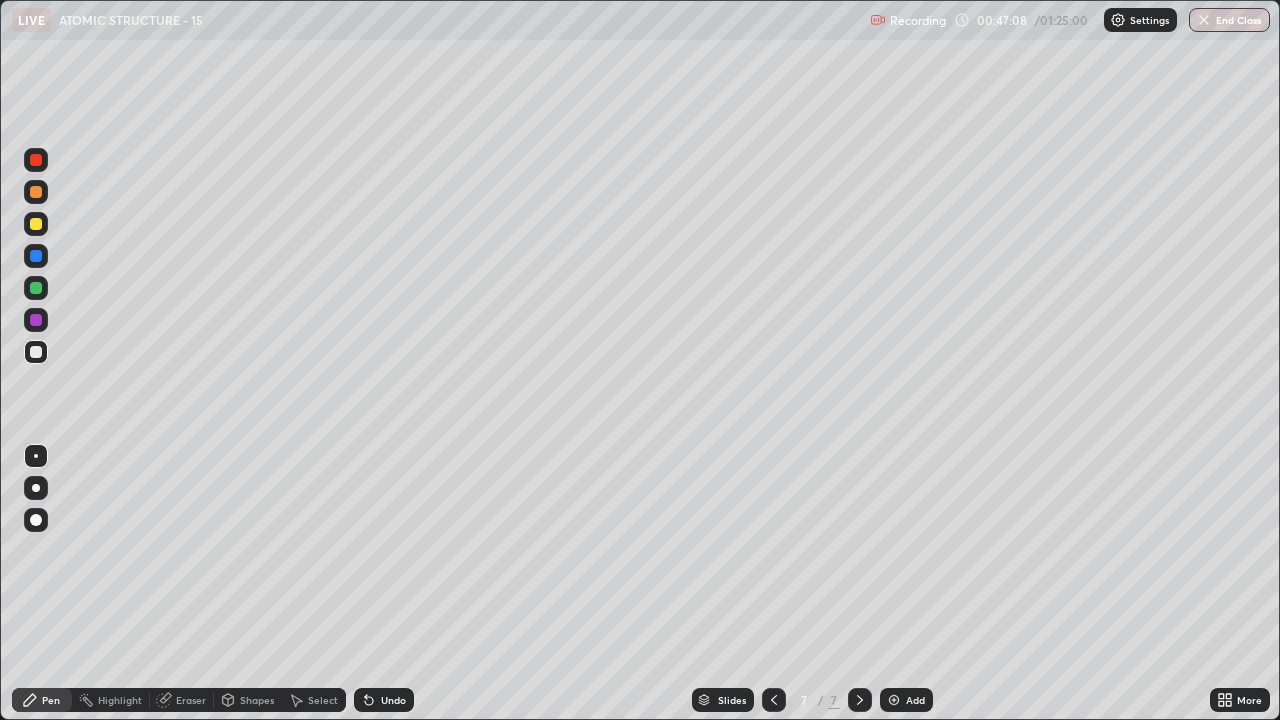 click 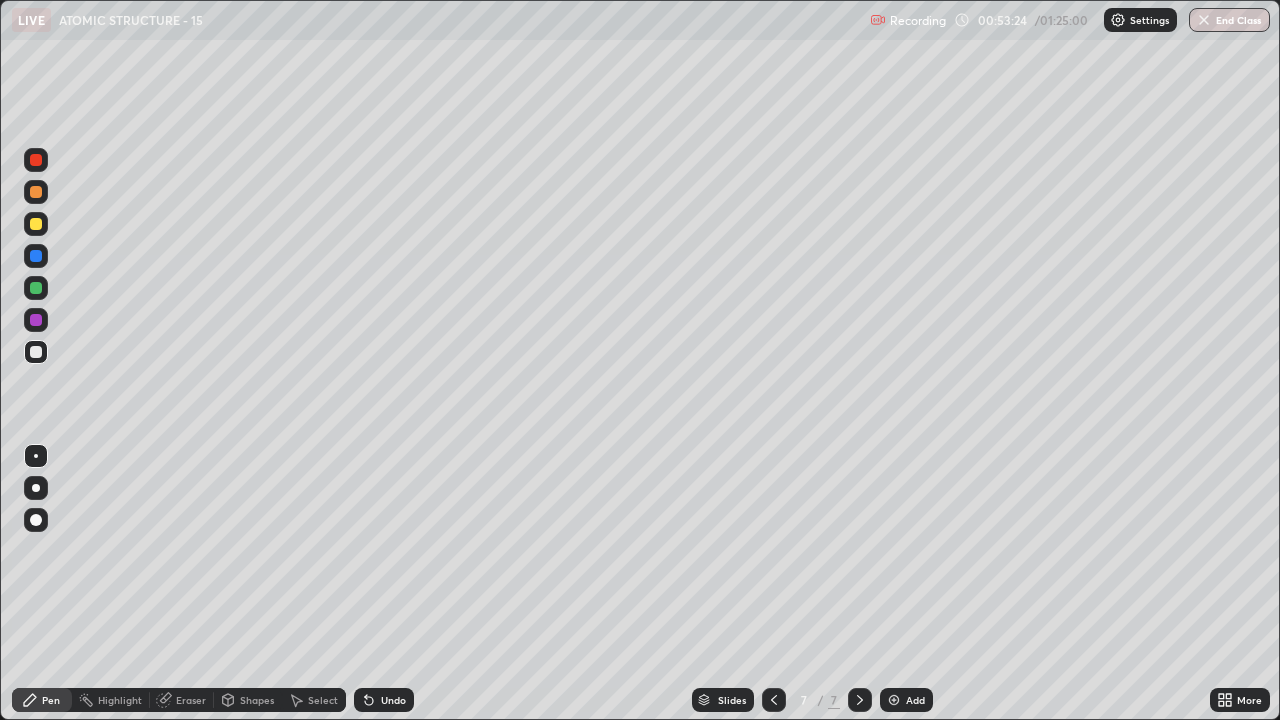 click at bounding box center [36, 224] 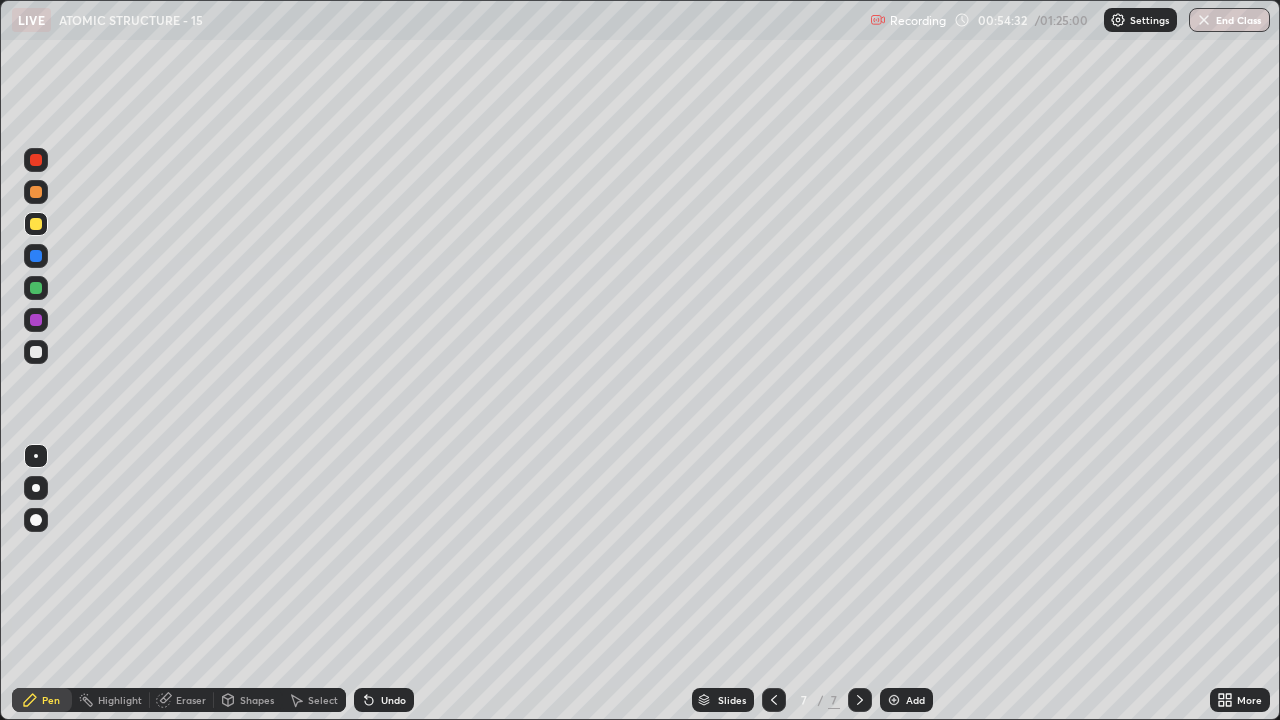 click on "Undo" at bounding box center [393, 700] 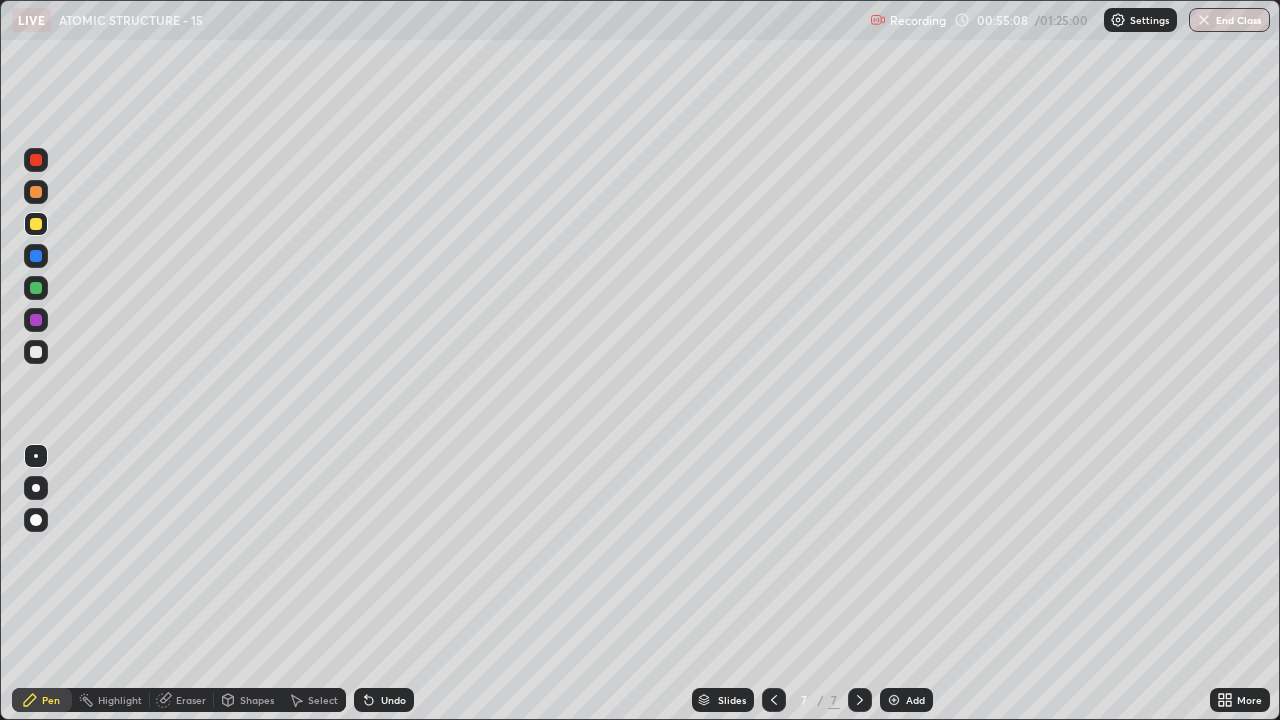 click on "Eraser" at bounding box center (182, 700) 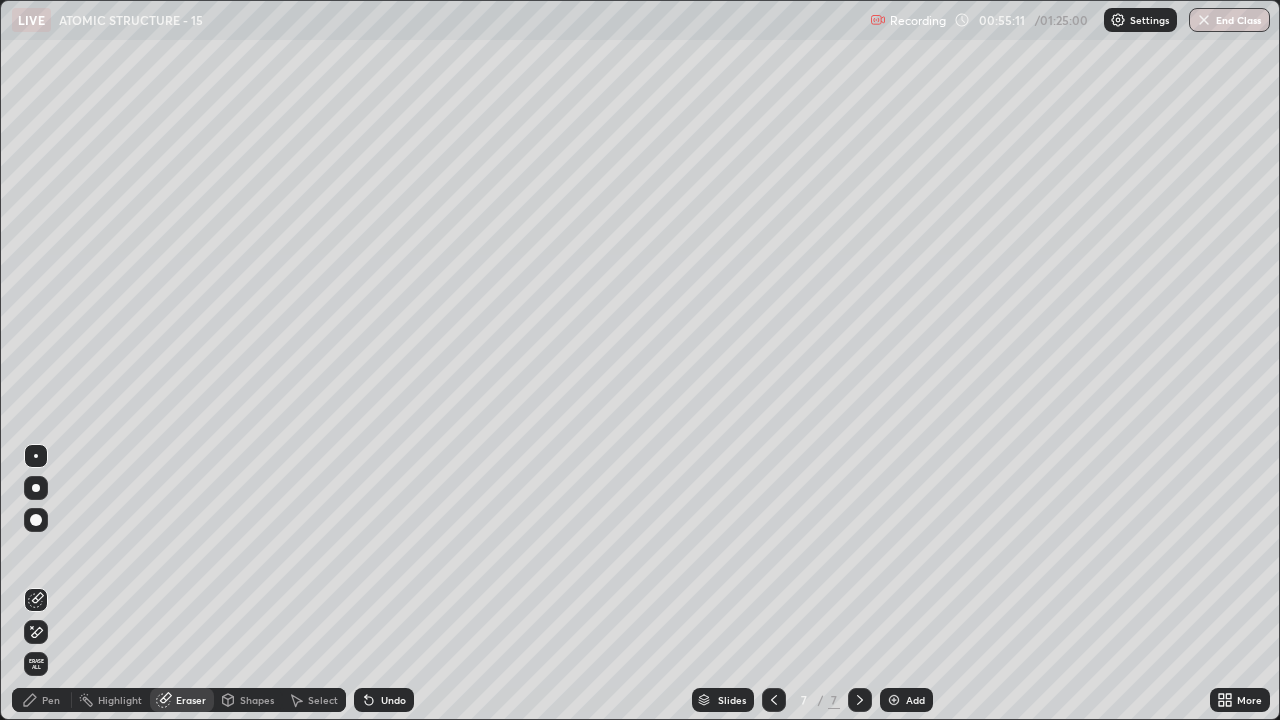 click on "Pen" at bounding box center (51, 700) 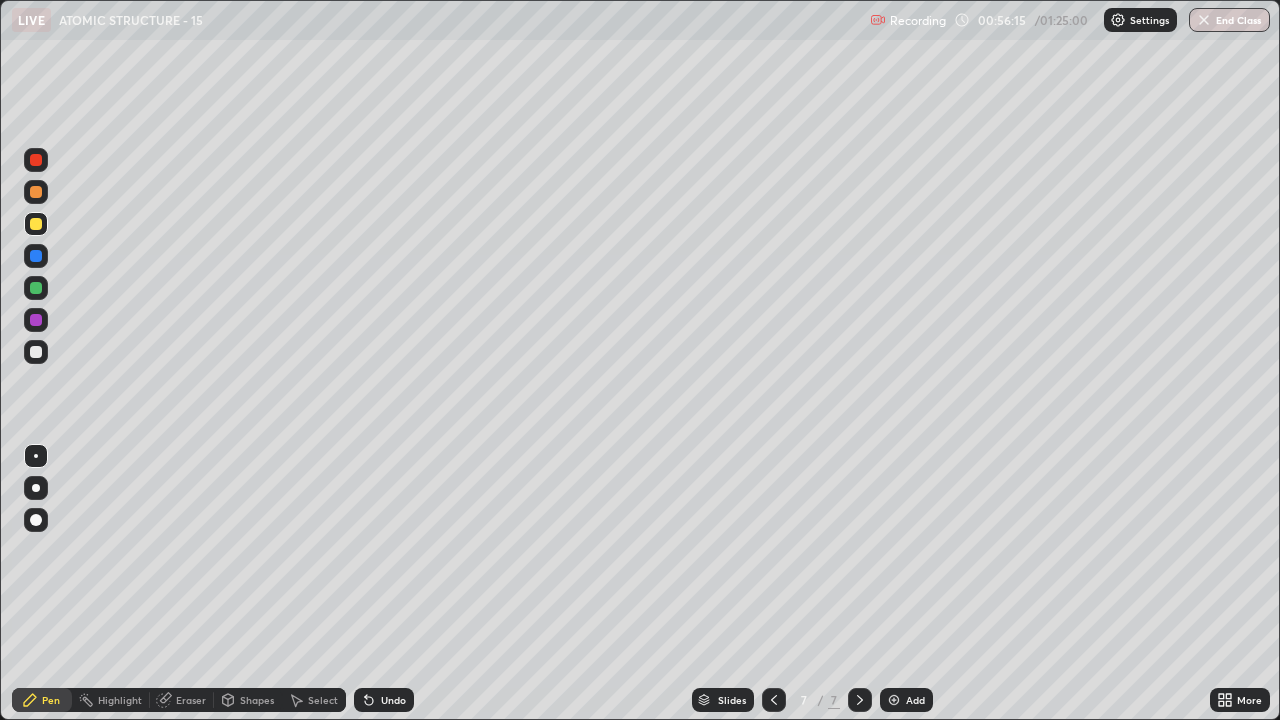 click at bounding box center (36, 352) 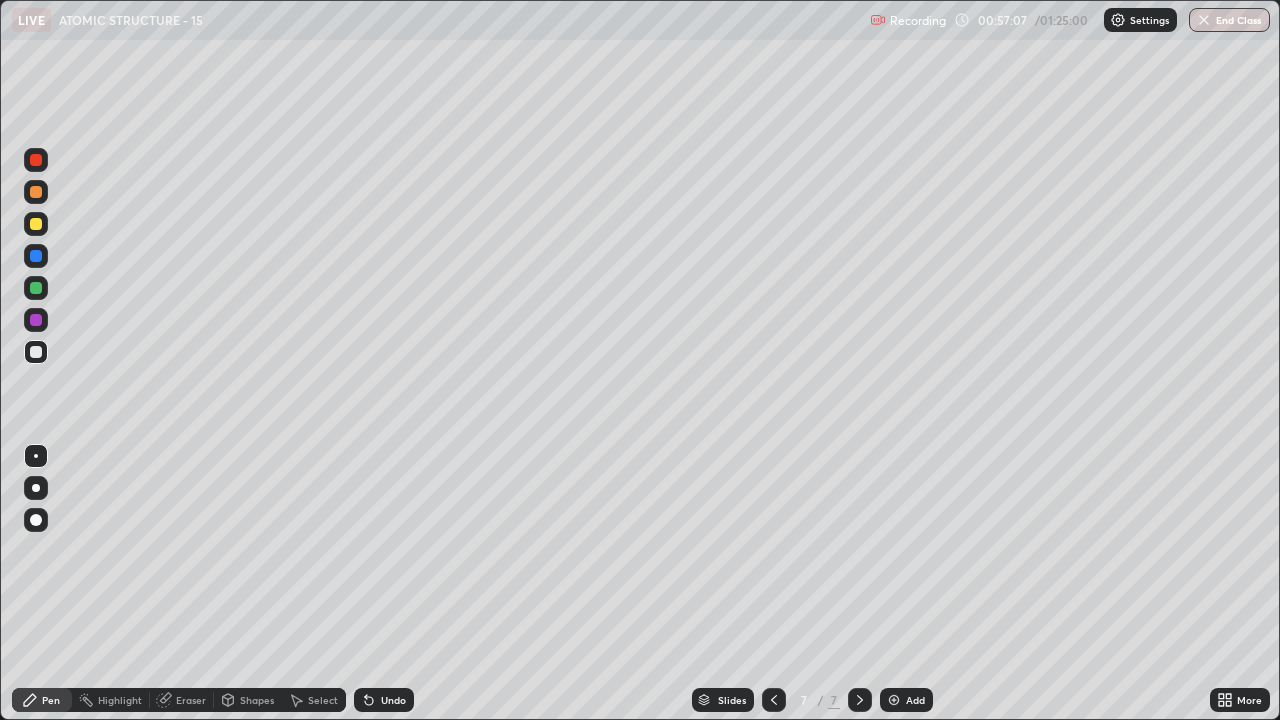 click at bounding box center (36, 224) 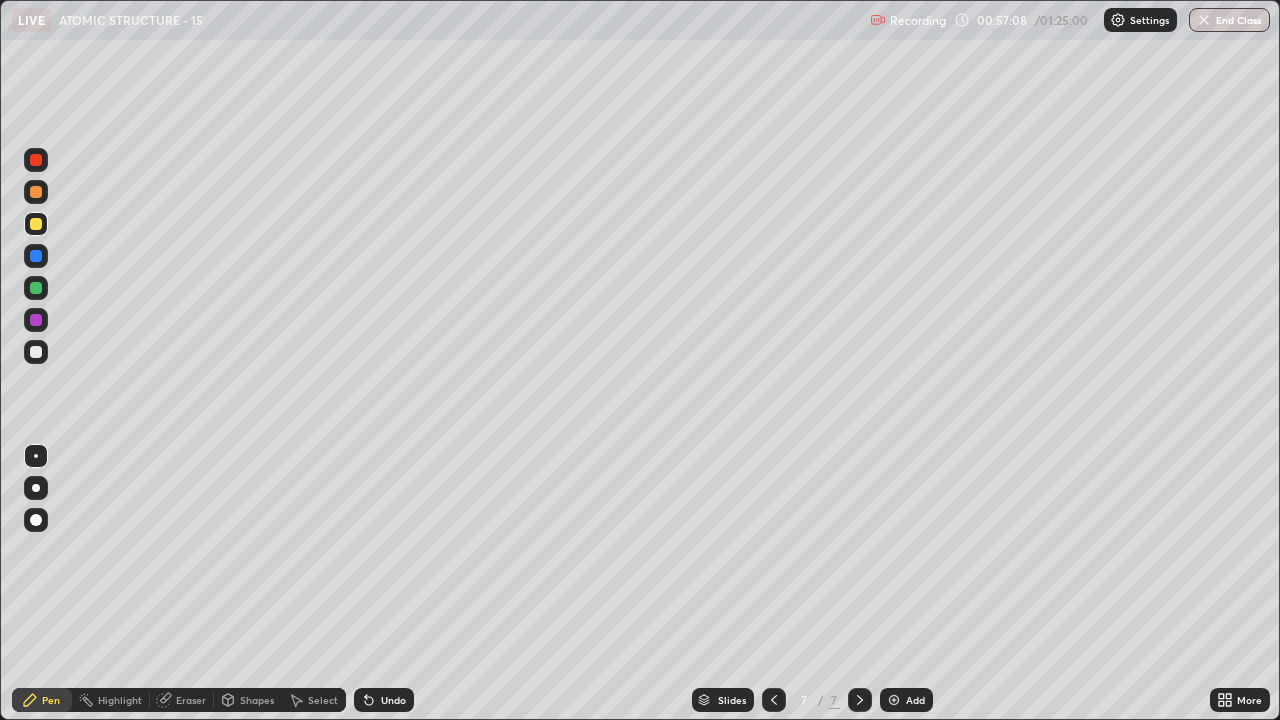 click at bounding box center [36, 352] 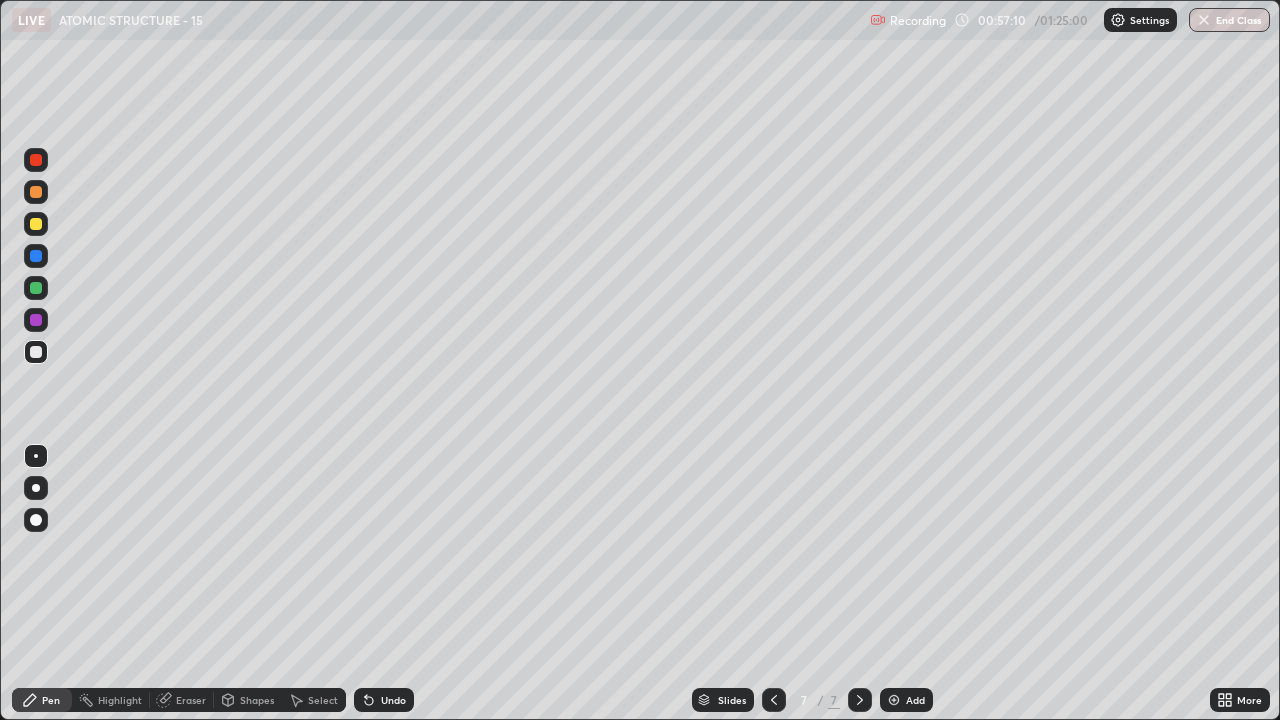 click at bounding box center (36, 224) 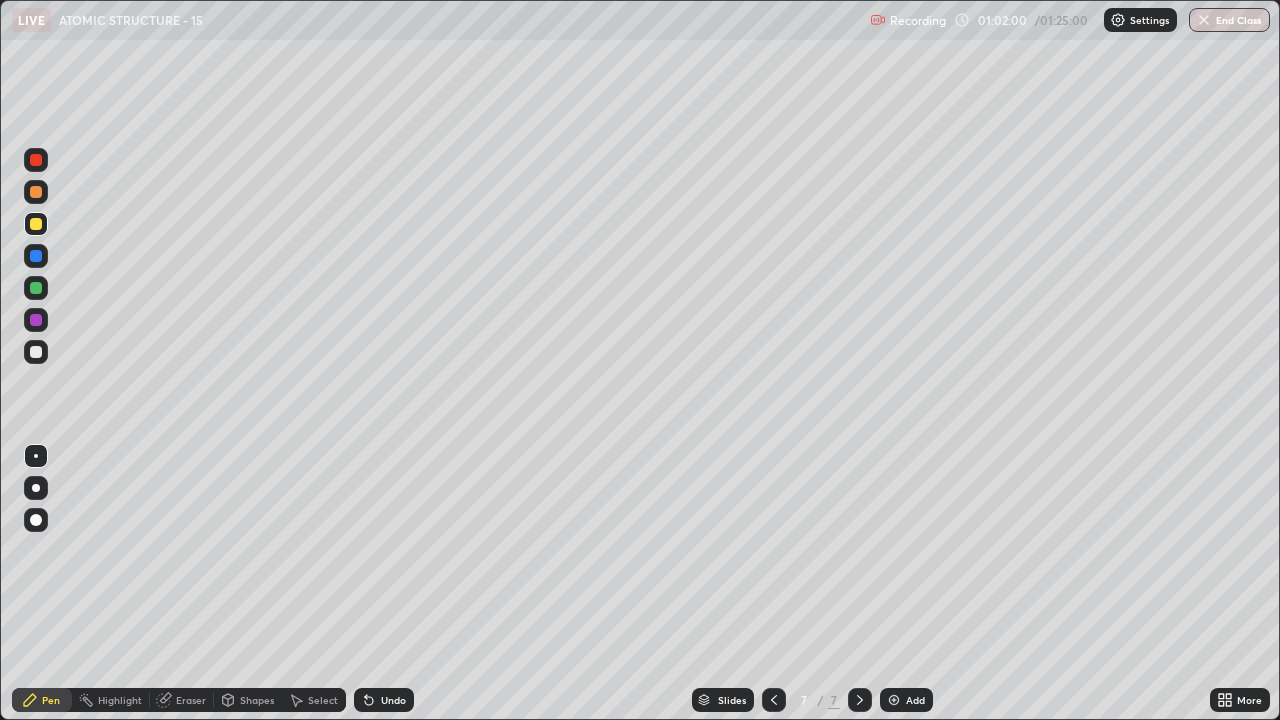 click on "Select" at bounding box center (323, 700) 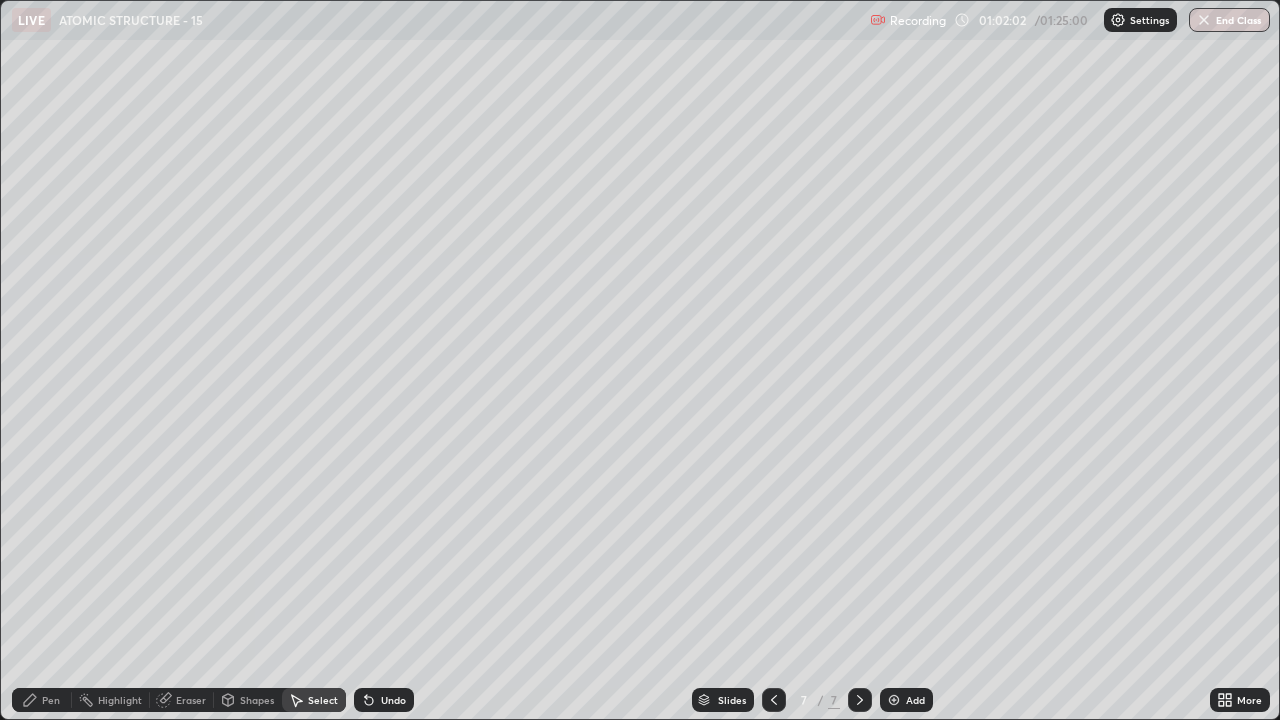 click on "Pen" at bounding box center [42, 700] 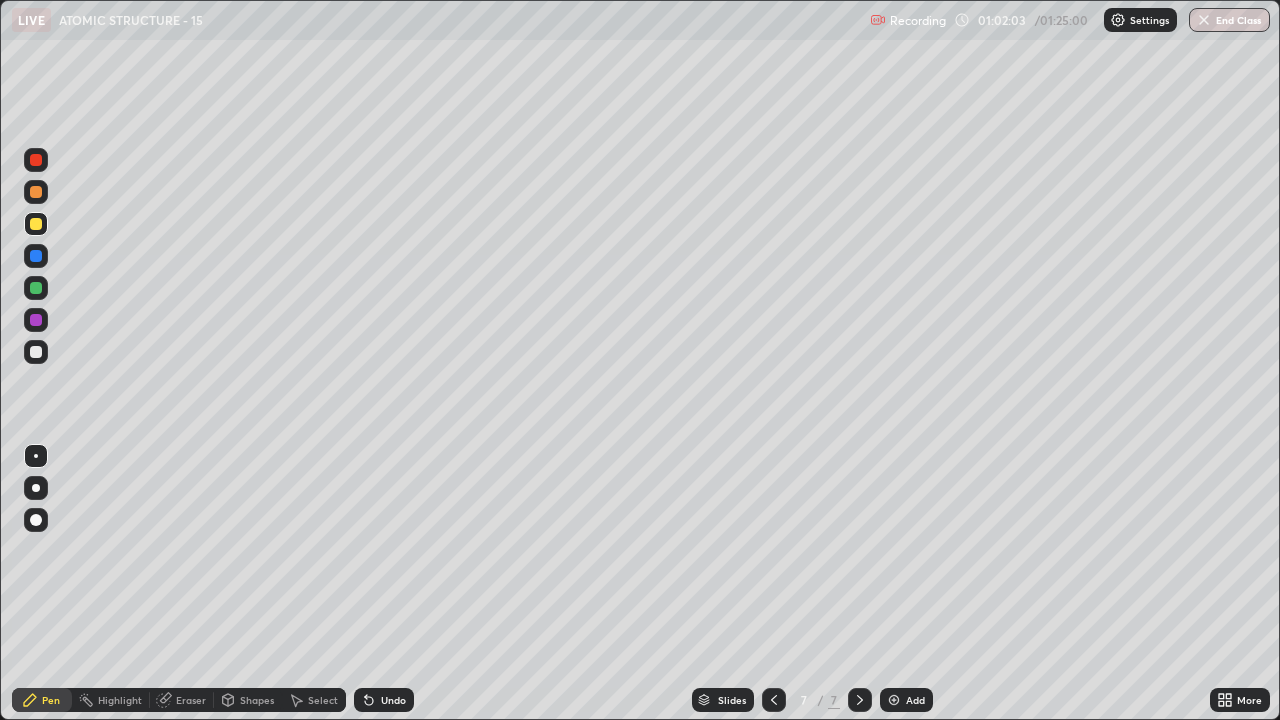 click 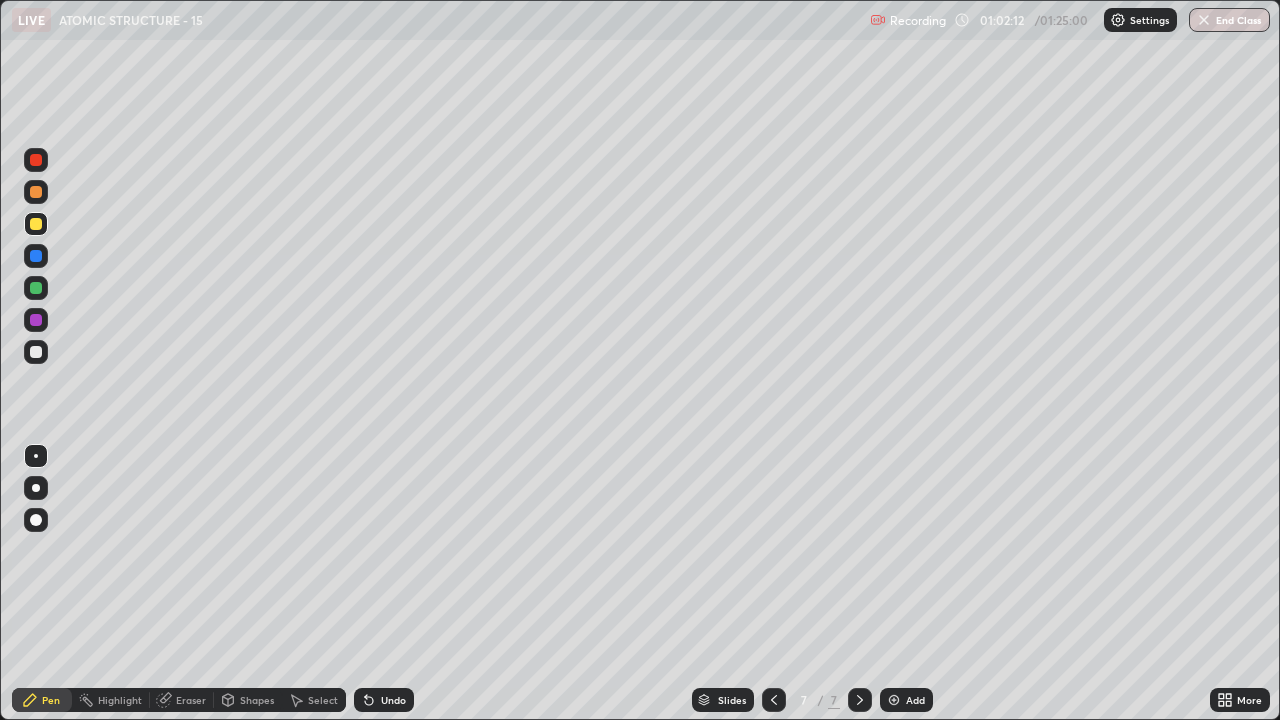 click on "Select" at bounding box center [323, 700] 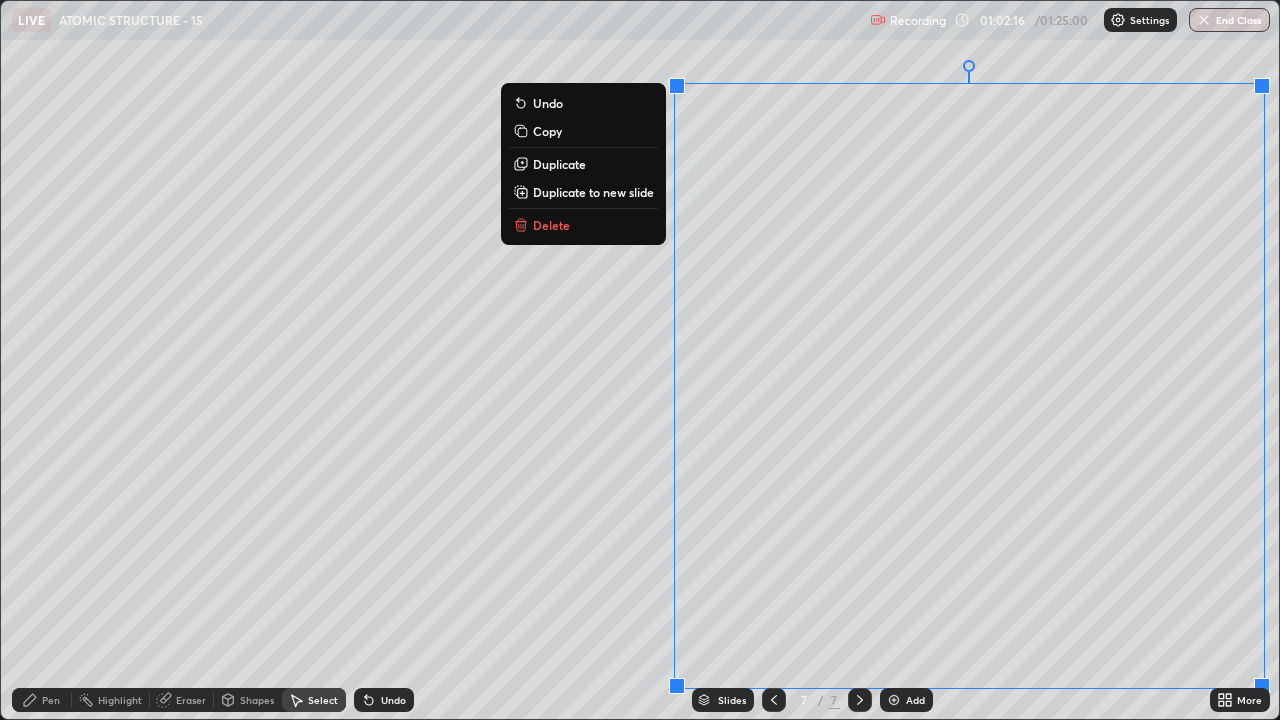 click on "Duplicate to new slide" at bounding box center [593, 192] 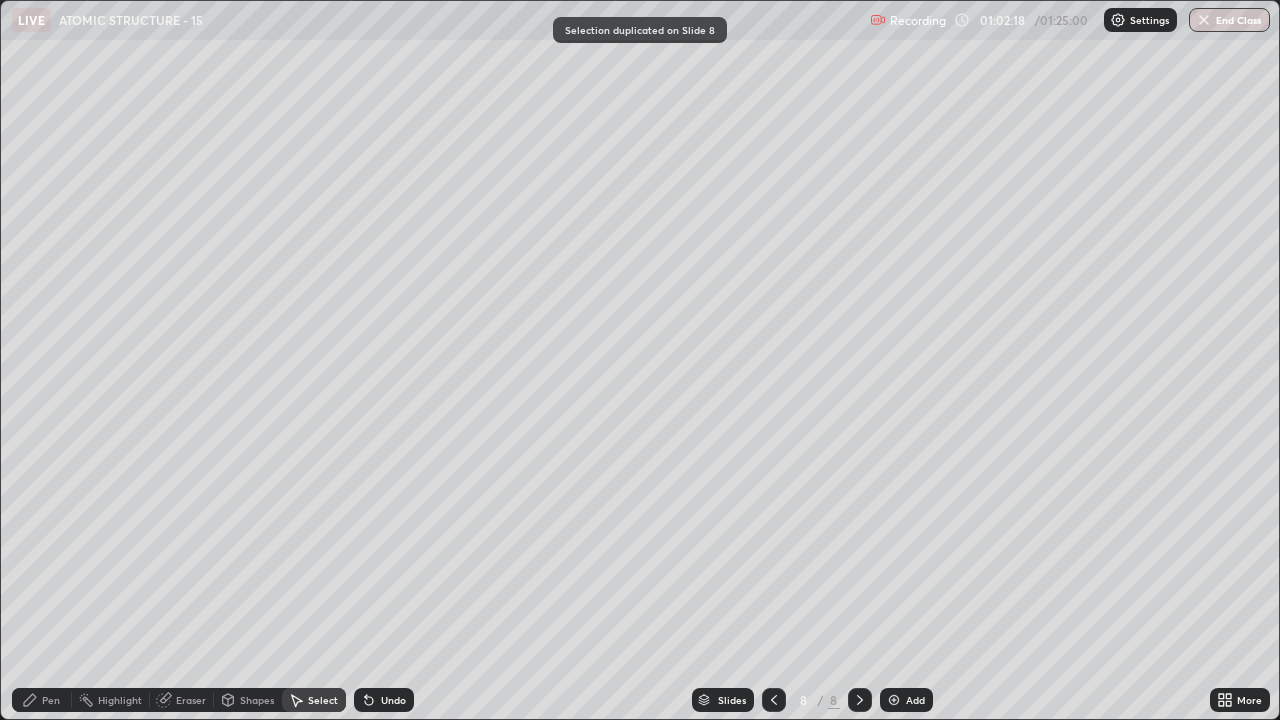 click on "Pen" at bounding box center [42, 700] 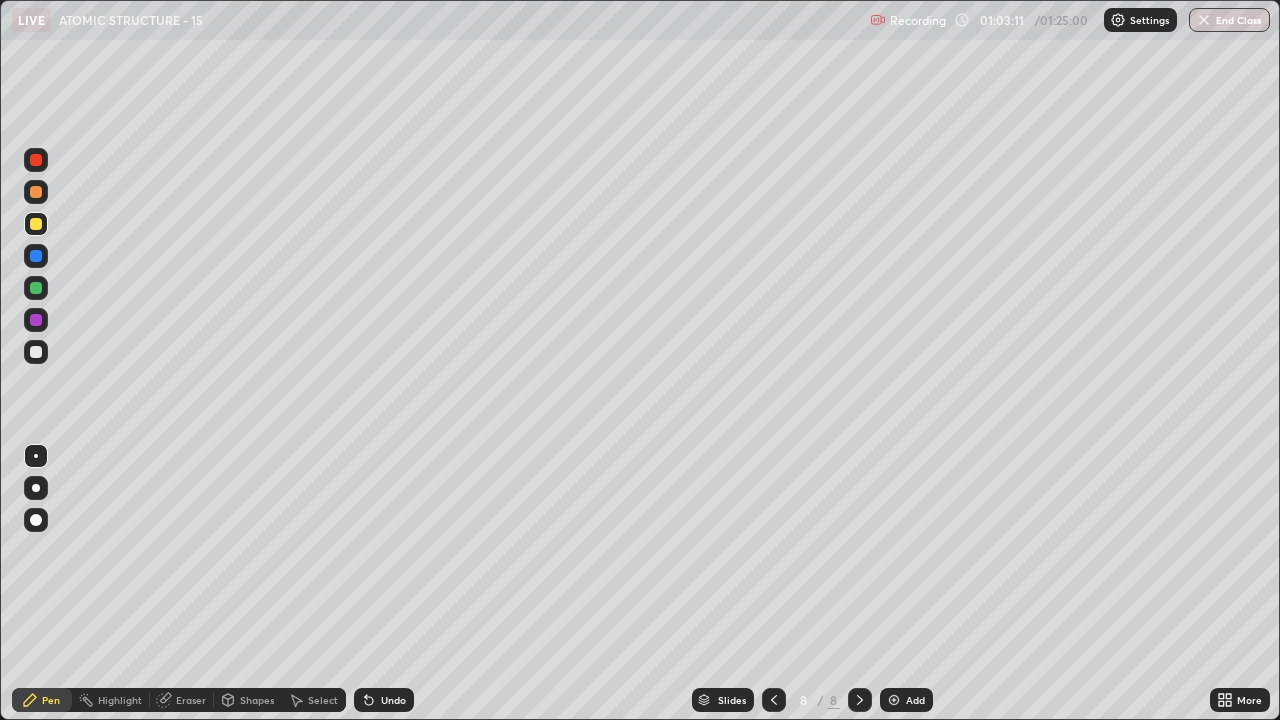 click 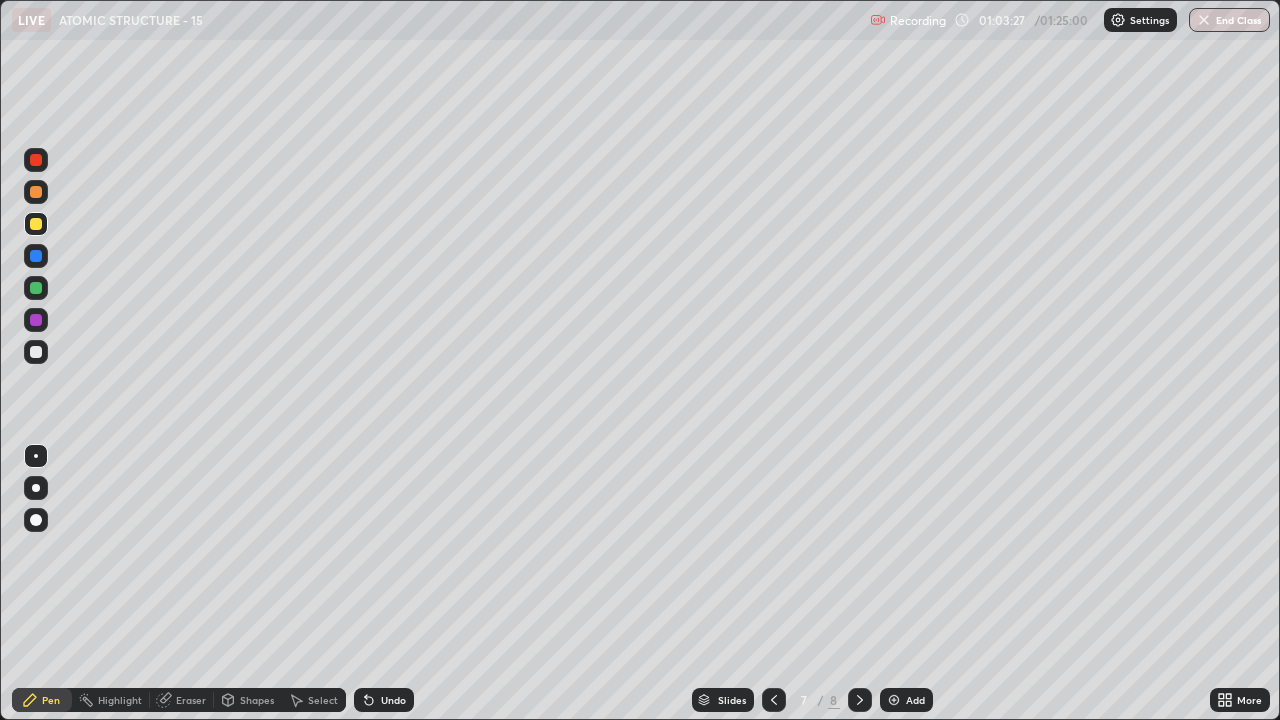 click 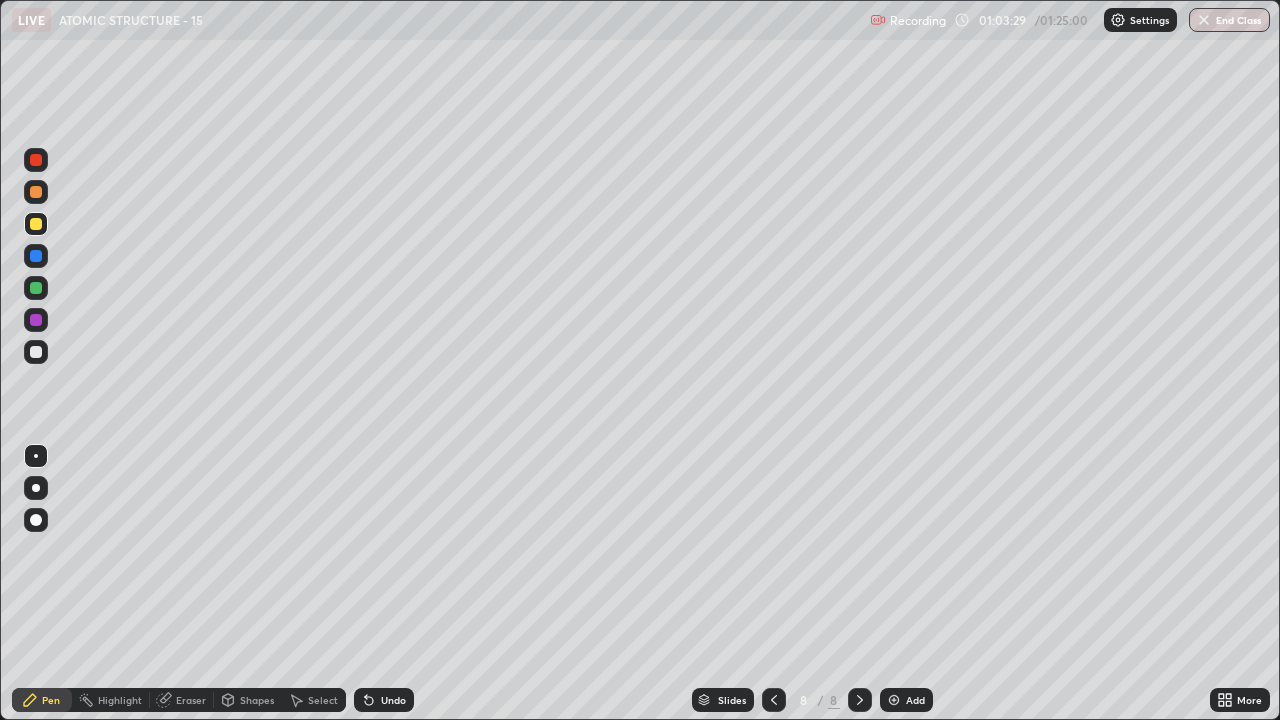 click at bounding box center [36, 352] 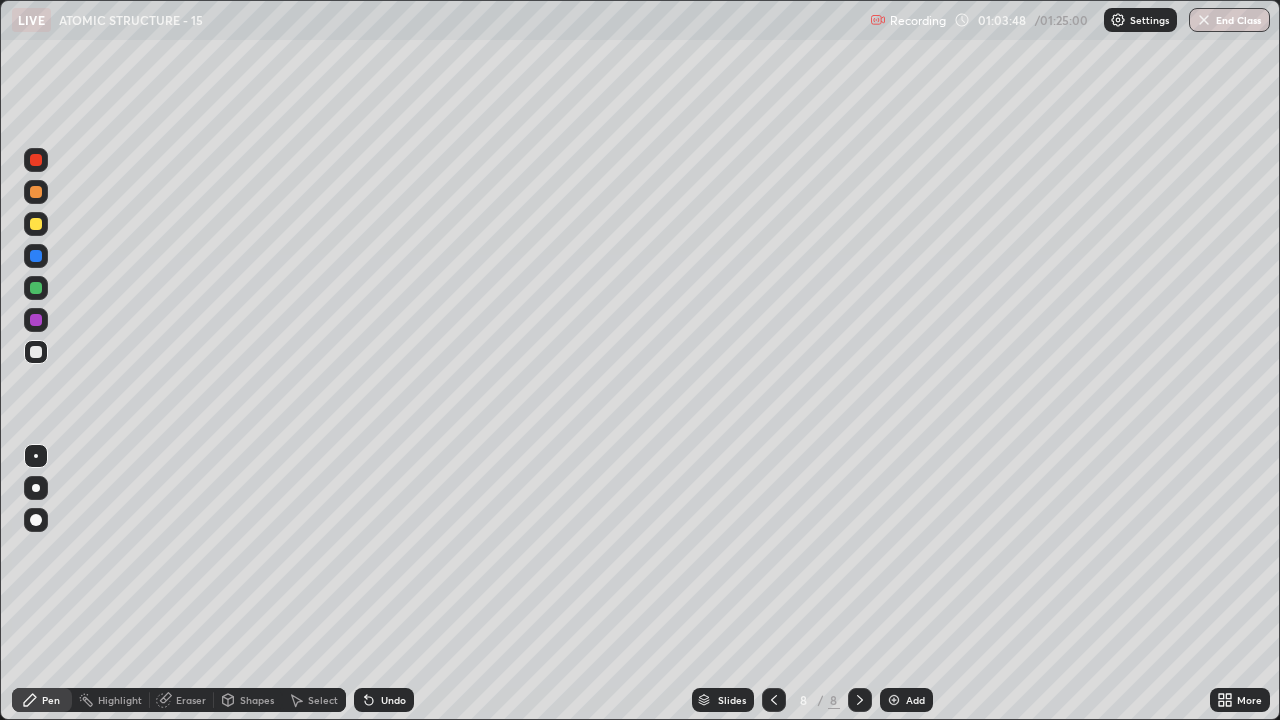 click on "Eraser" at bounding box center (191, 700) 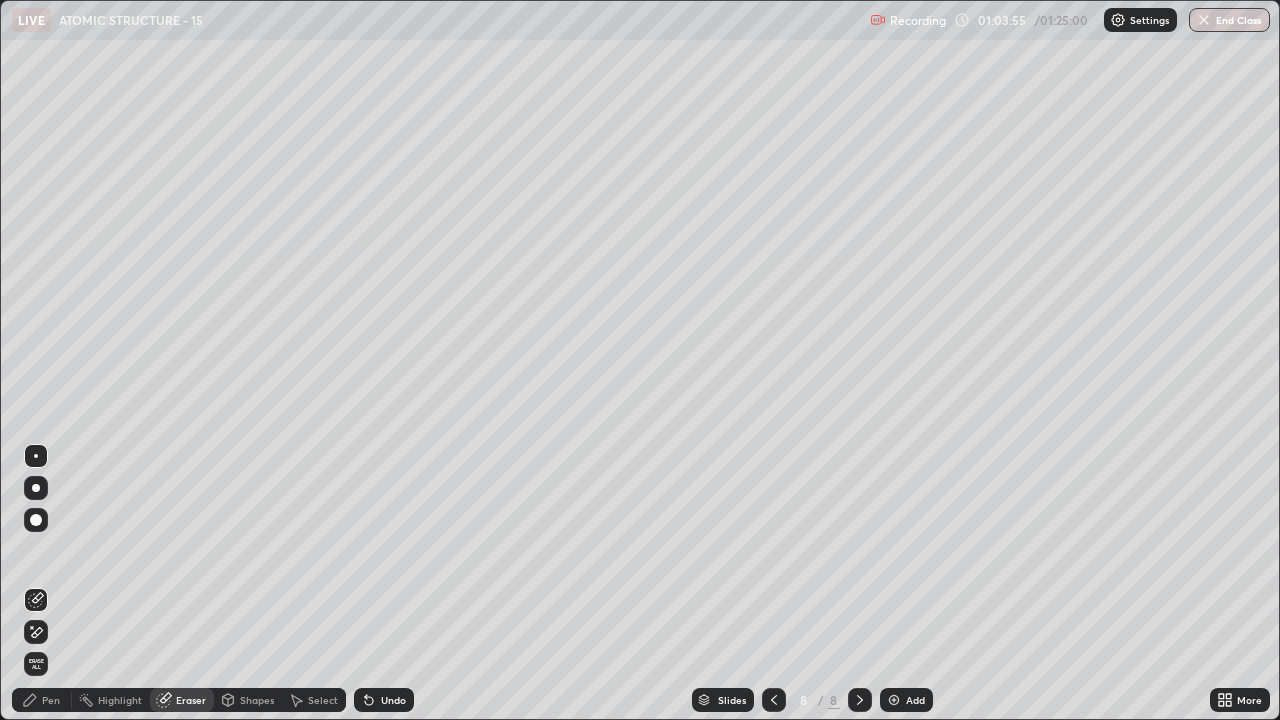 click 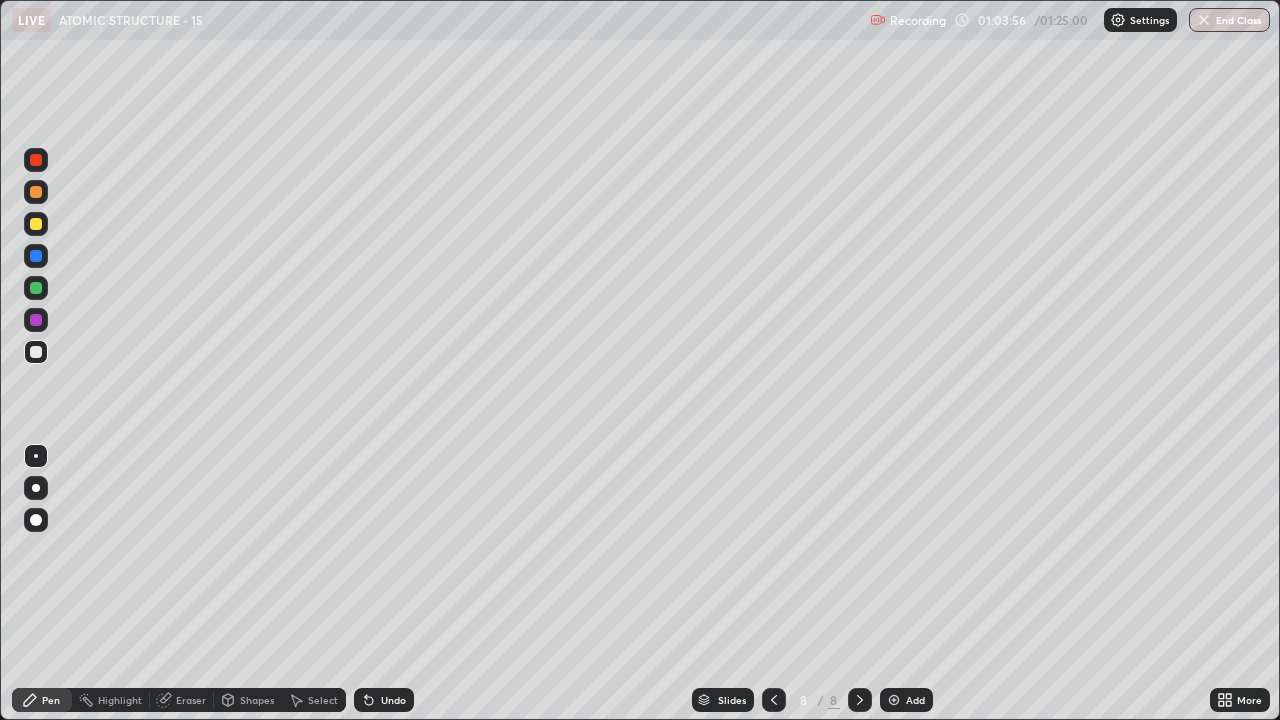 click at bounding box center [36, 352] 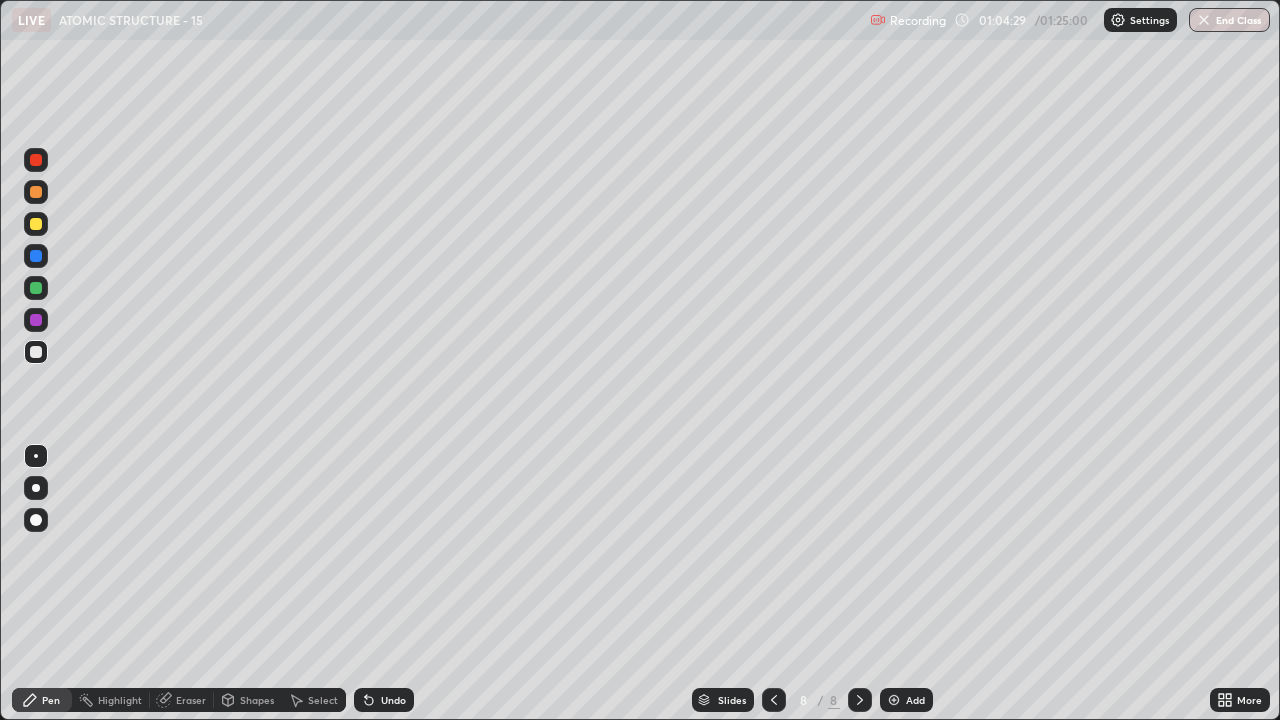 click at bounding box center [36, 224] 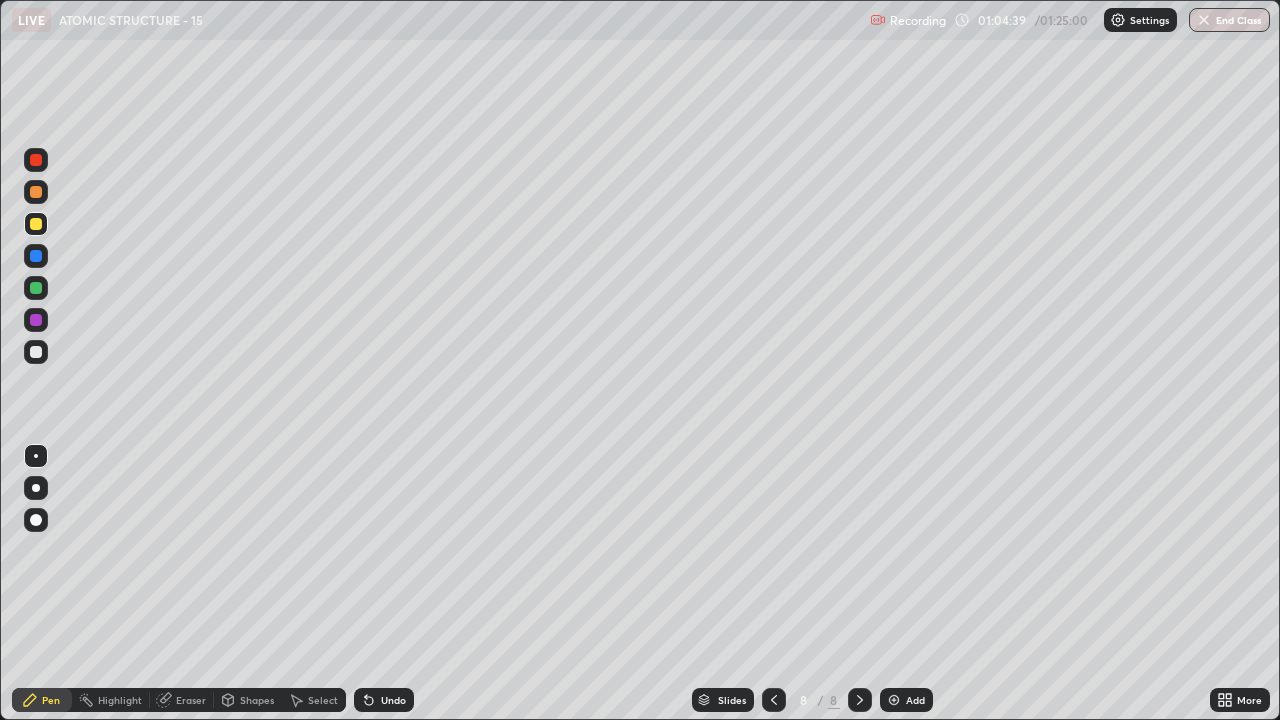 click on "Undo" at bounding box center [393, 700] 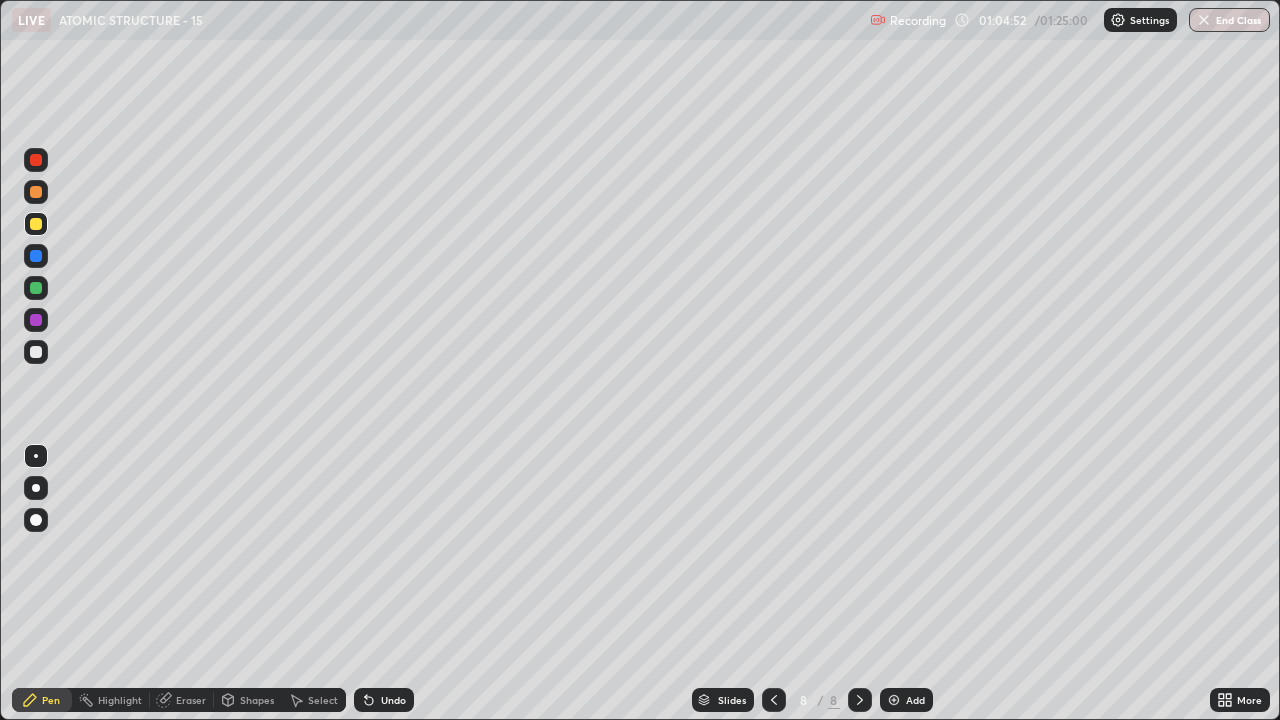 click at bounding box center [36, 352] 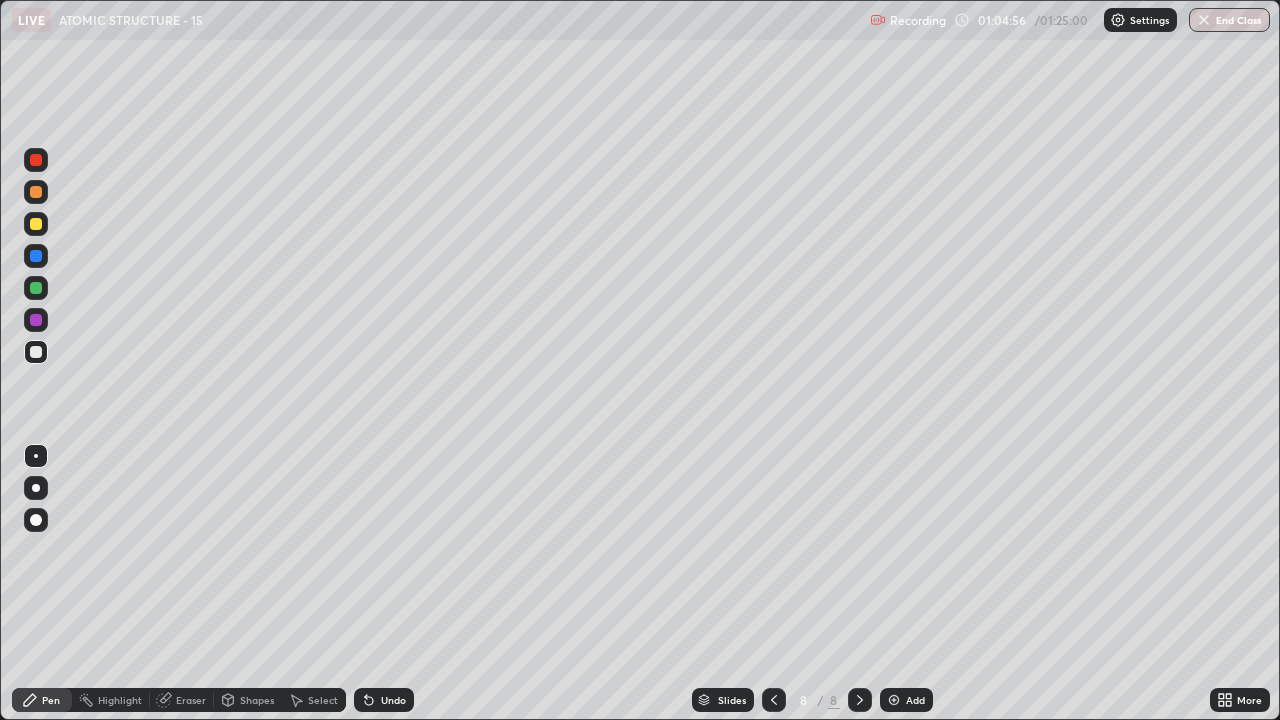click 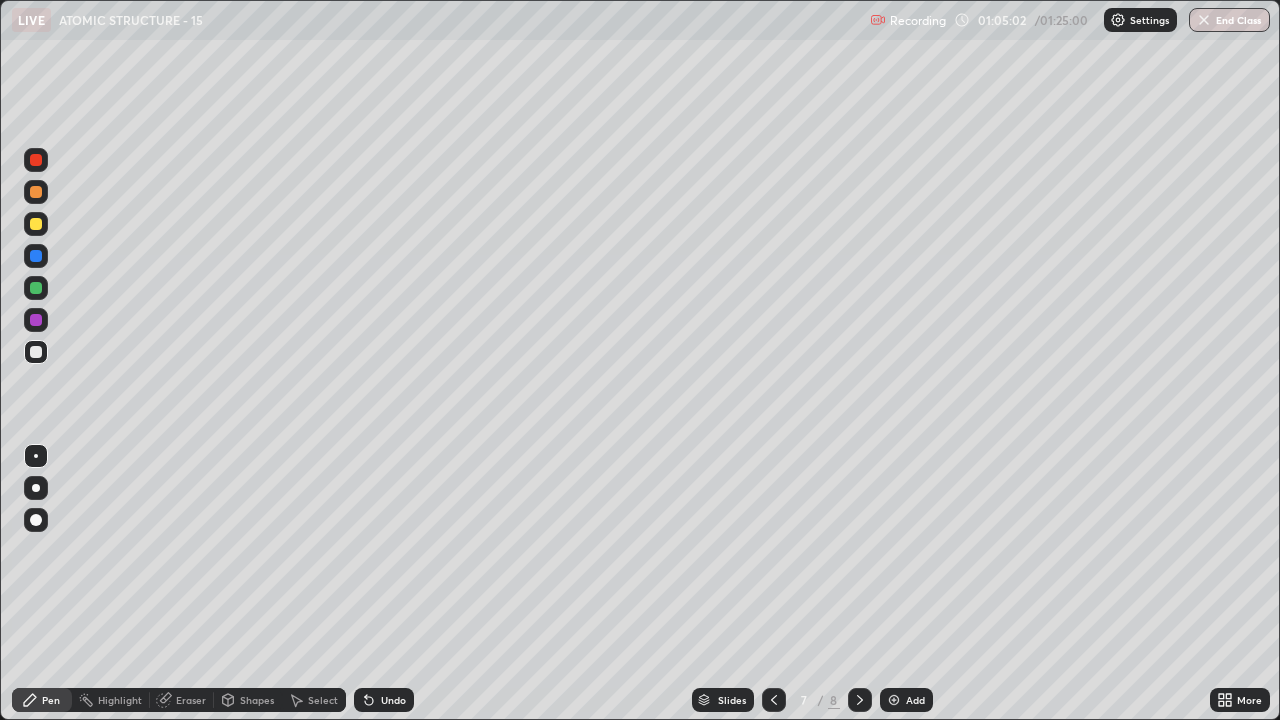 click on "Undo" at bounding box center (393, 700) 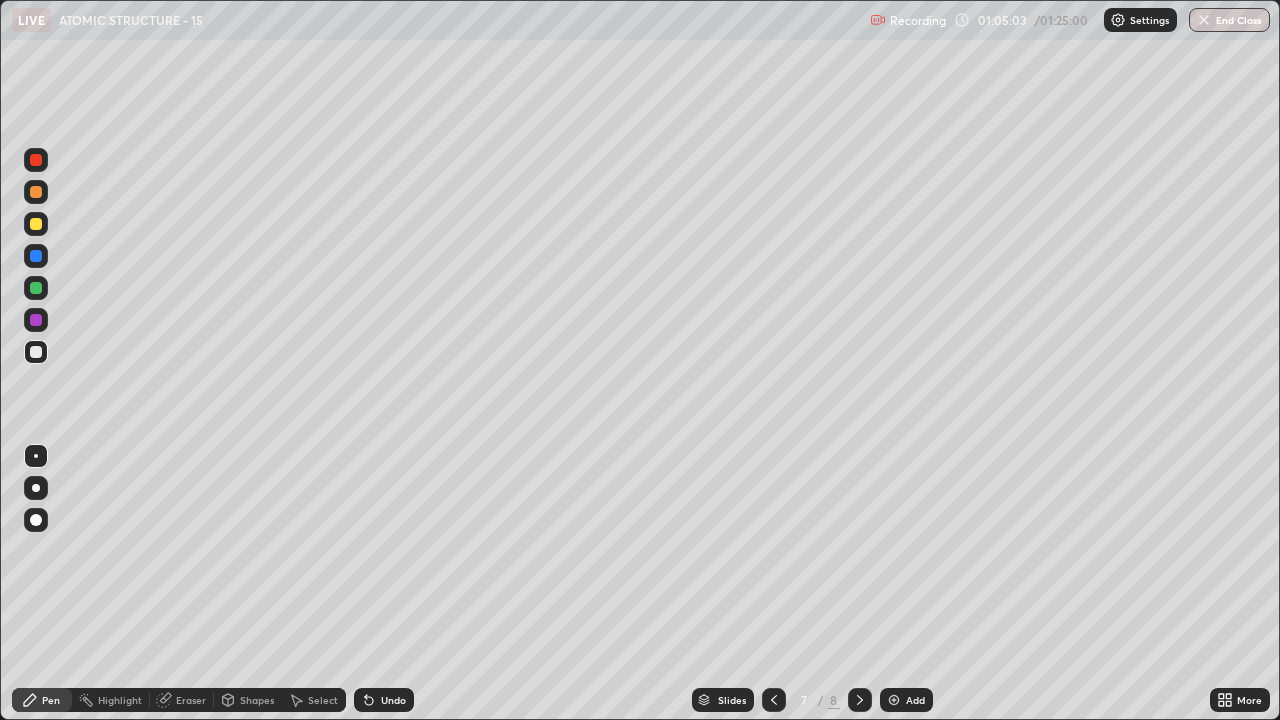 click on "Undo" at bounding box center (393, 700) 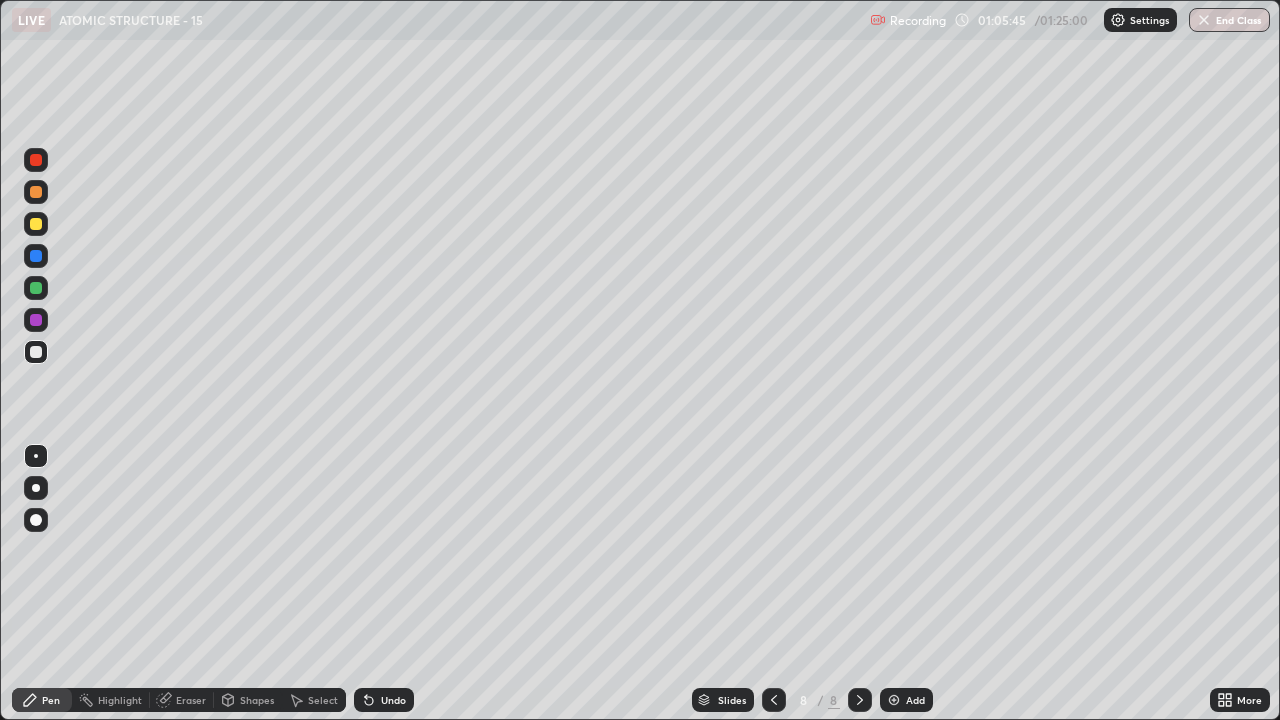 click on "Eraser" at bounding box center [191, 700] 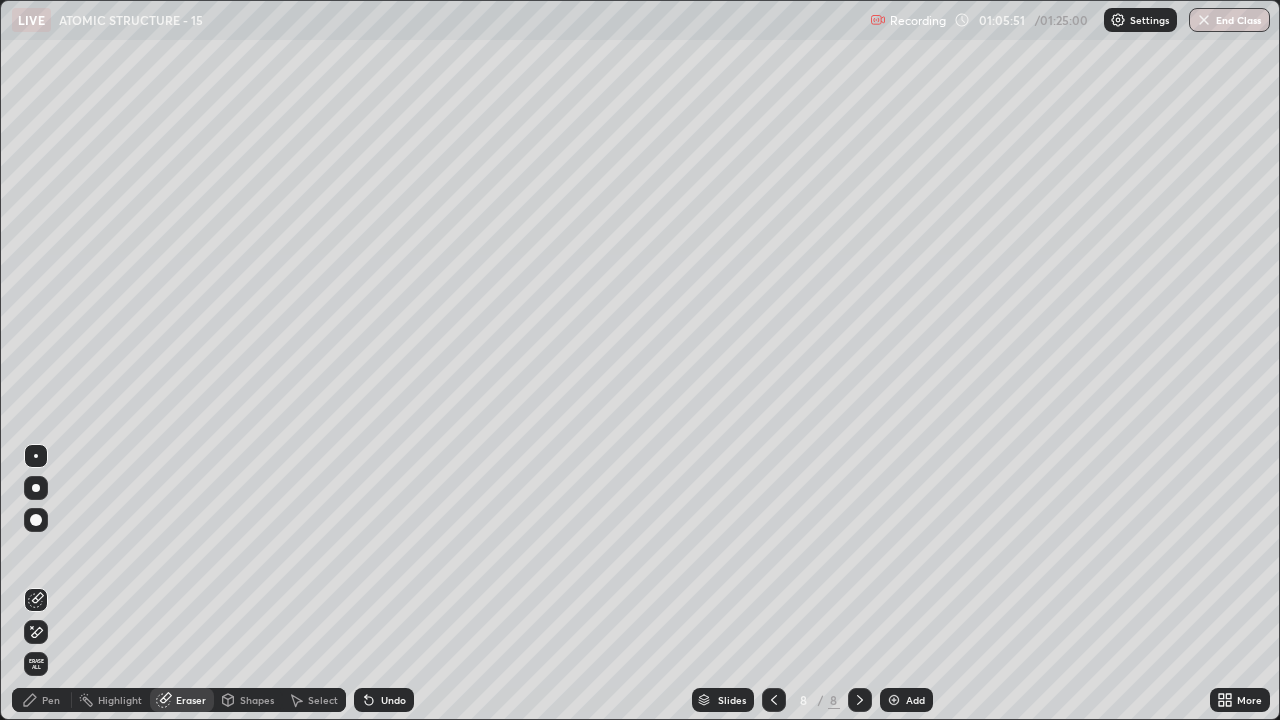 click on "Pen" at bounding box center (51, 700) 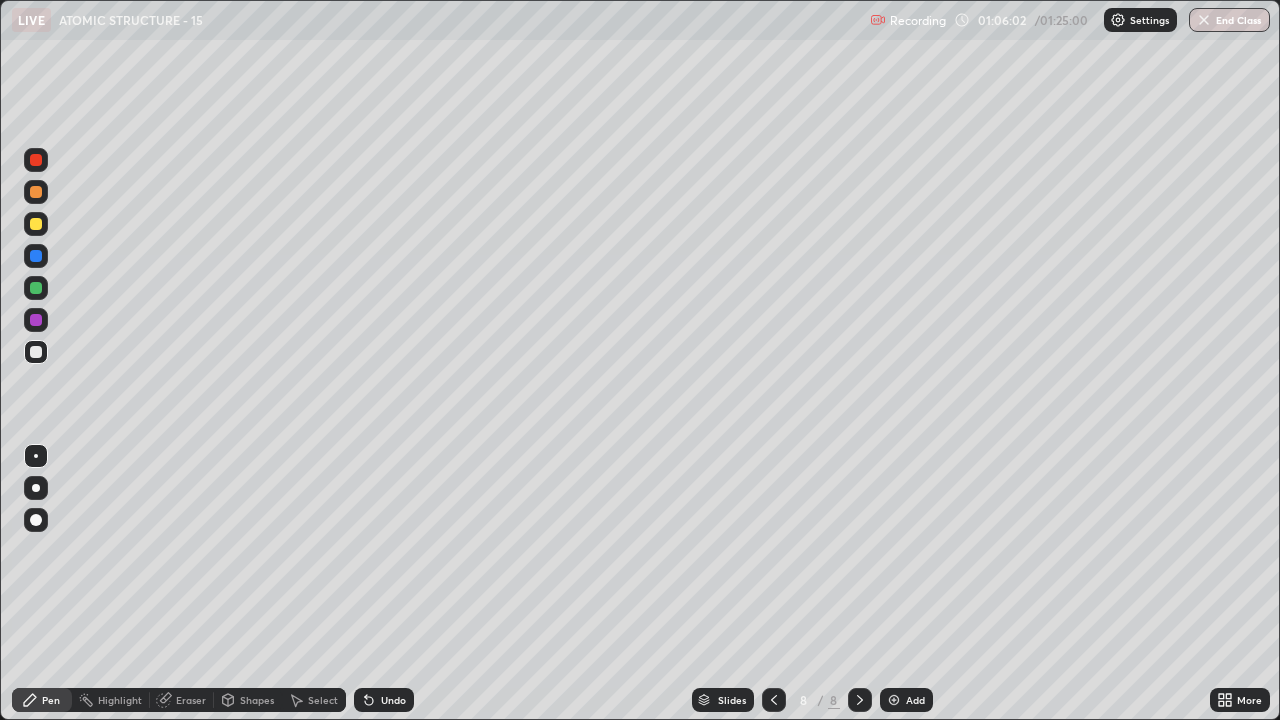 click on "Undo" at bounding box center (384, 700) 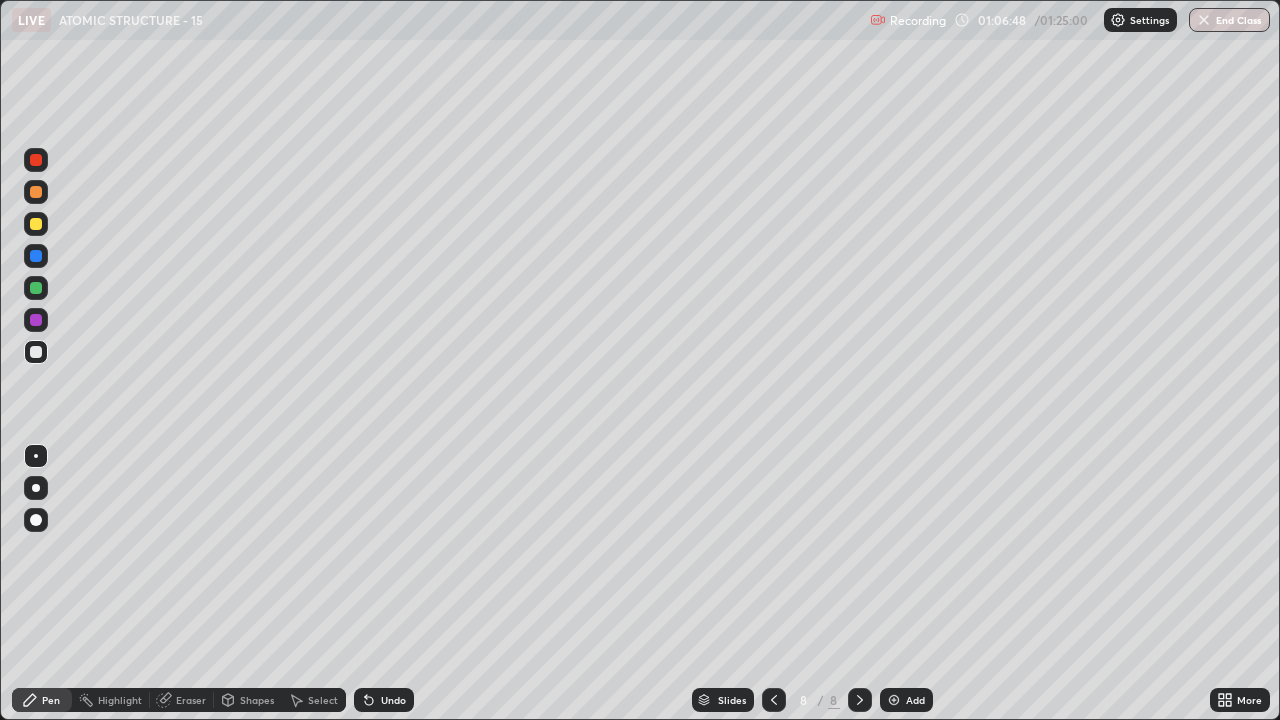 click at bounding box center [36, 288] 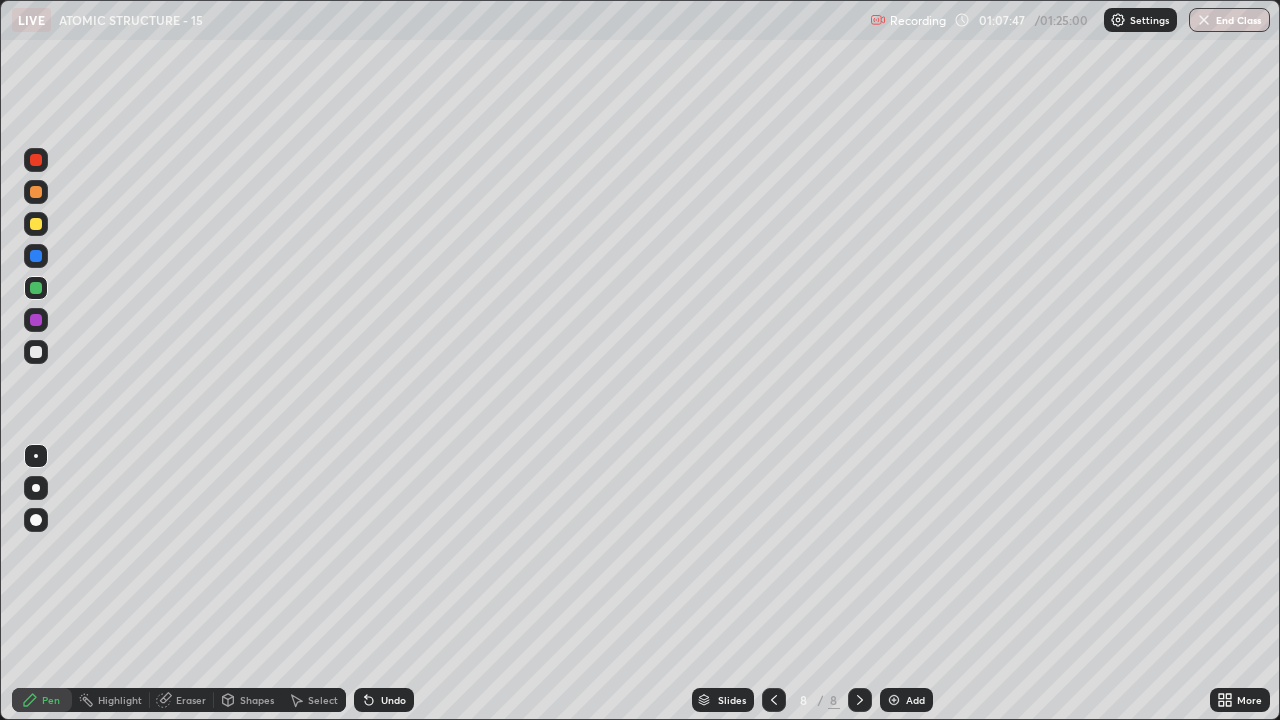 click at bounding box center [36, 224] 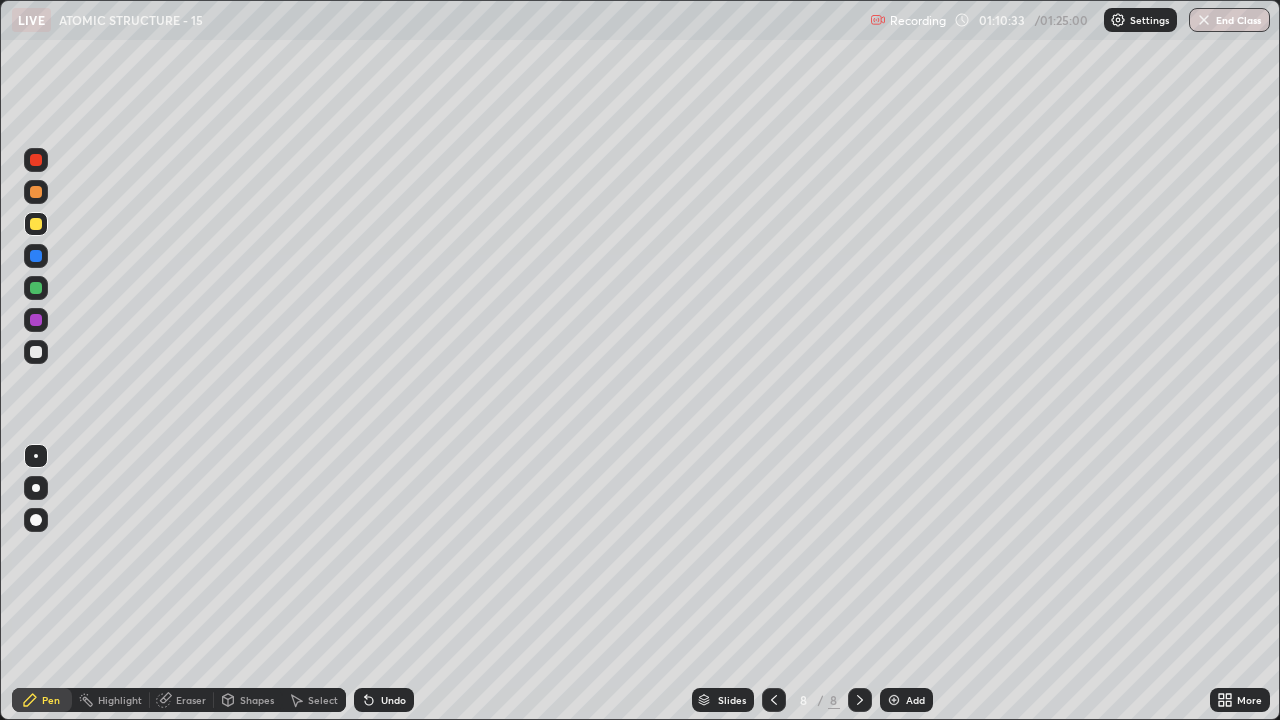 click at bounding box center (894, 700) 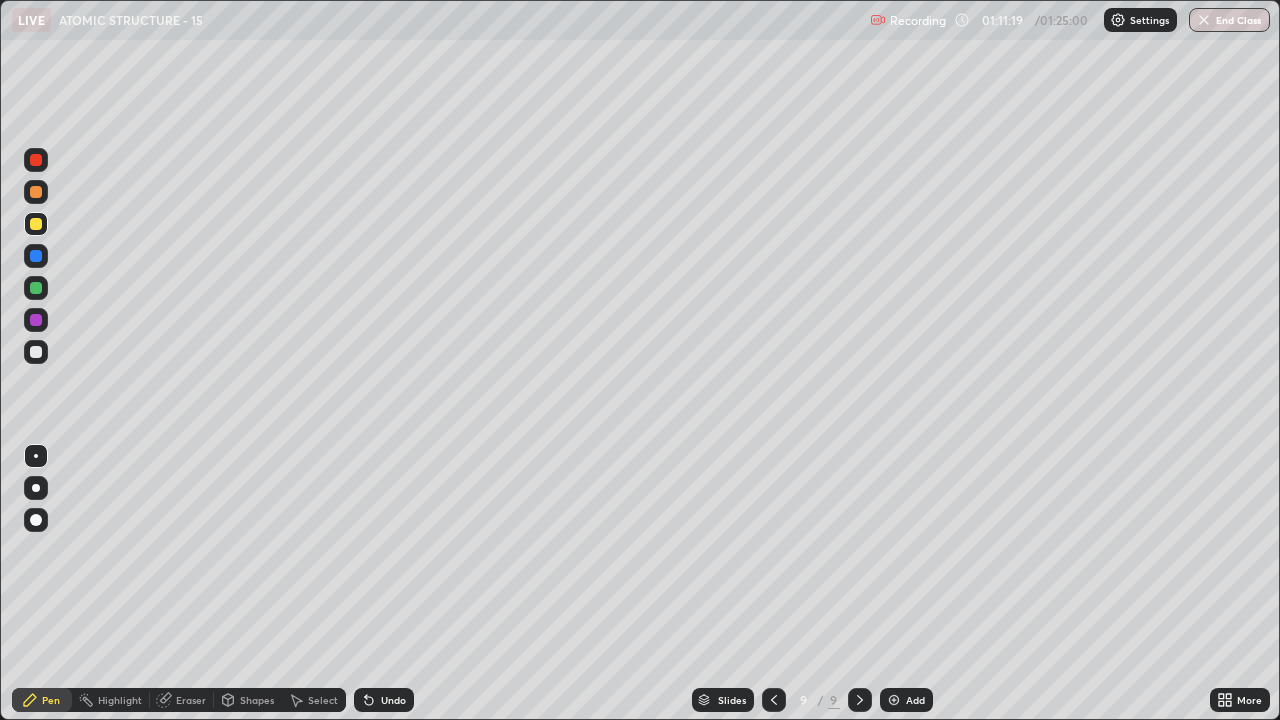 click at bounding box center [36, 352] 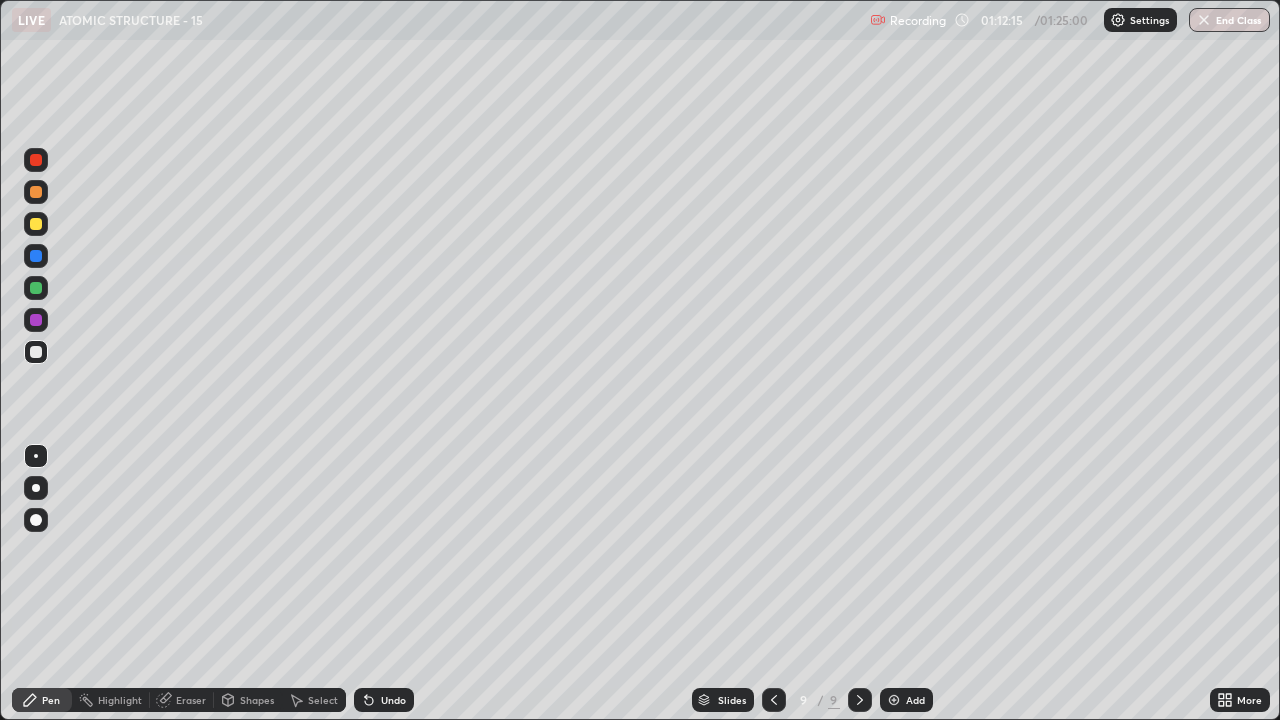 click 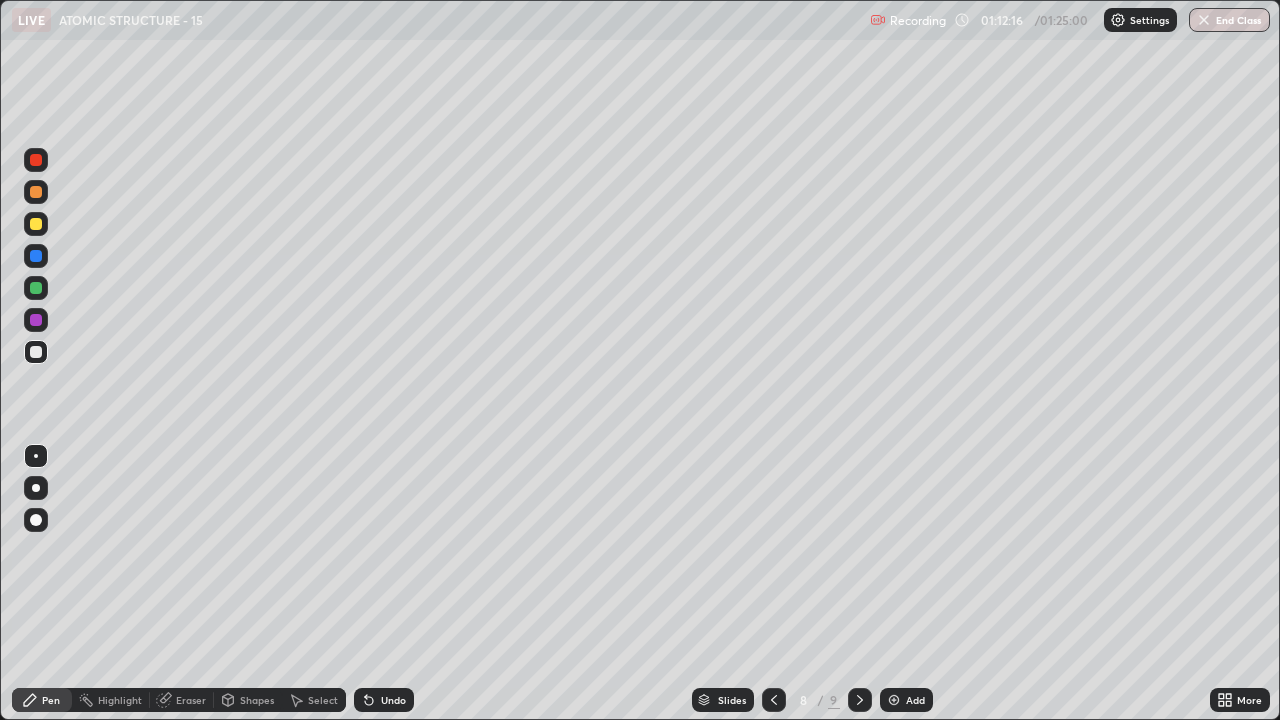 click 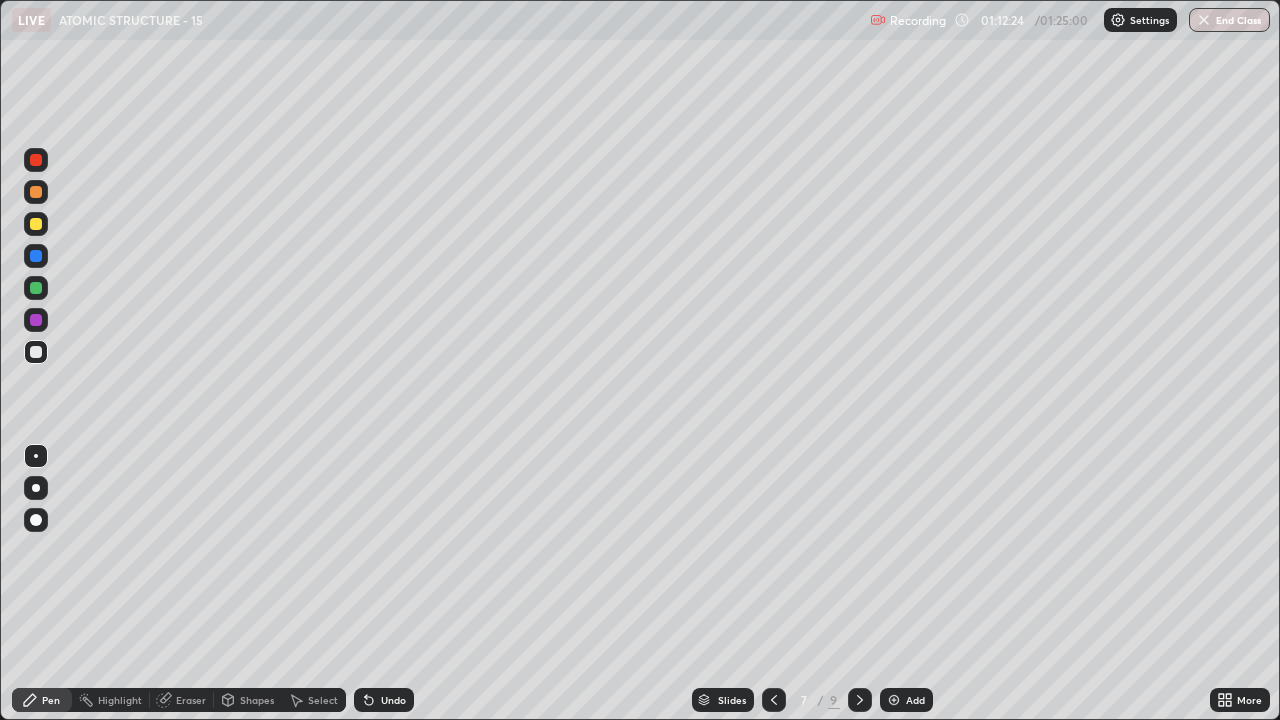 click 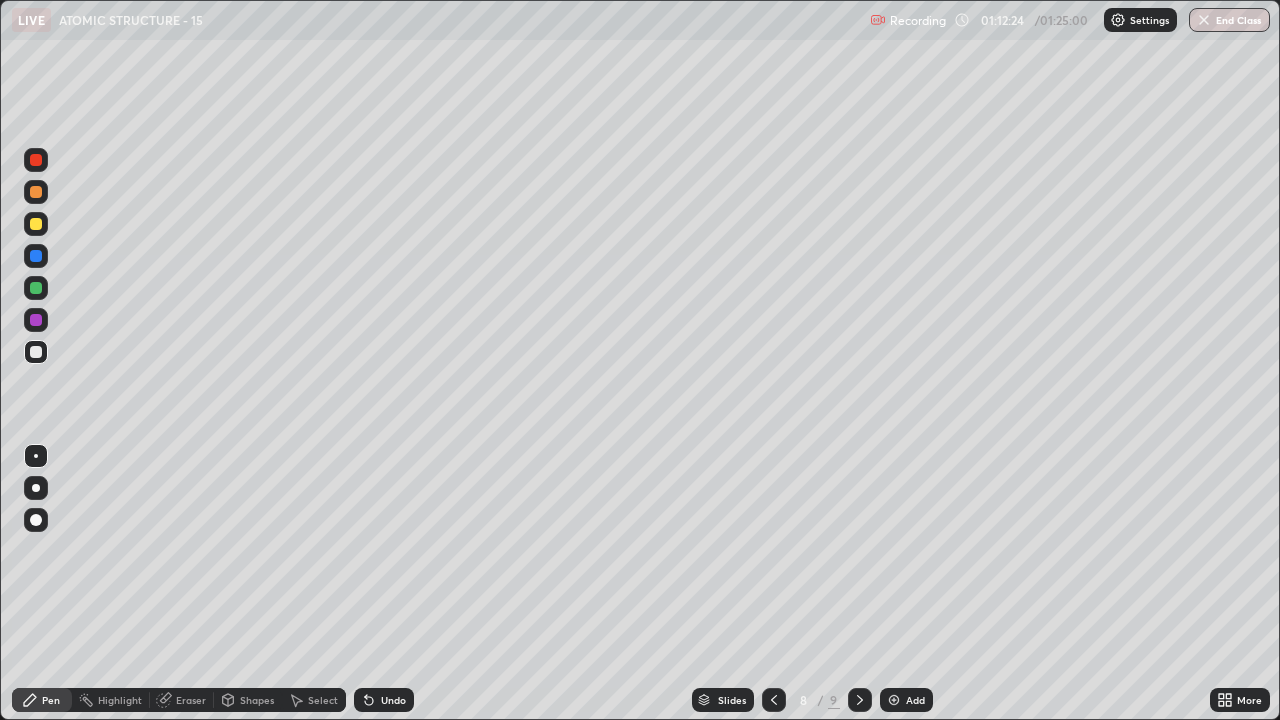 click 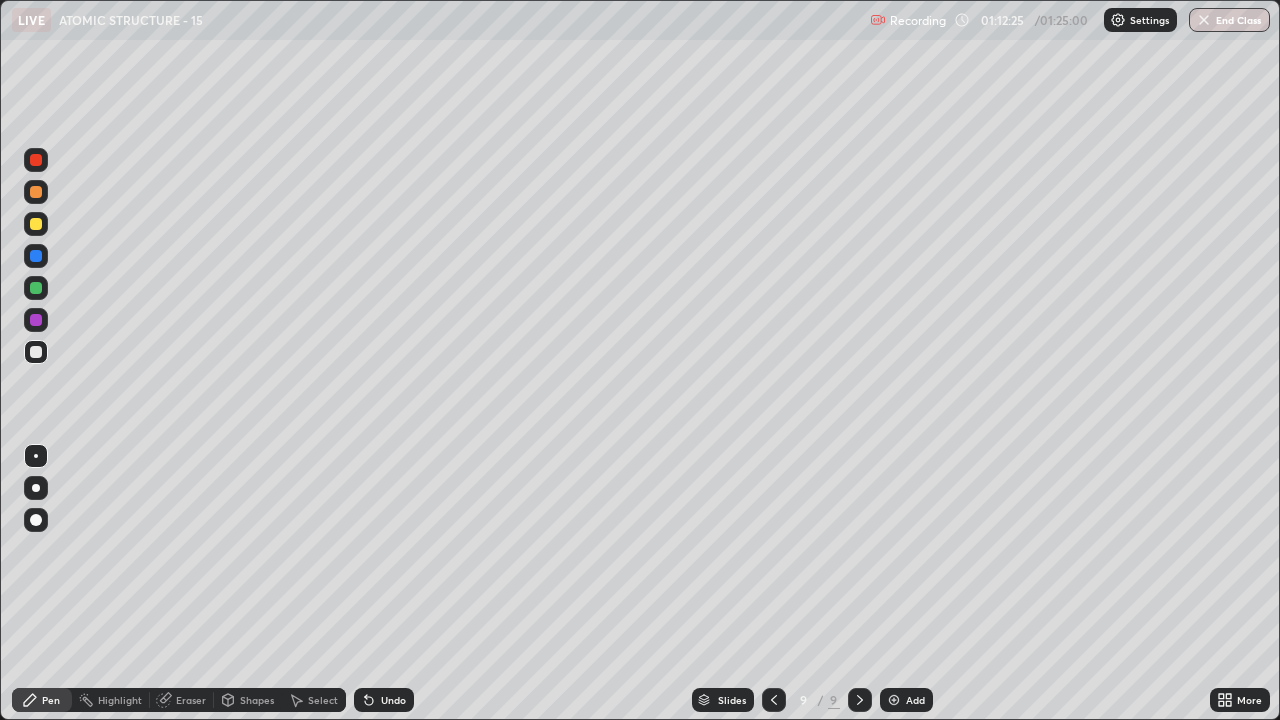 click 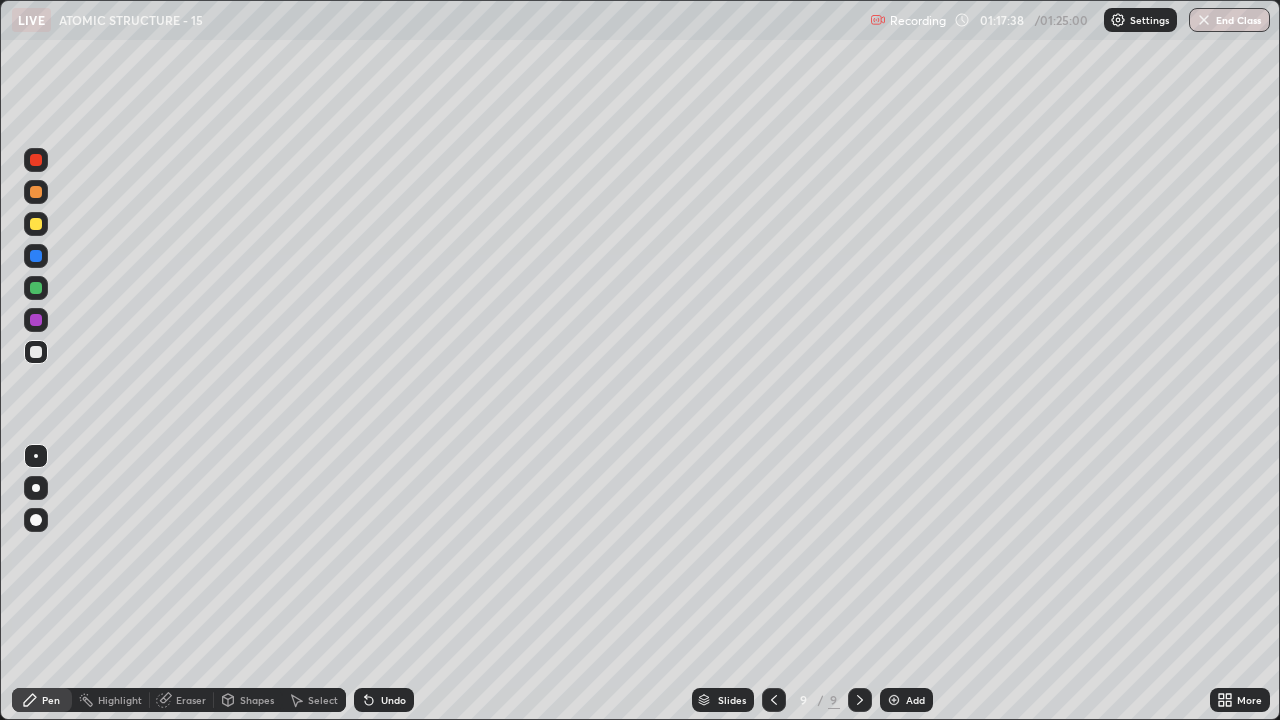 click on "Undo" at bounding box center [393, 700] 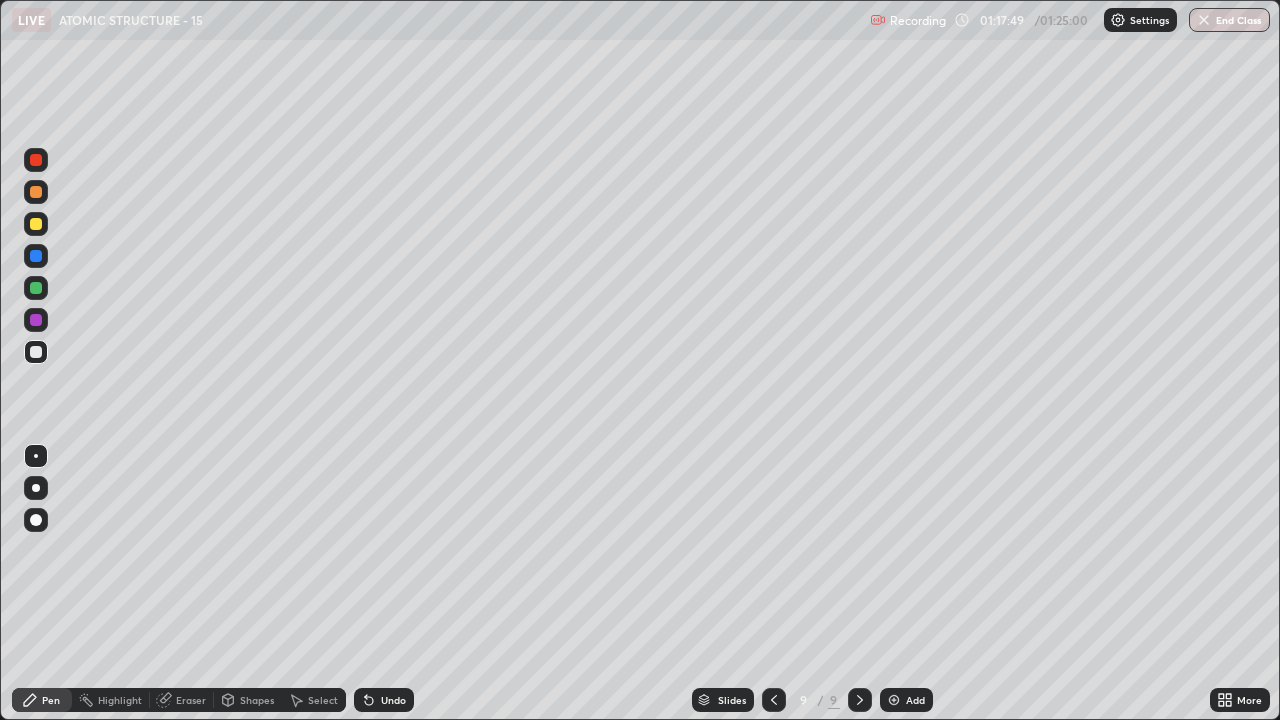 click at bounding box center [36, 224] 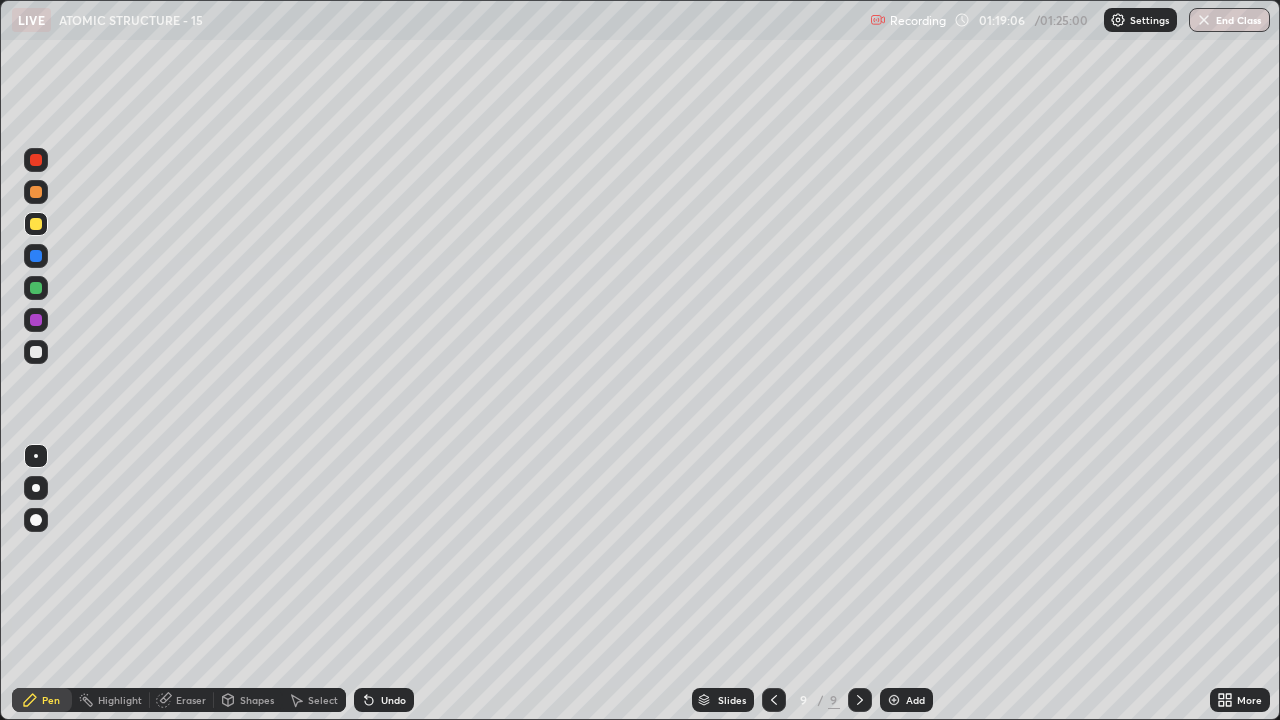 click at bounding box center (36, 352) 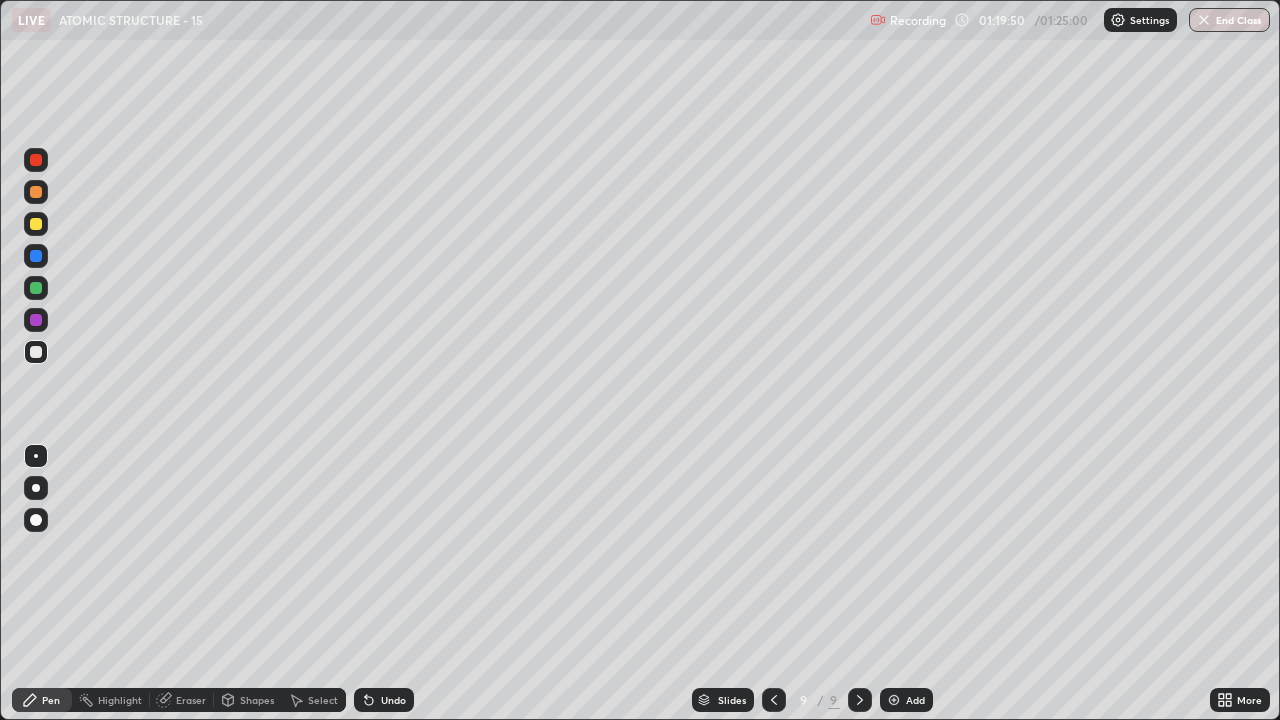 click on "Undo" at bounding box center [384, 700] 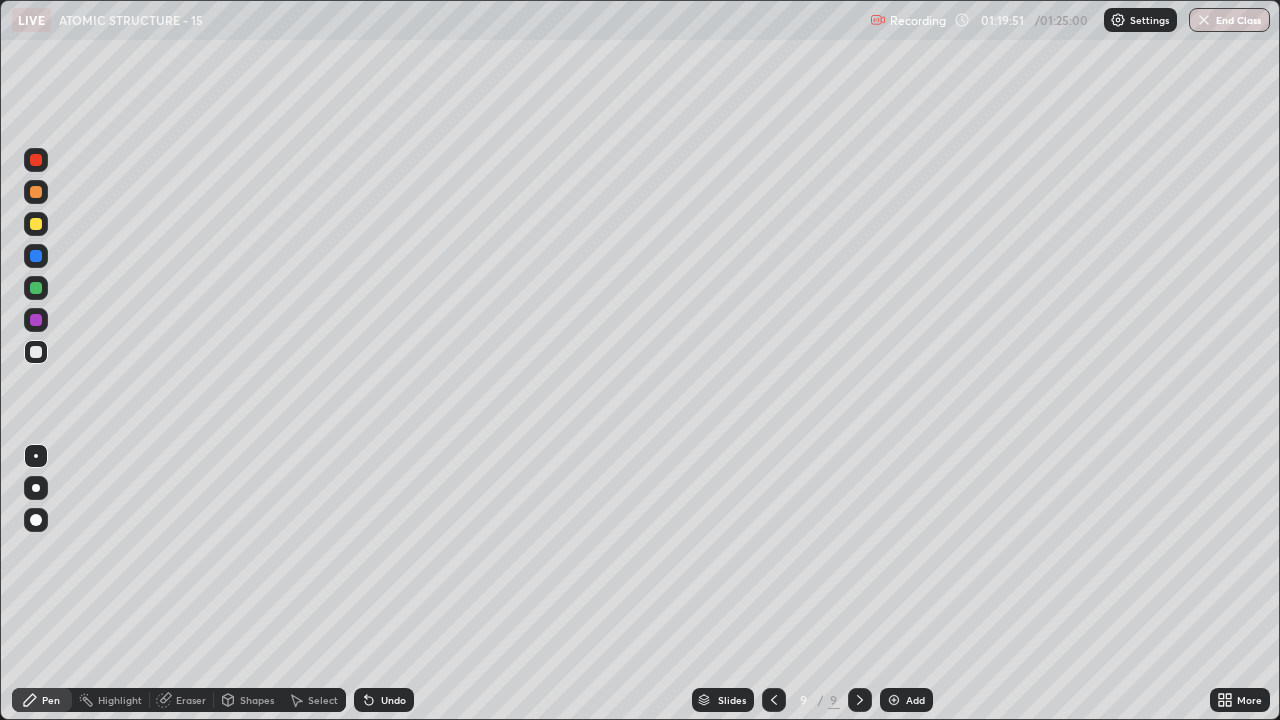 click at bounding box center (36, 288) 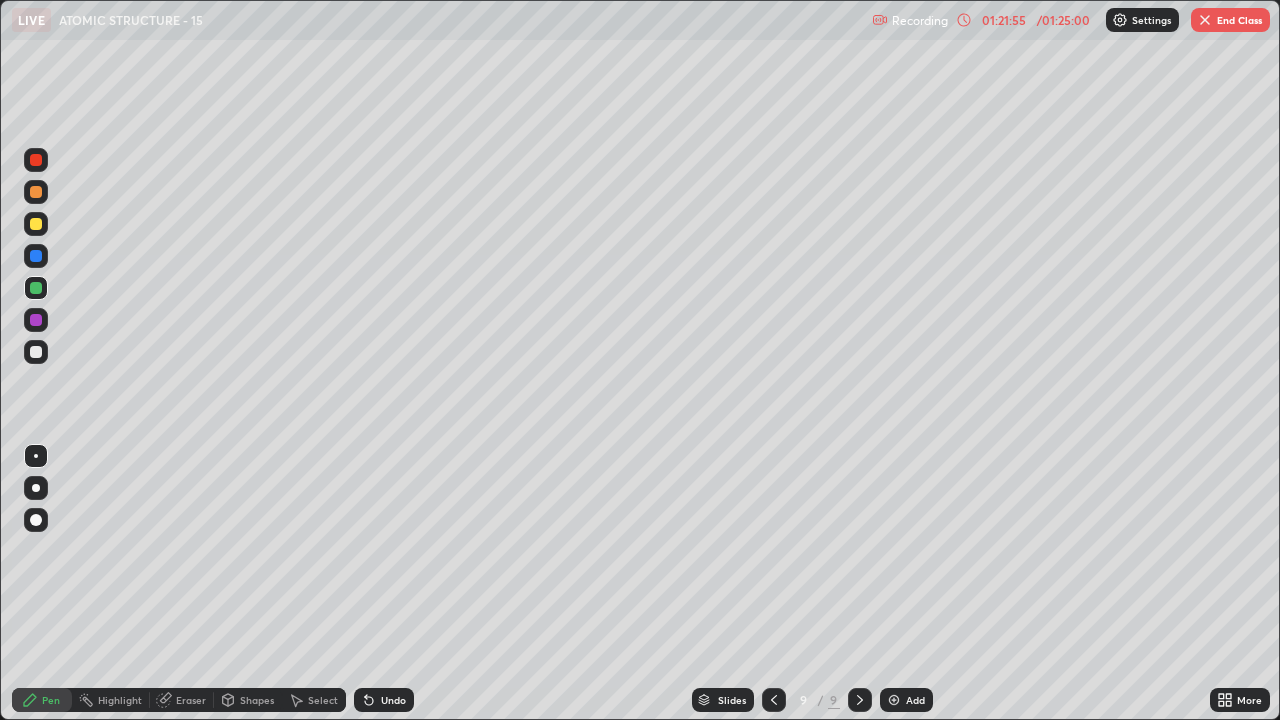 click on "Undo" at bounding box center (384, 700) 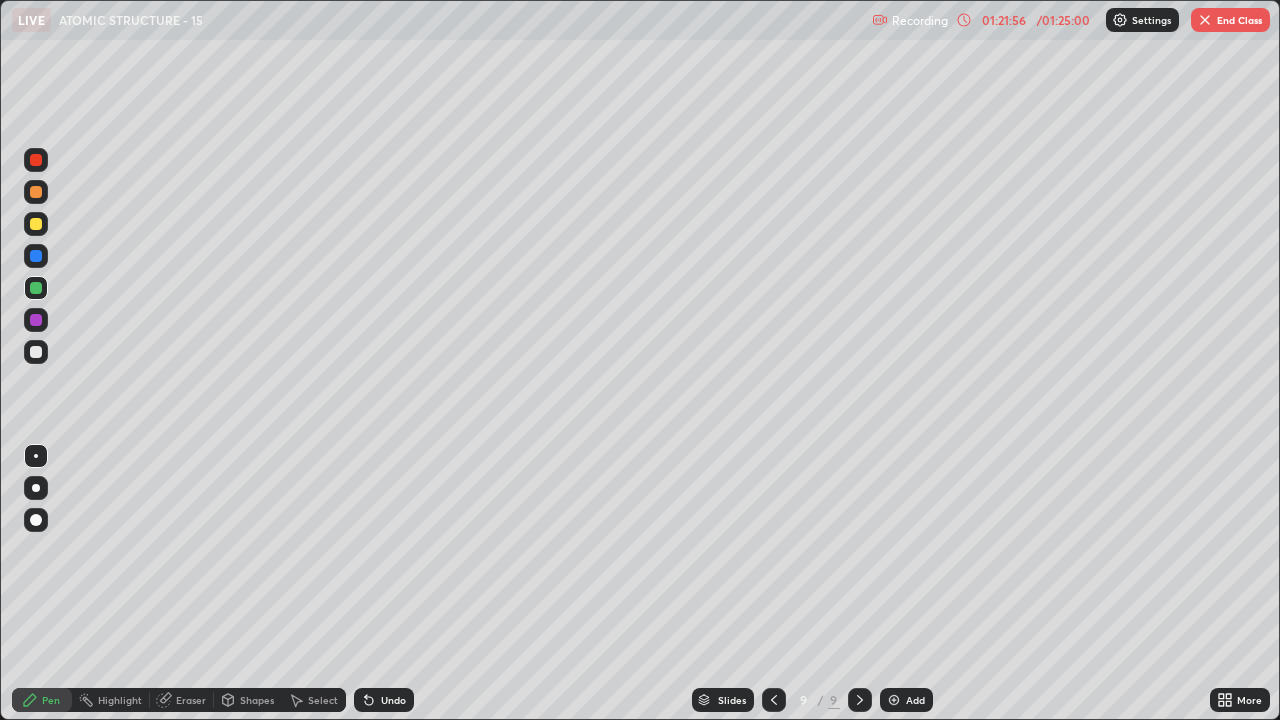 click on "Undo" at bounding box center [384, 700] 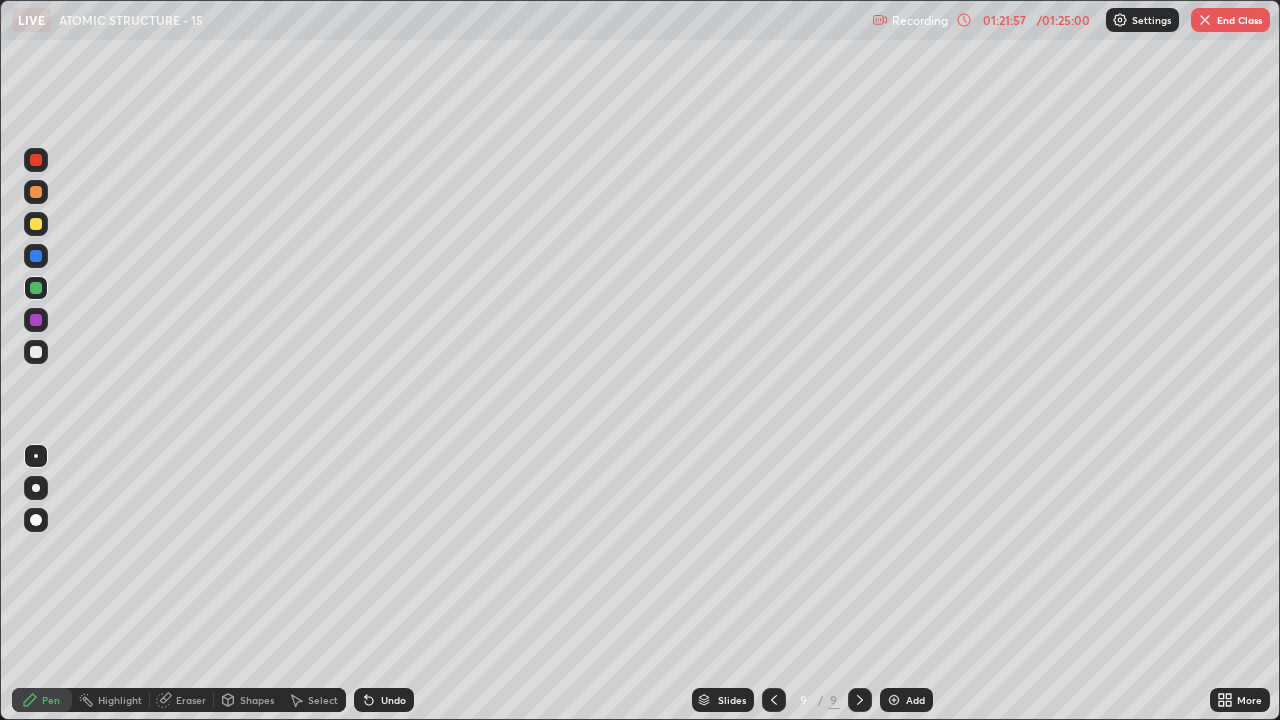 click on "Undo" at bounding box center (384, 700) 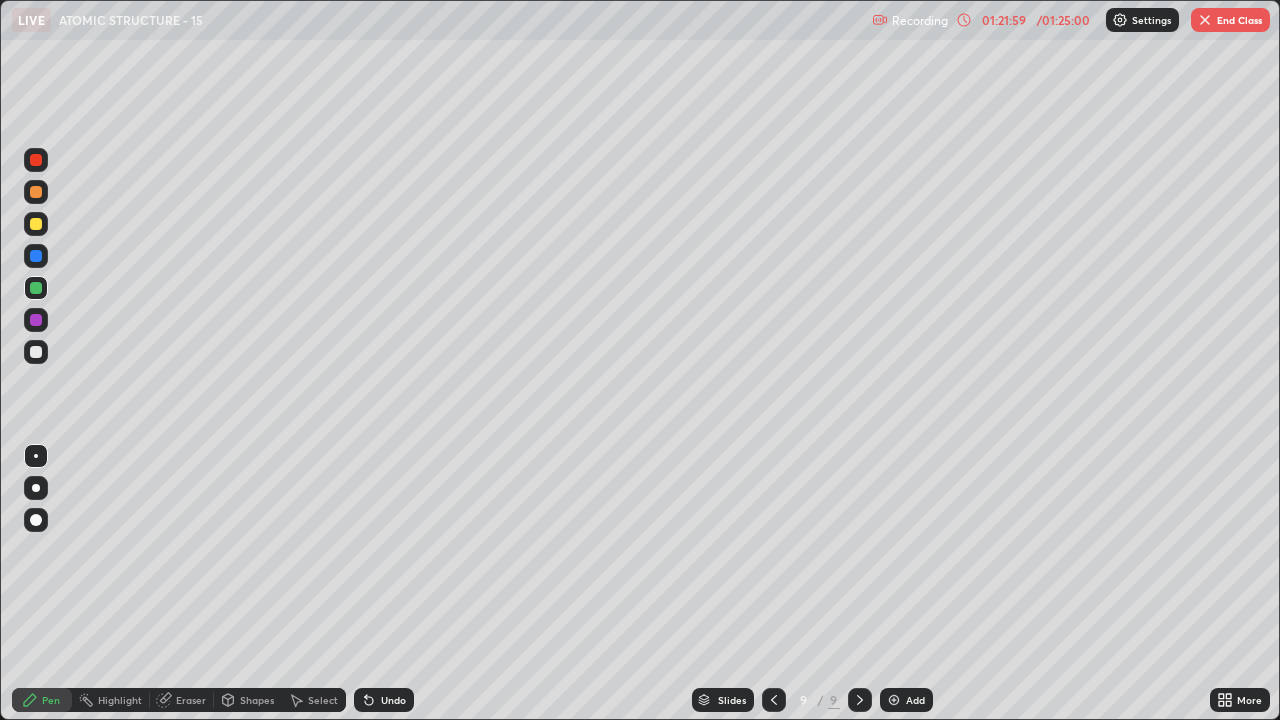 click on "Undo" at bounding box center (384, 700) 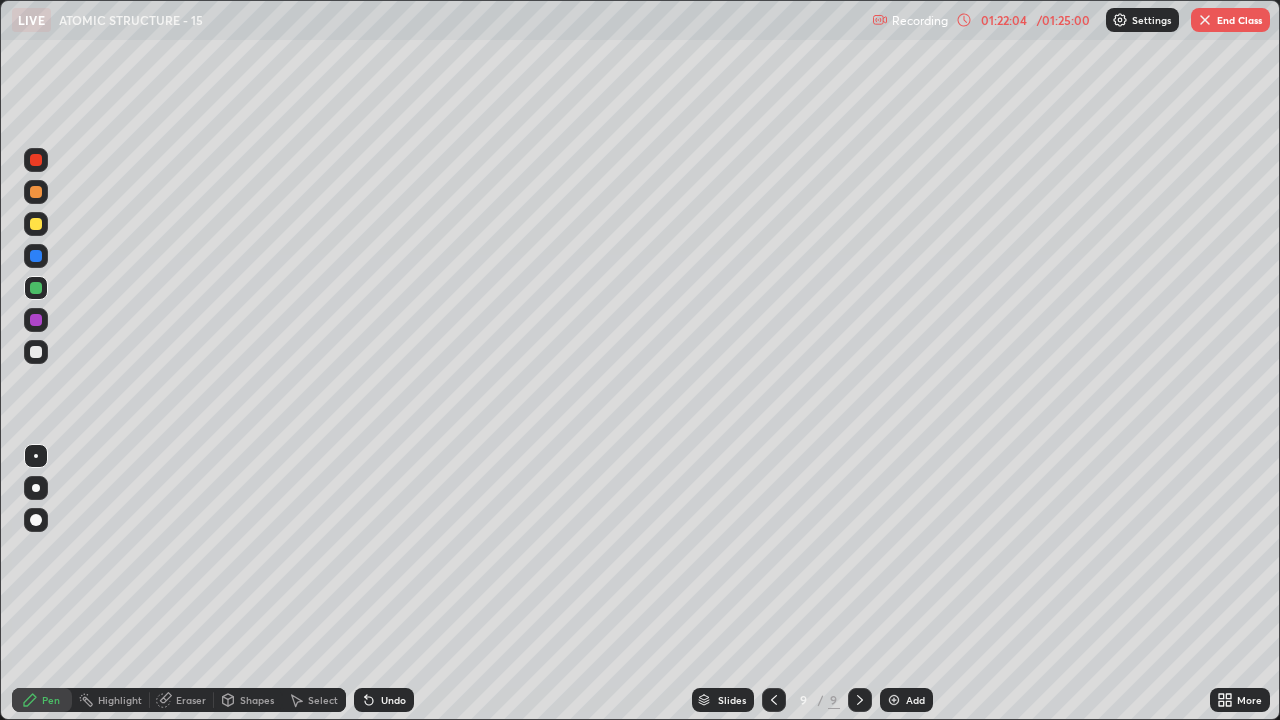 click on "Undo" at bounding box center (393, 700) 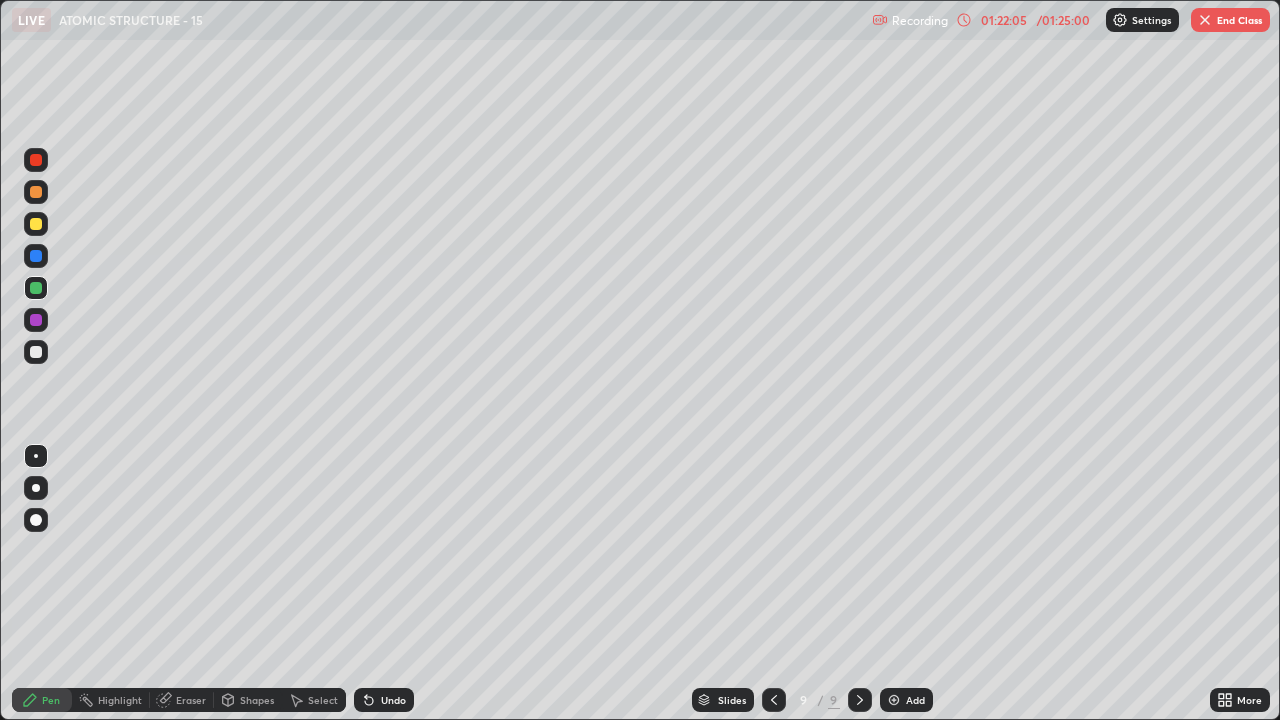 click on "Undo" at bounding box center (393, 700) 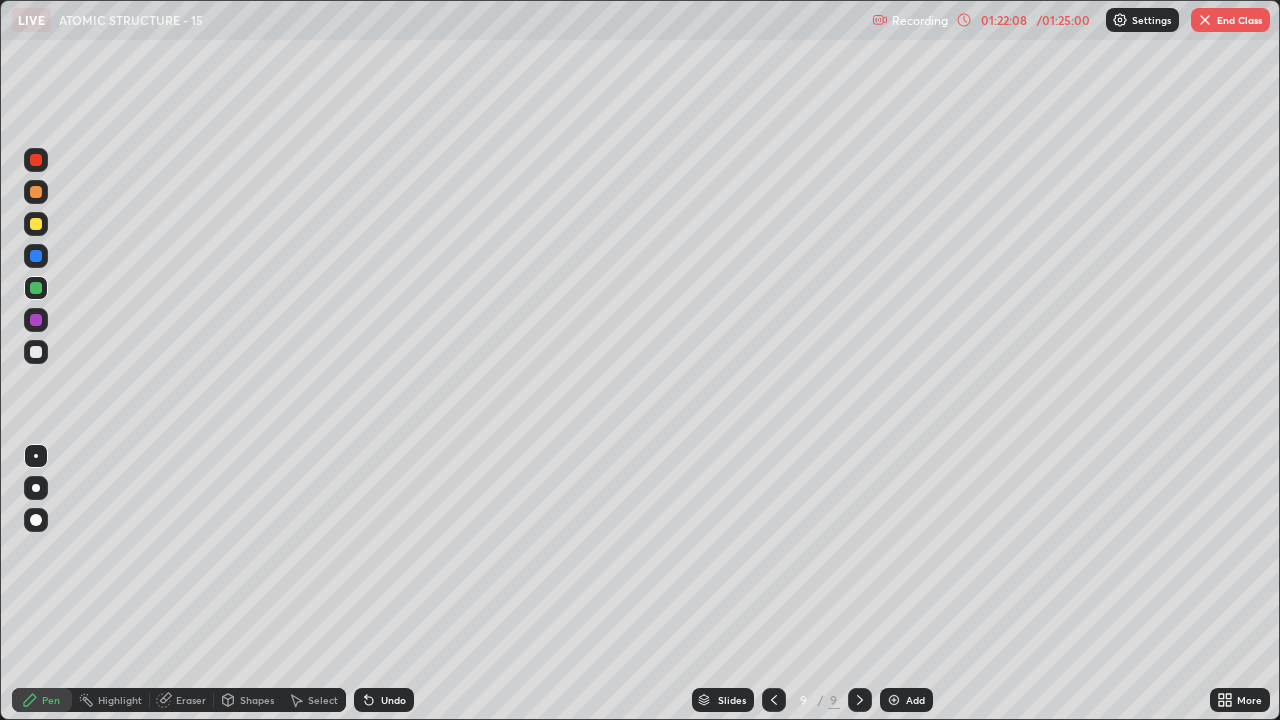 click on "Slides 9 / 9 Add" at bounding box center (812, 700) 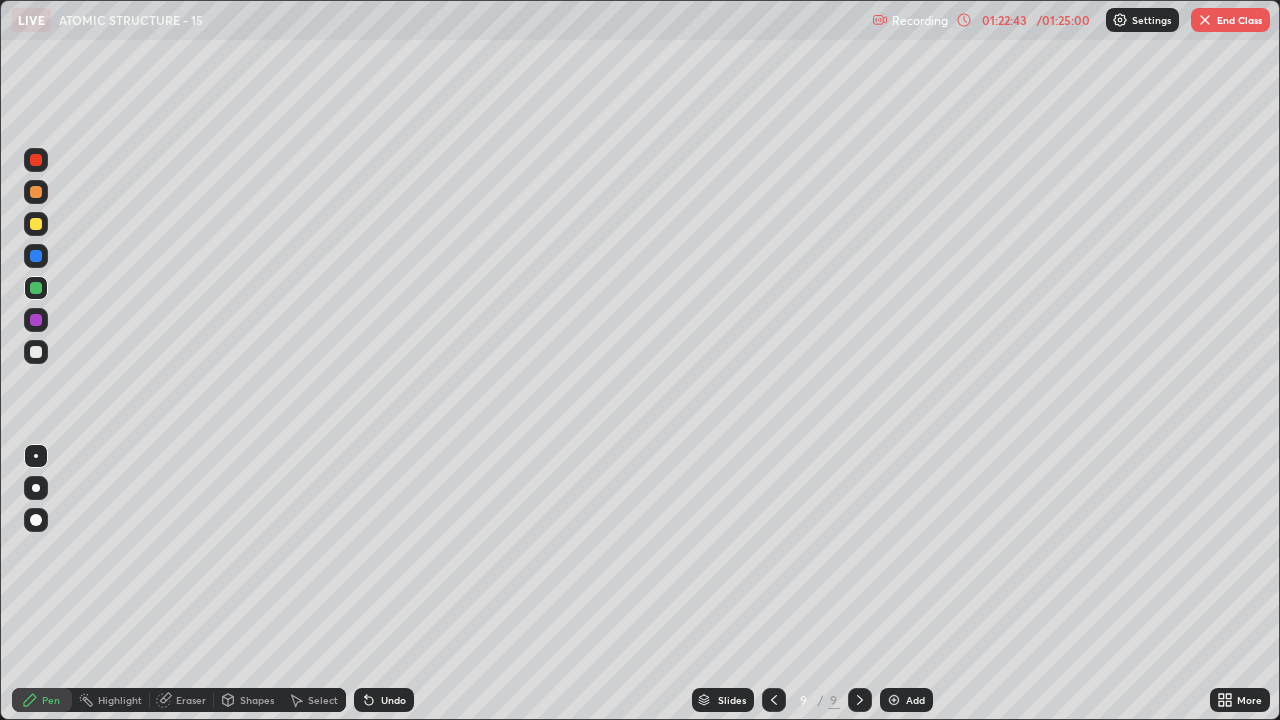 click at bounding box center [36, 160] 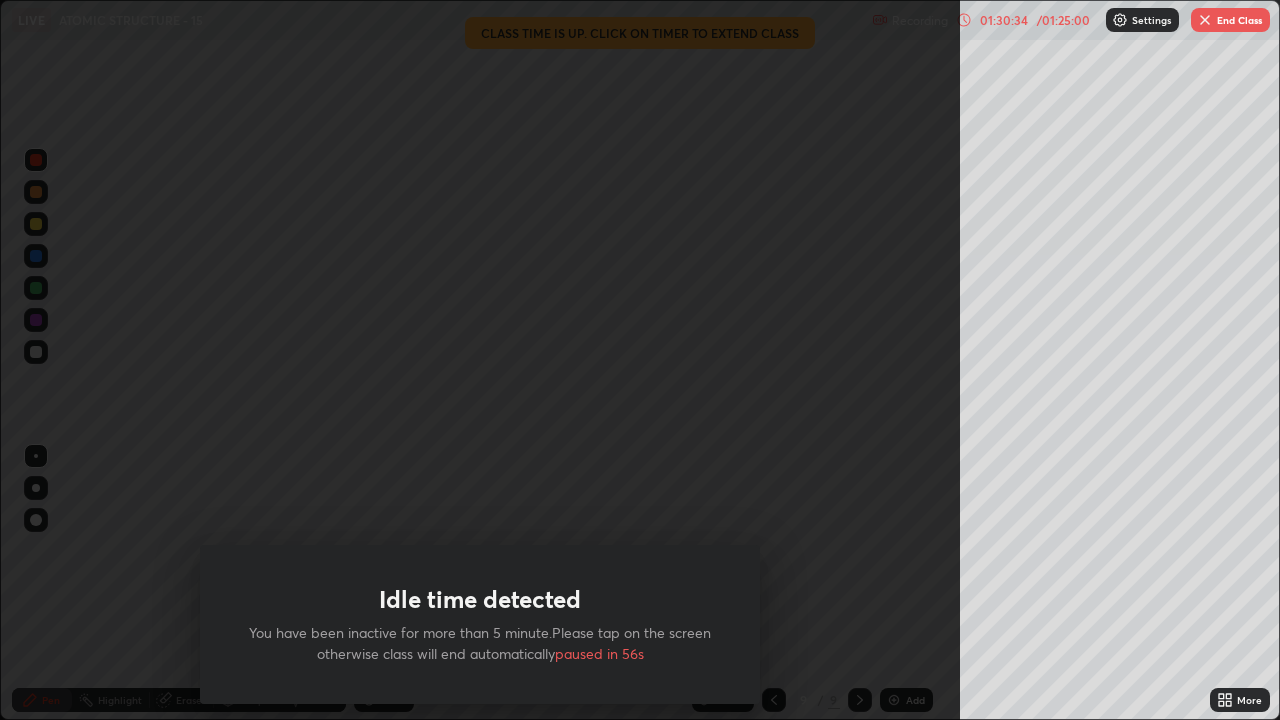 click on "Idle time detected You have been inactive for more than 5 minute.Please tap on the screen otherwise class will end automatically  paused in 56s" at bounding box center [480, 360] 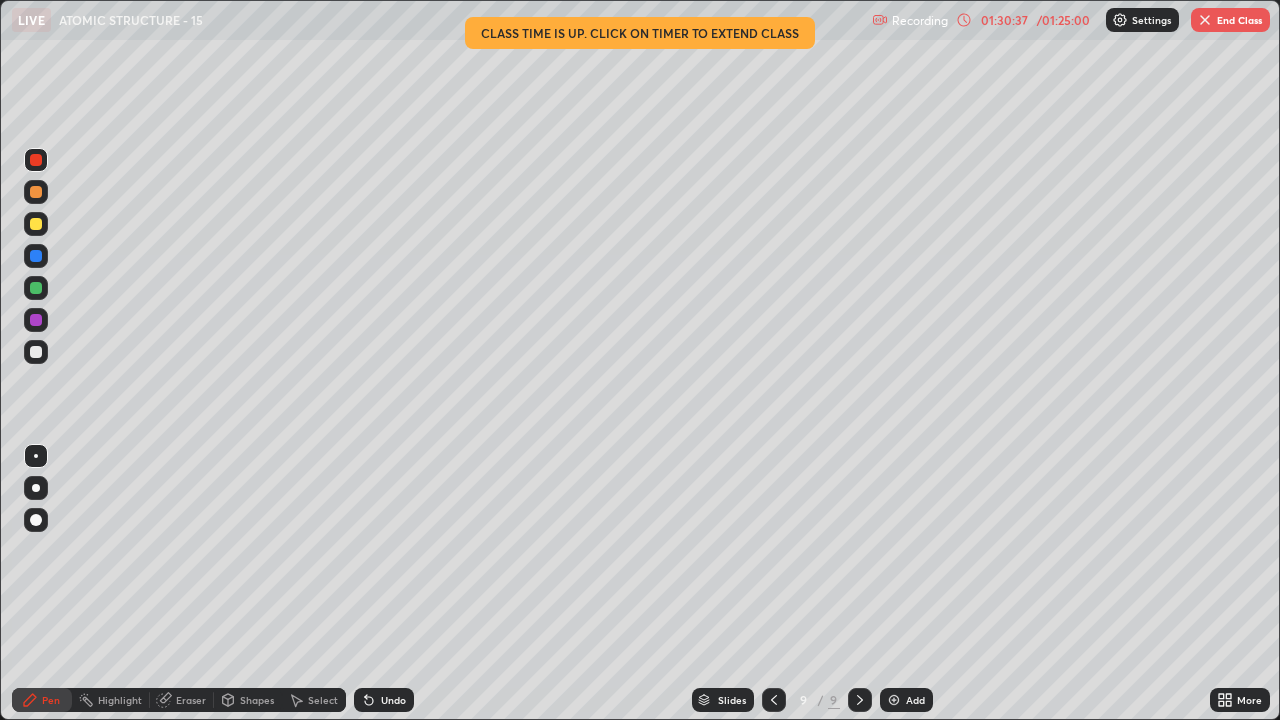 click at bounding box center [1205, 20] 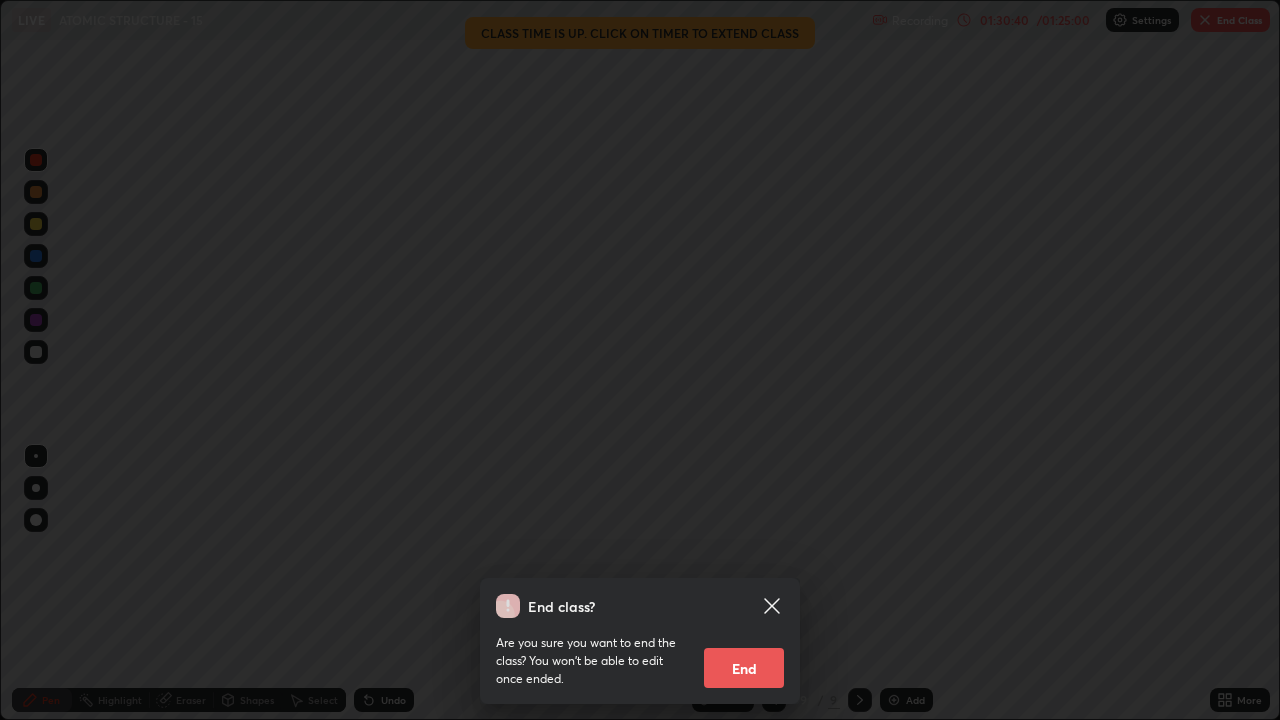 click on "End" at bounding box center (744, 668) 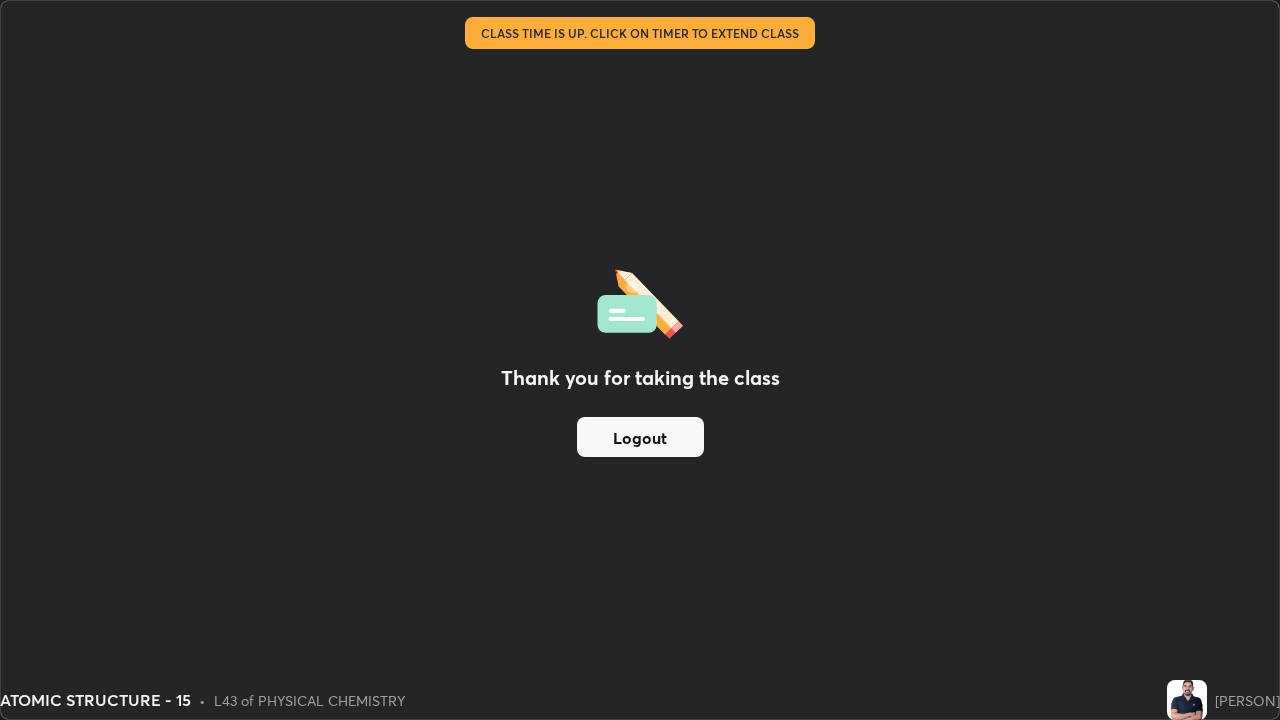 click on "Logout" at bounding box center [640, 437] 